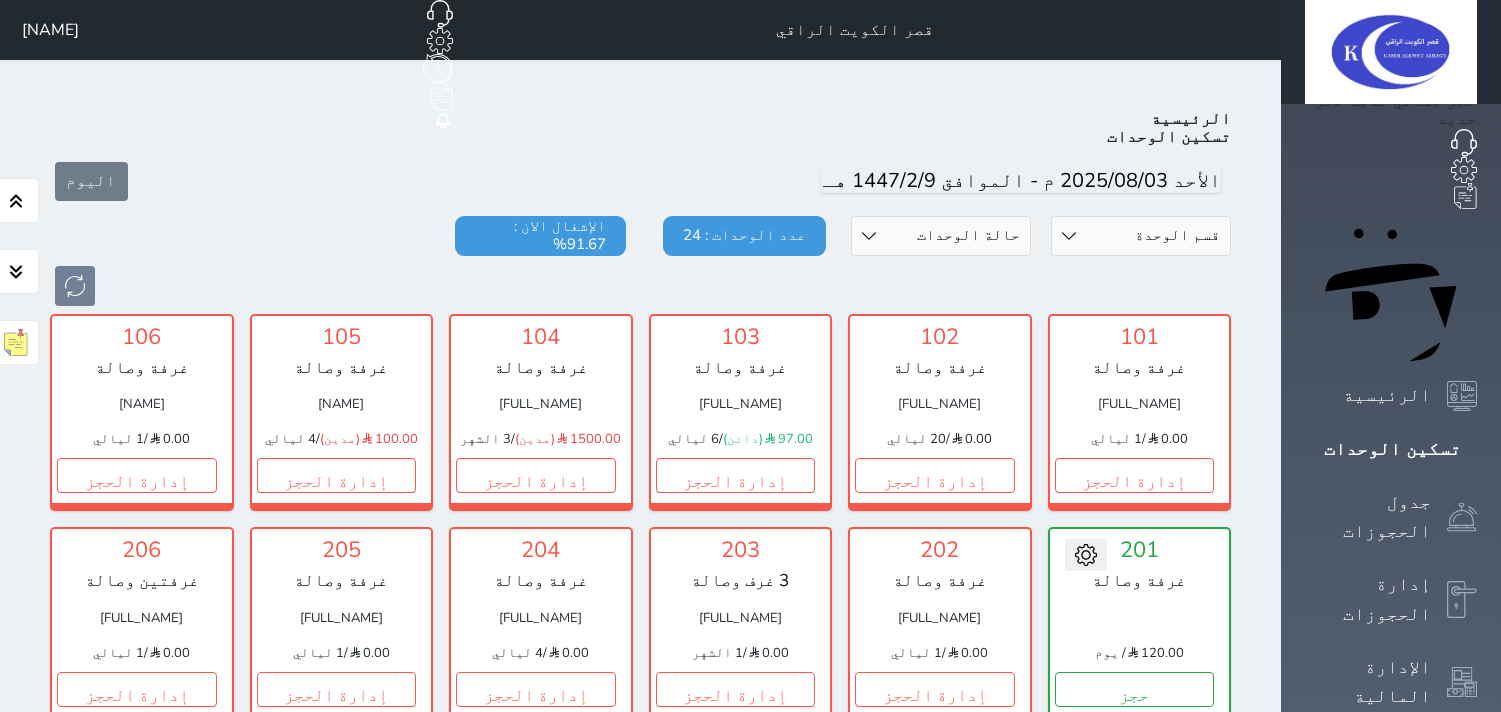 scroll, scrollTop: 0, scrollLeft: 0, axis: both 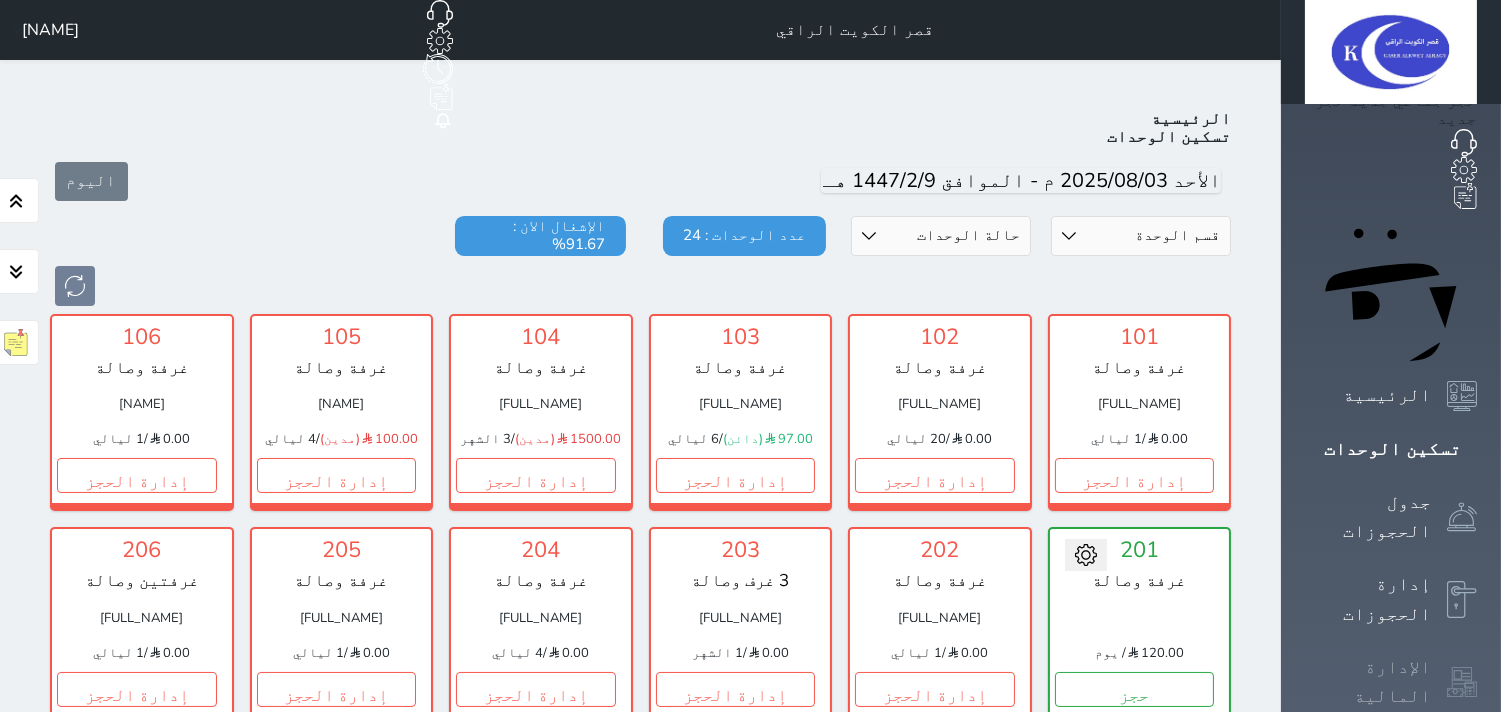 click on "الإدارة المالية" at bounding box center (1368, 682) 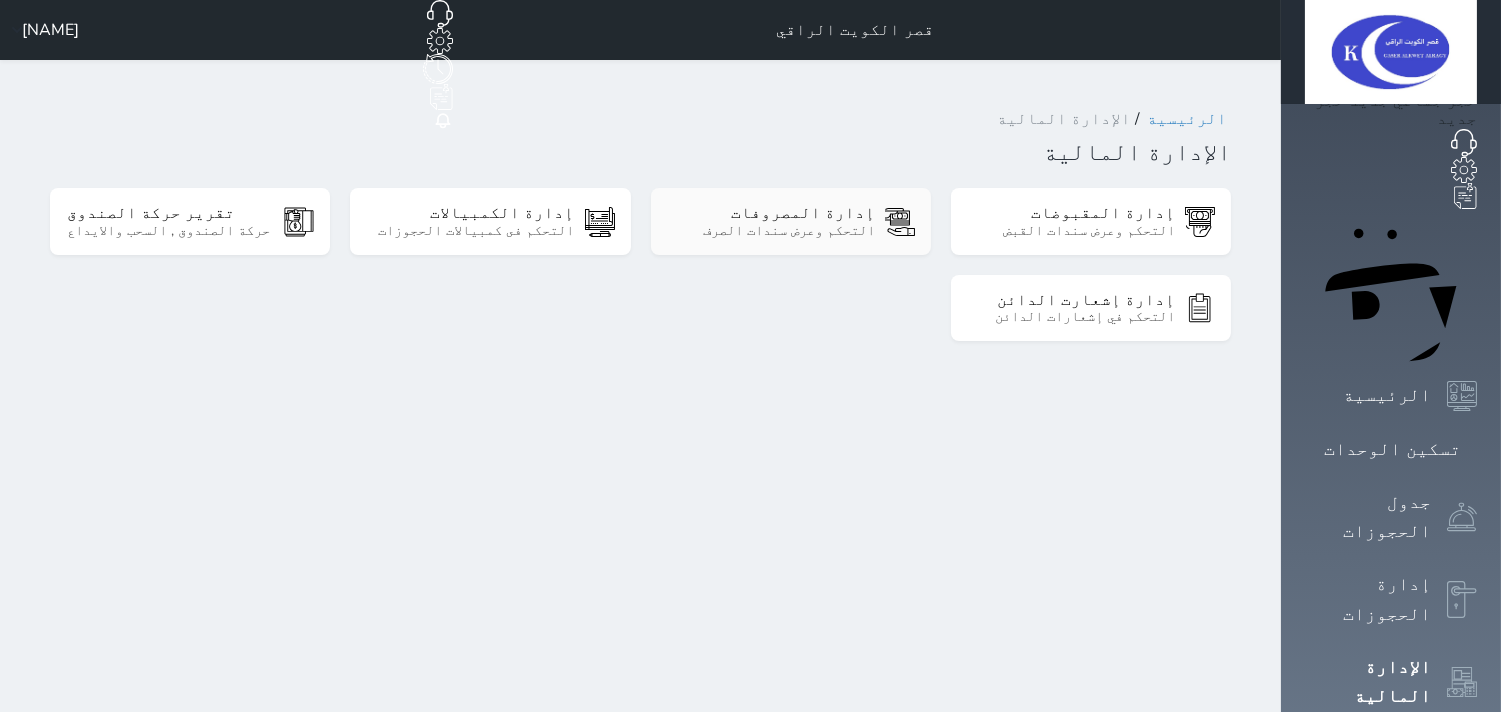 click on "التحكم وعرض سندات الصرف" at bounding box center (771, 231) 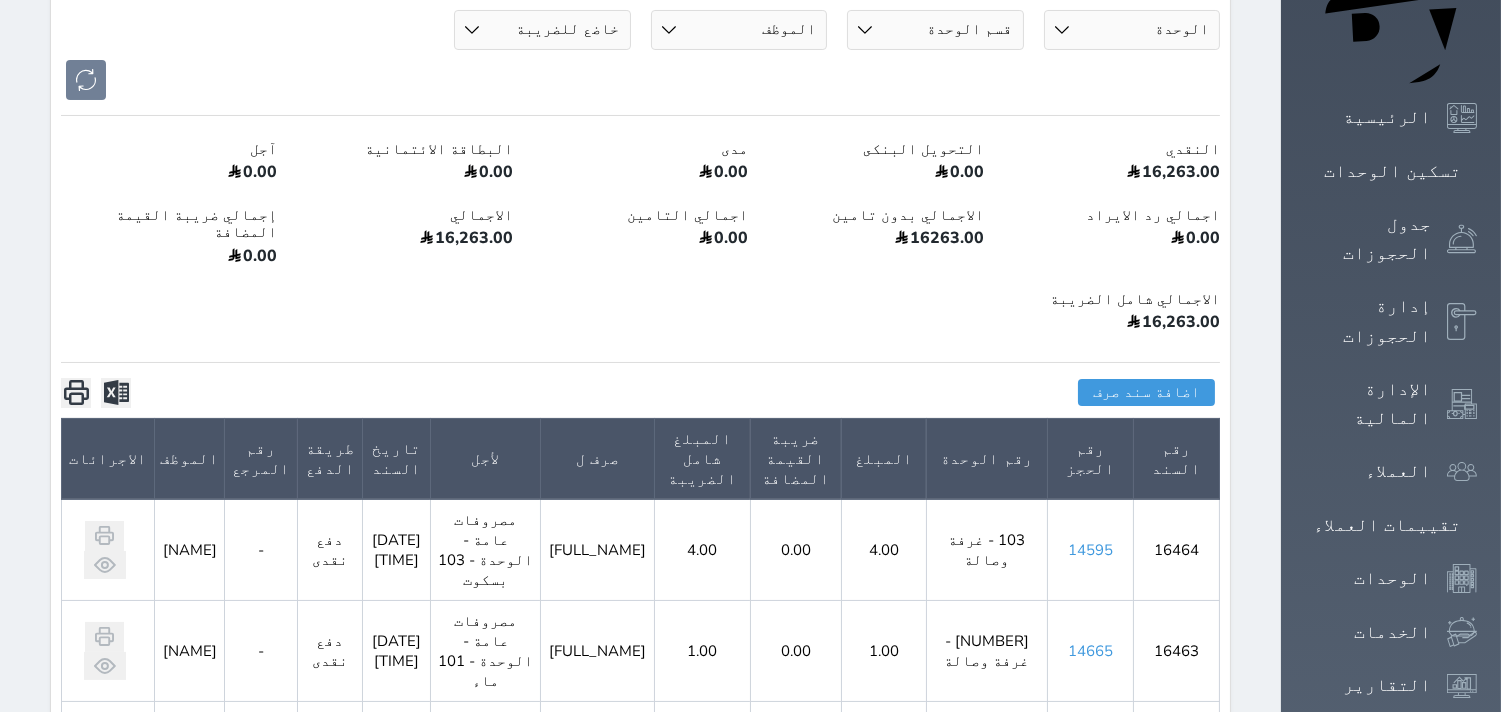 scroll, scrollTop: 0, scrollLeft: 0, axis: both 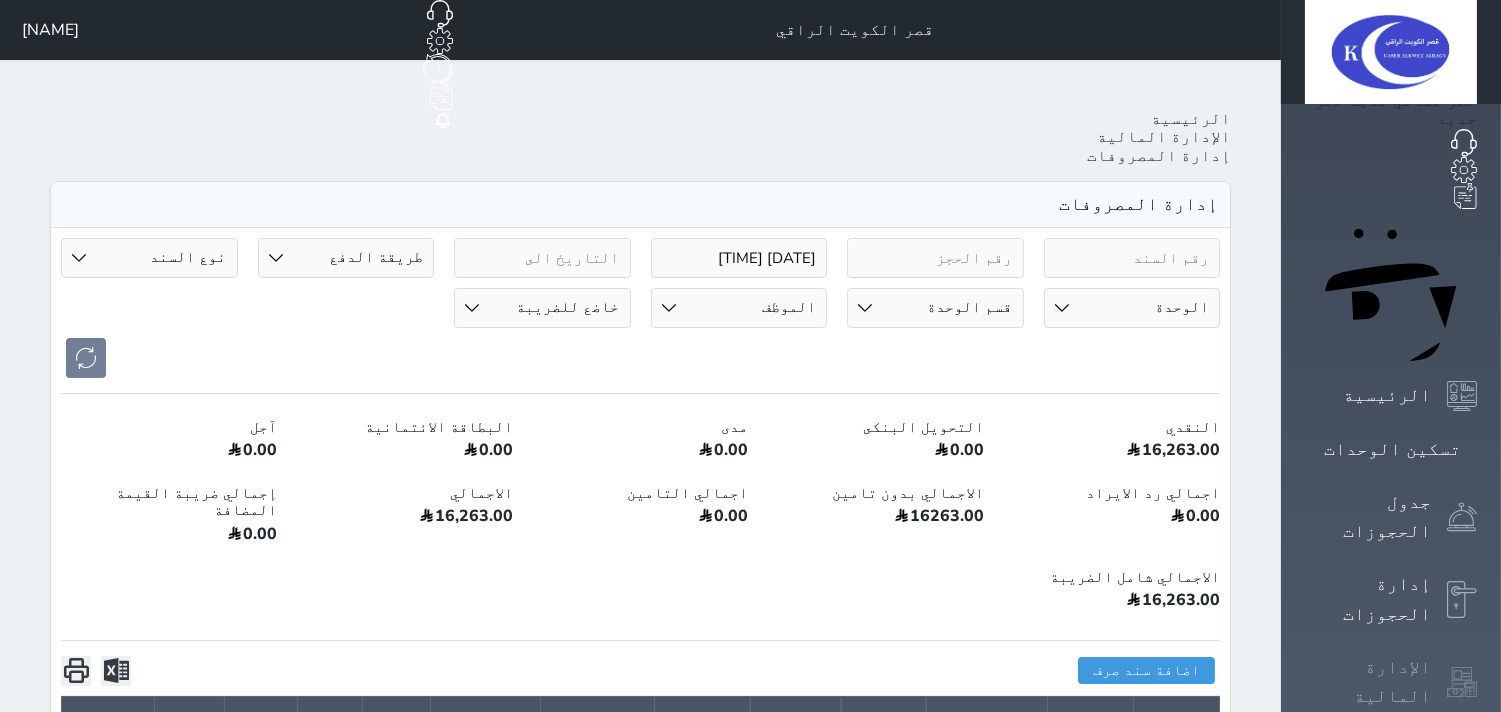click 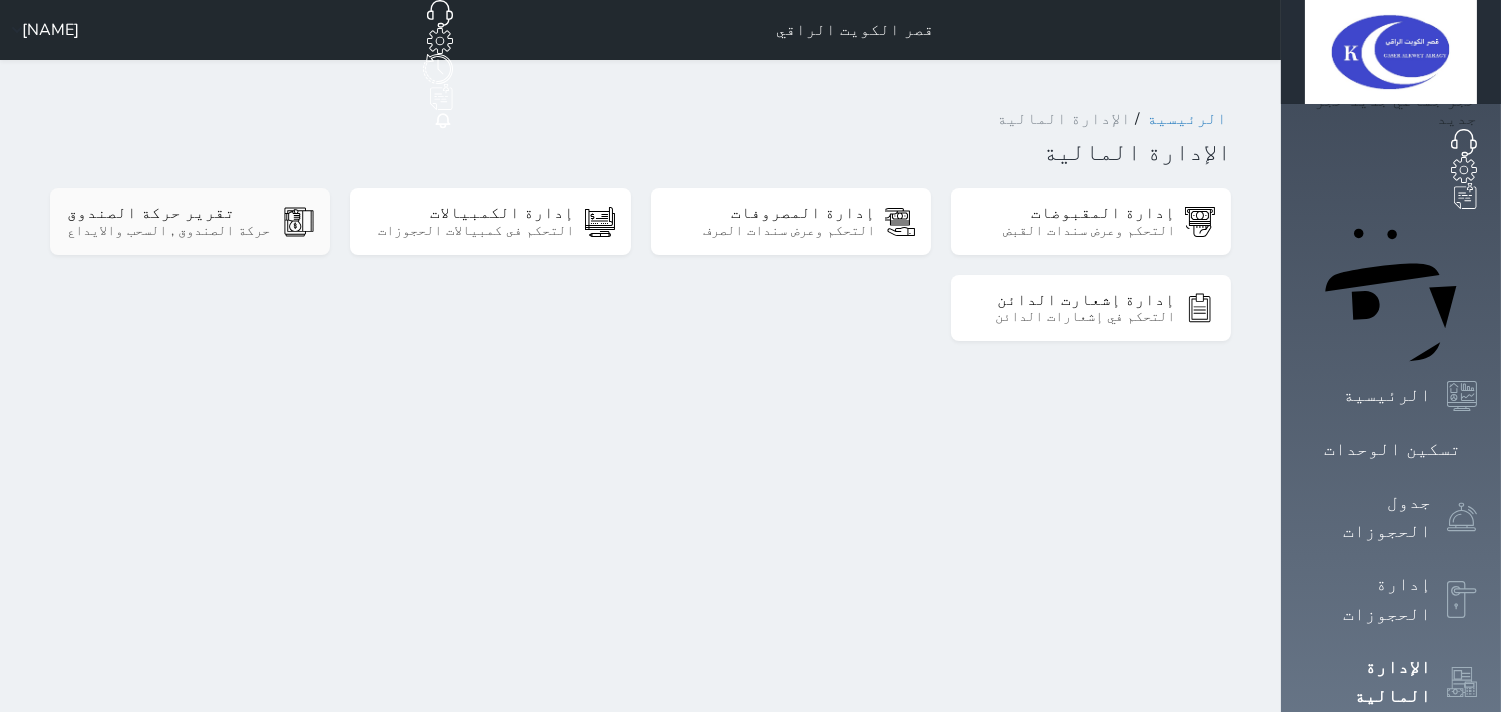 click on "حركة الصندوق , السحب والايداع" at bounding box center [170, 231] 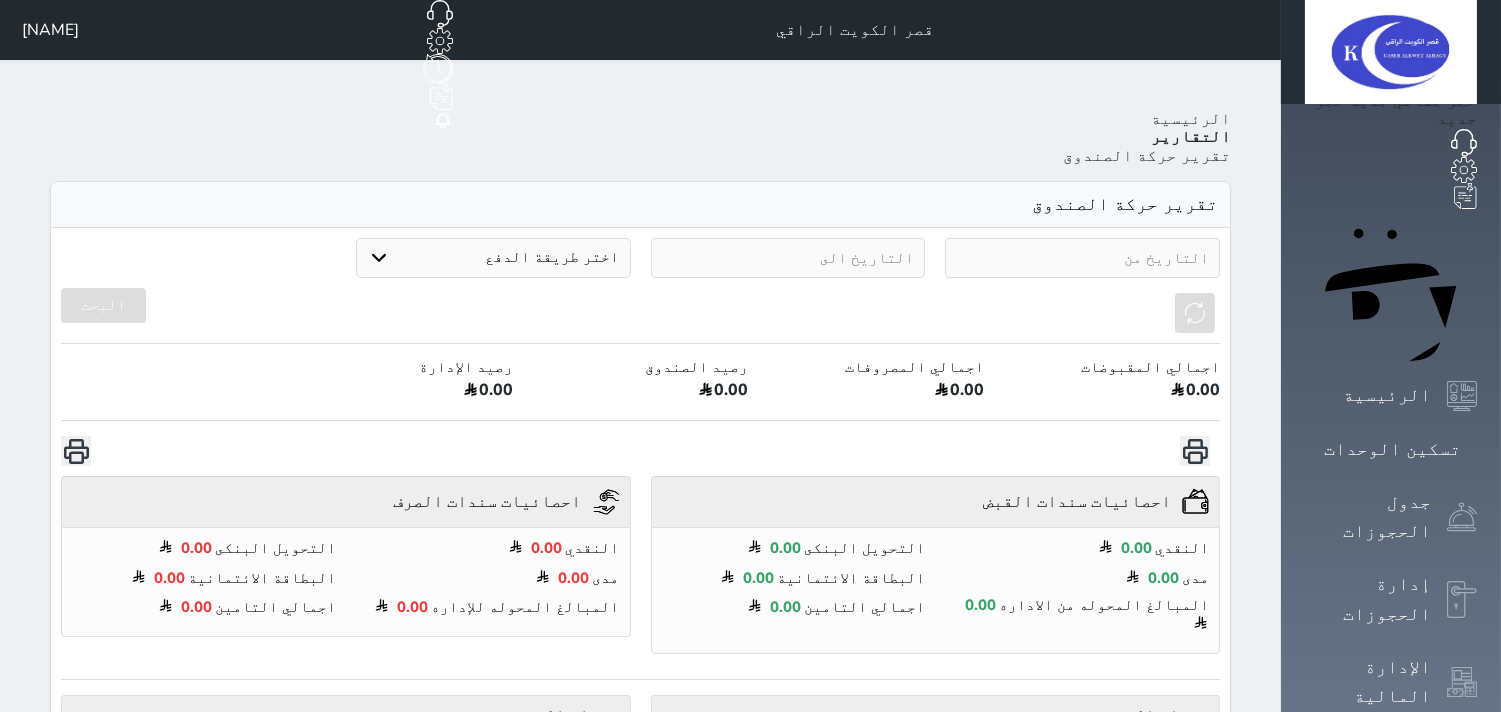 select on "7" 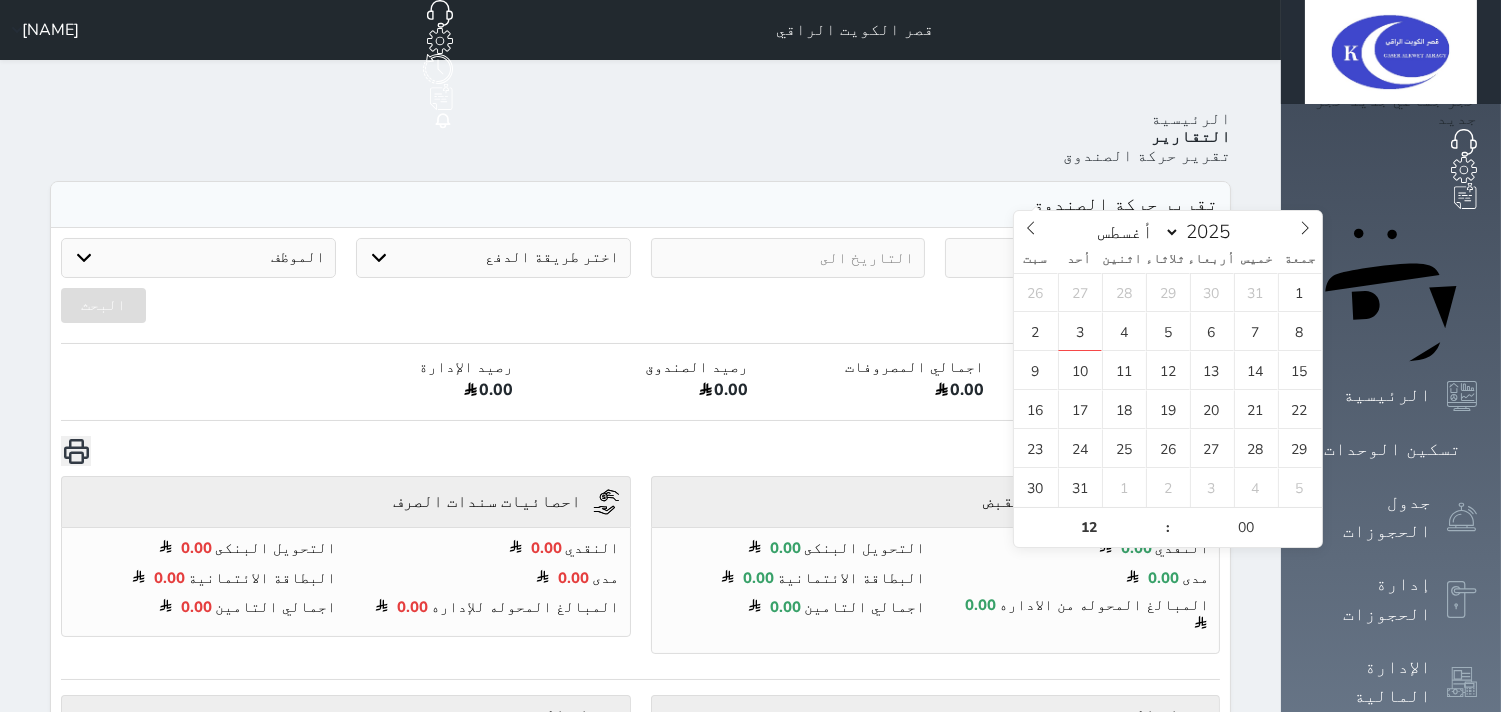 click at bounding box center [1082, 258] 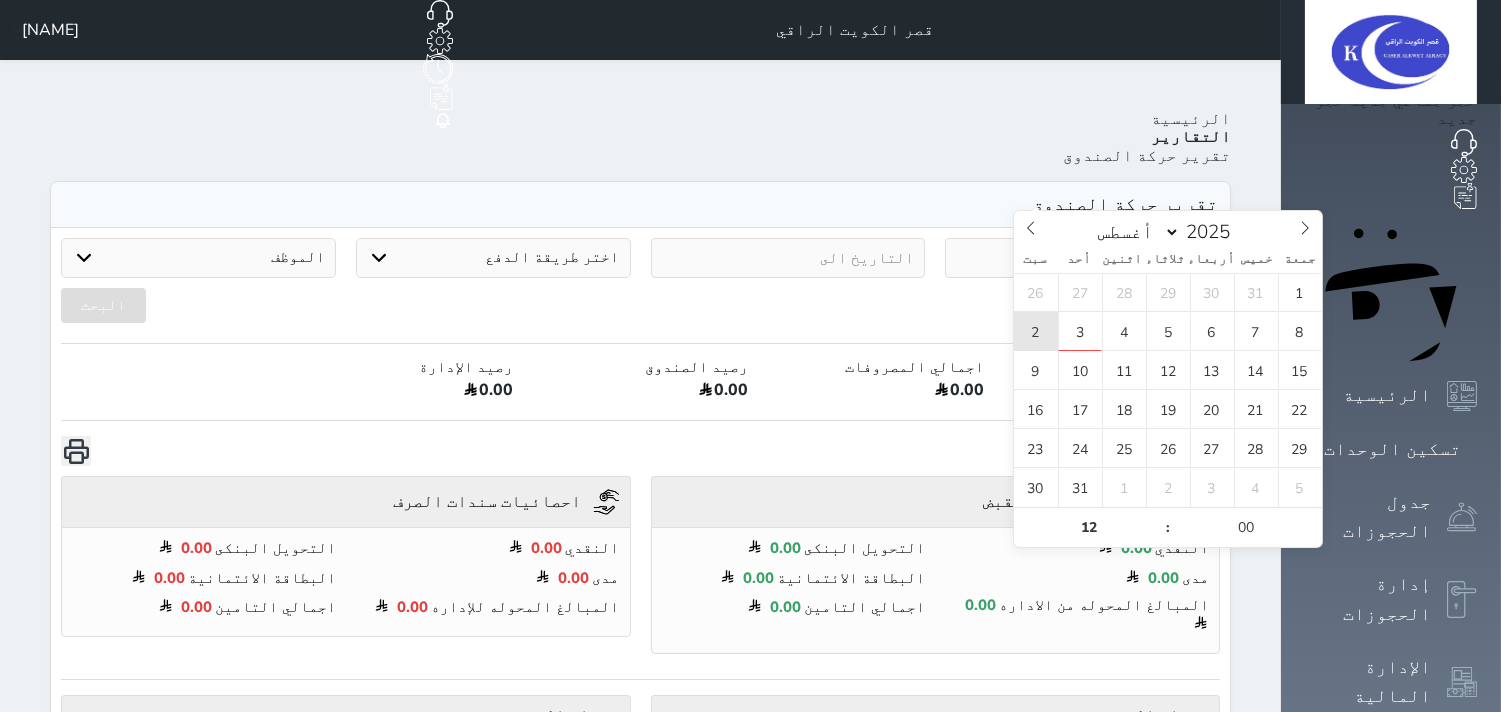 click on "2" at bounding box center (1036, 331) 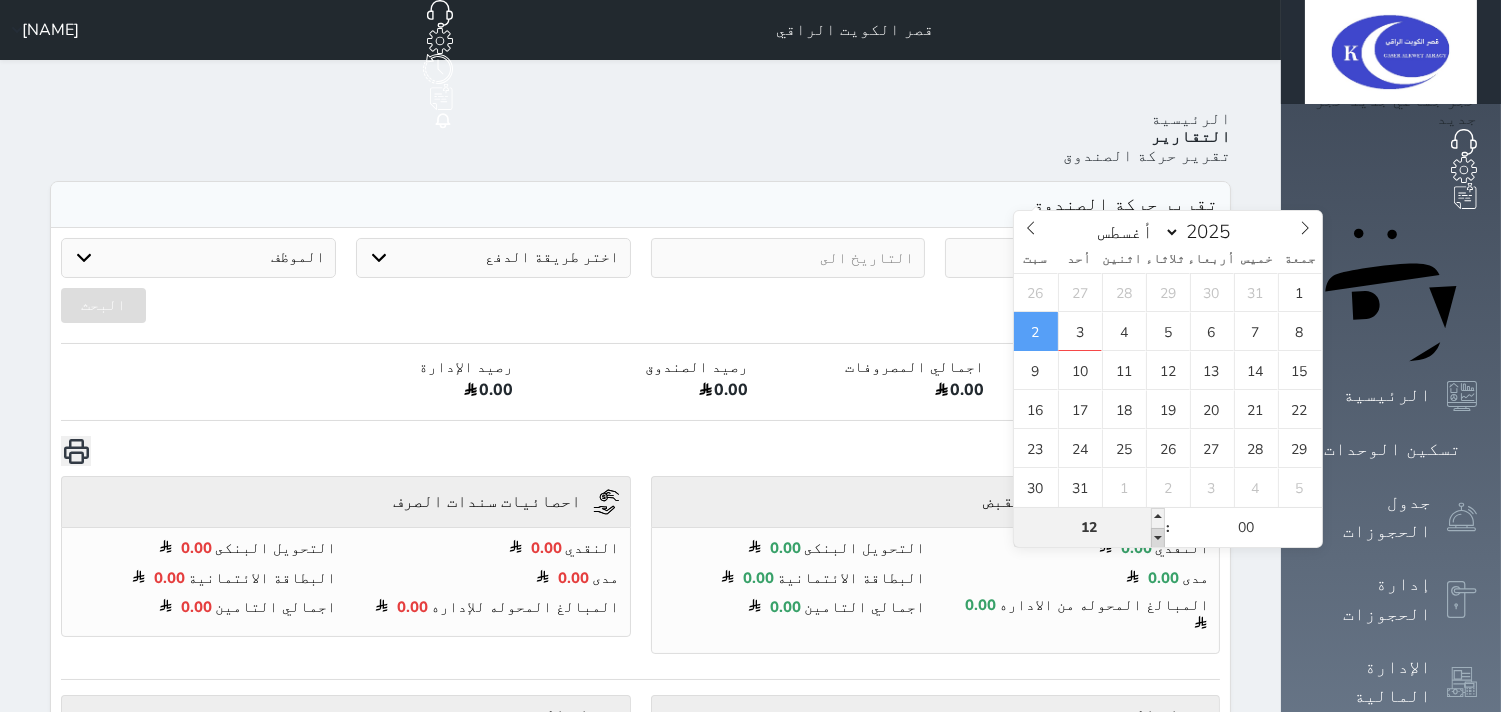 click at bounding box center [1158, 538] 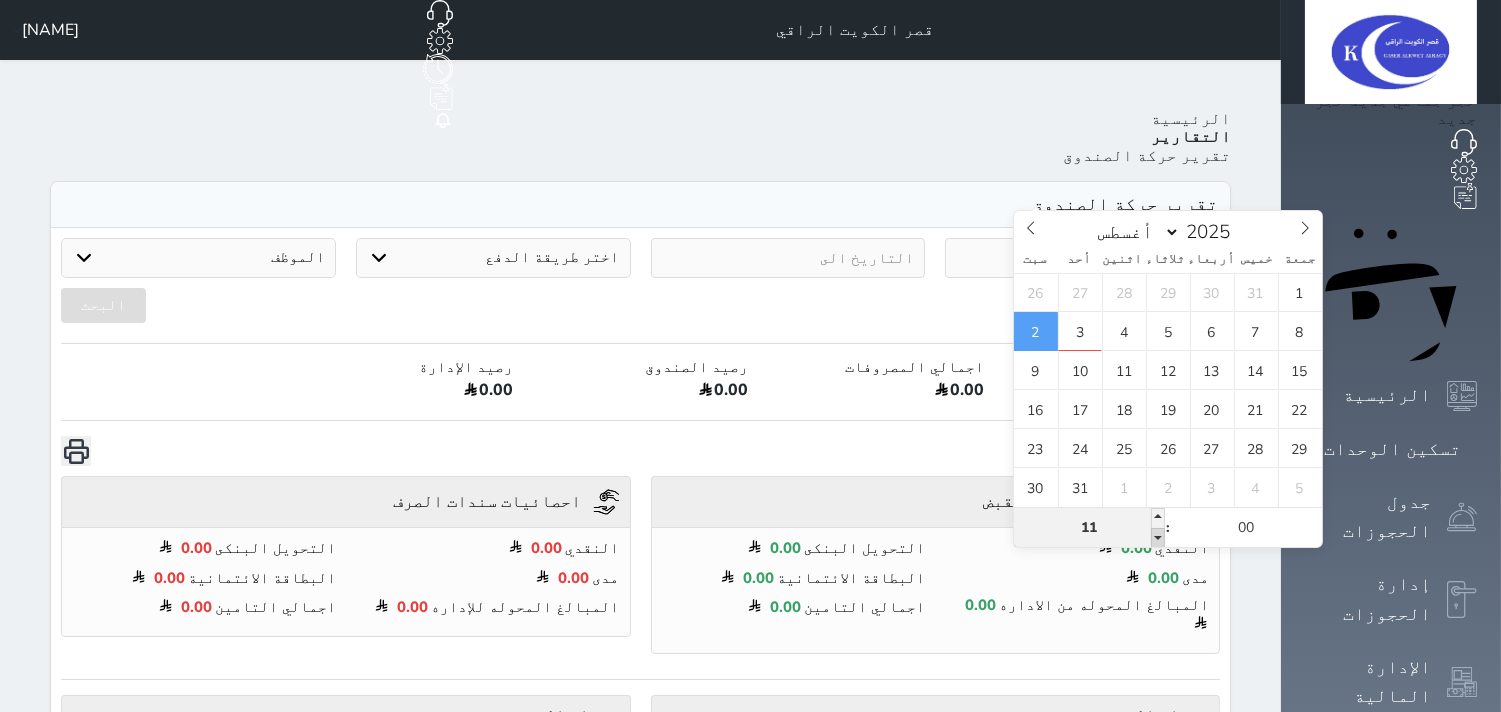click at bounding box center (1158, 538) 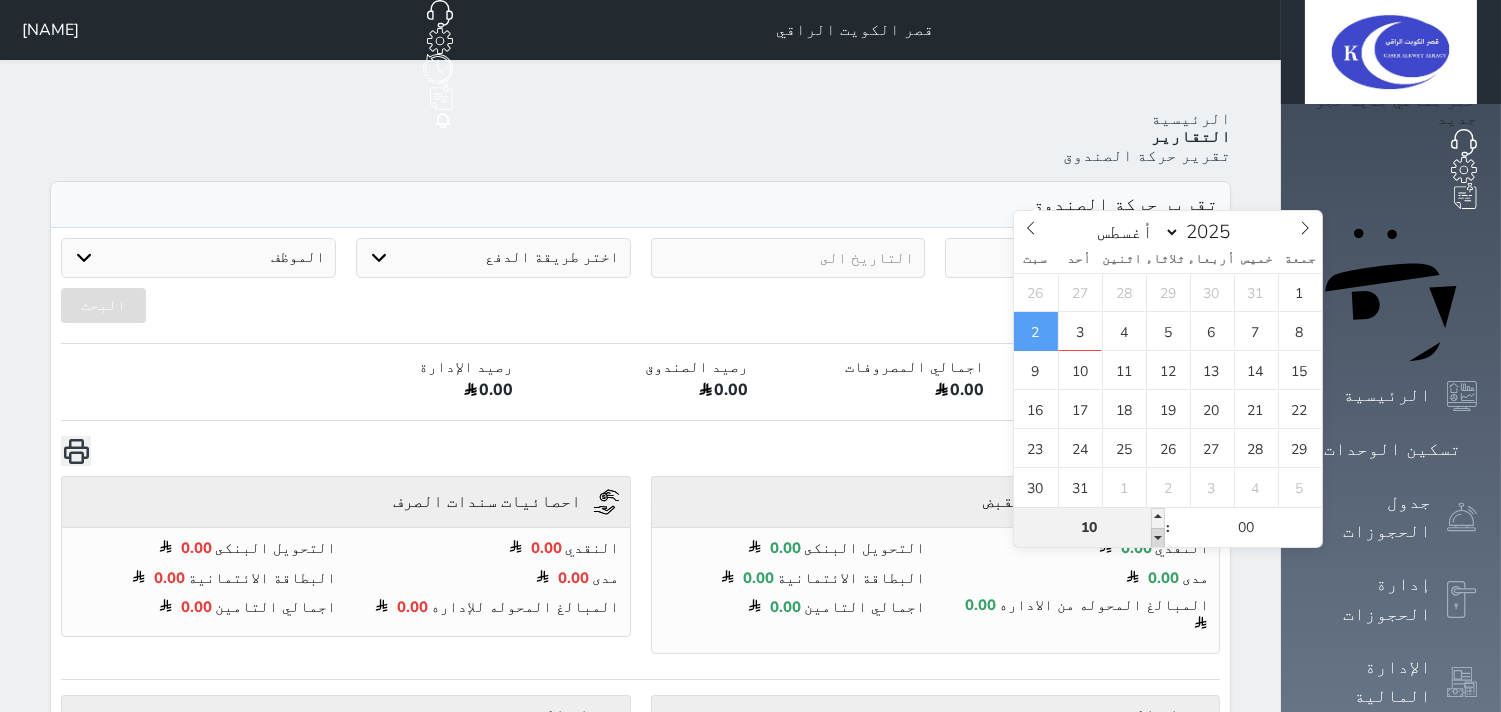 click at bounding box center [1158, 538] 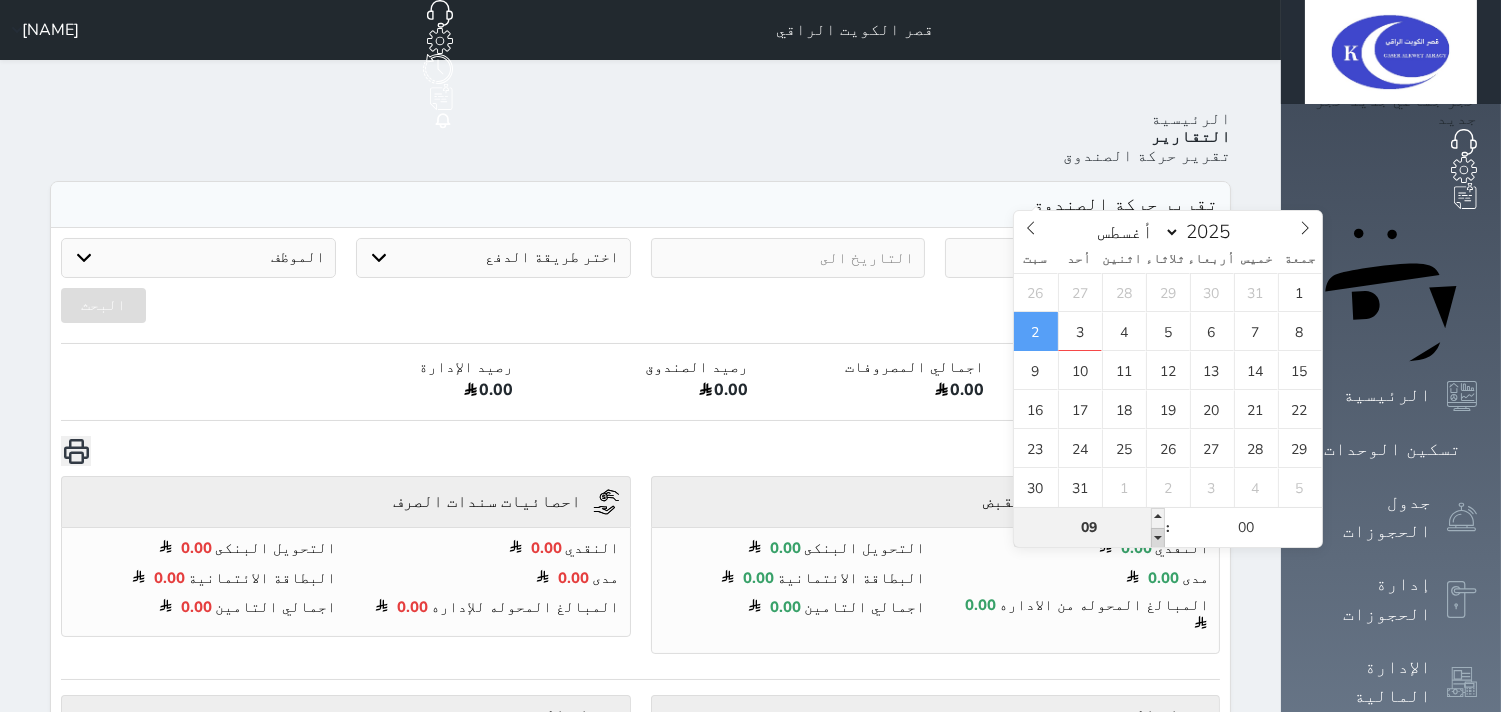 click at bounding box center (1158, 538) 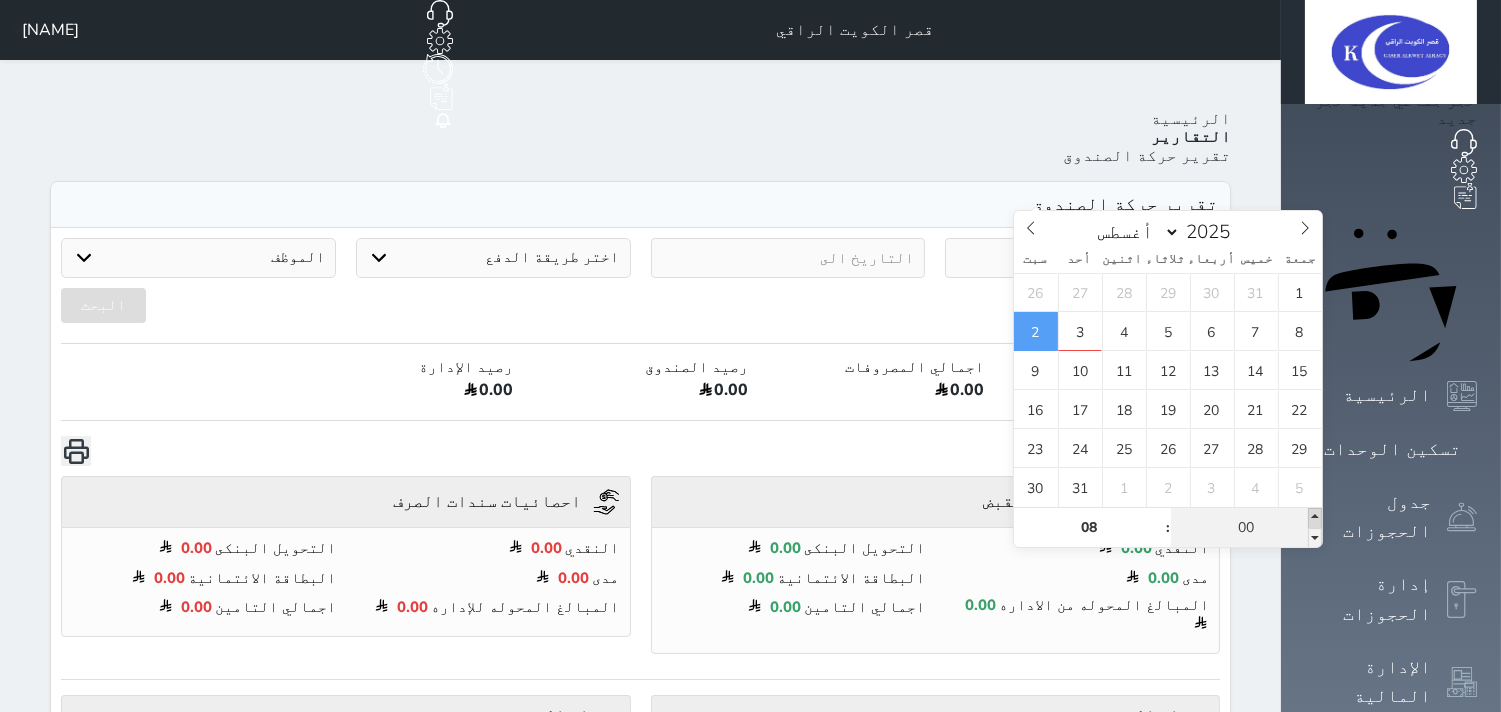 click at bounding box center [1315, 518] 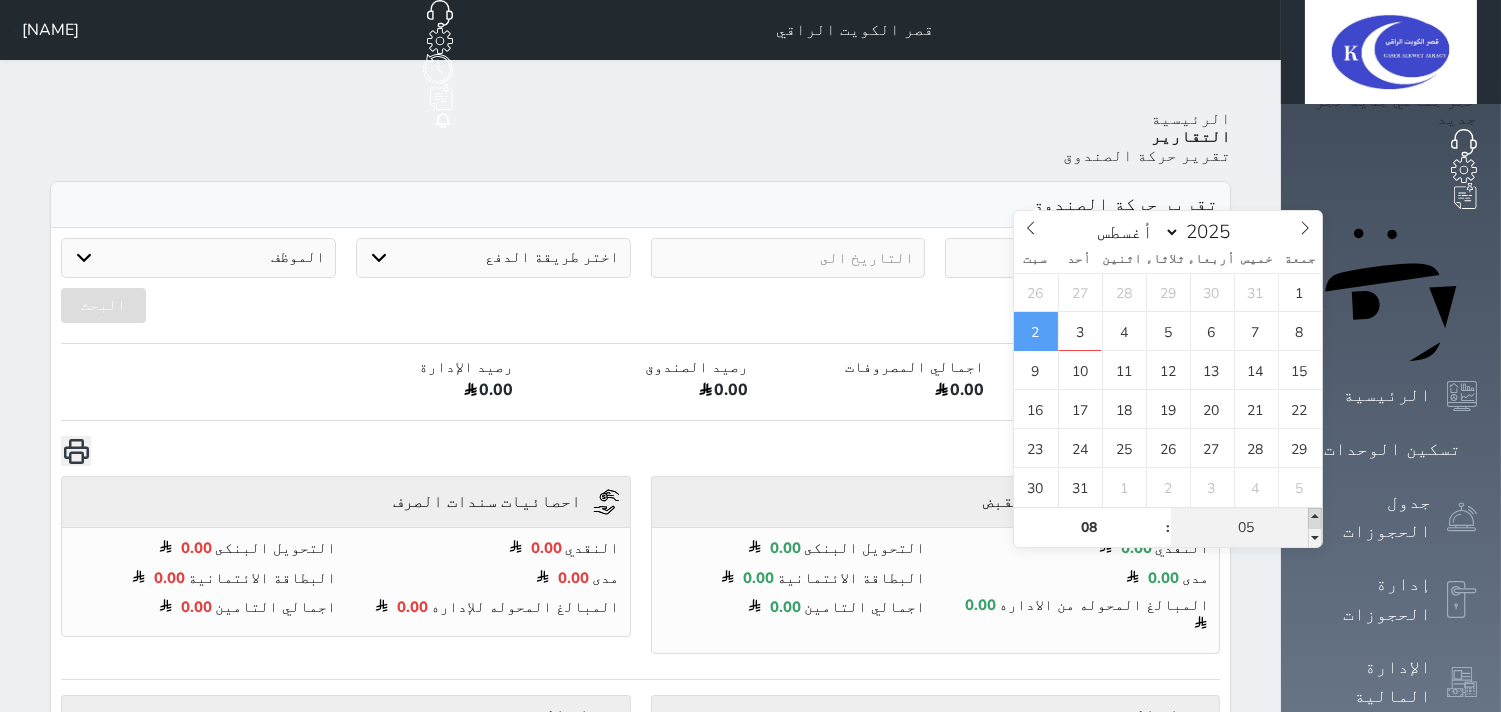 click at bounding box center [1315, 518] 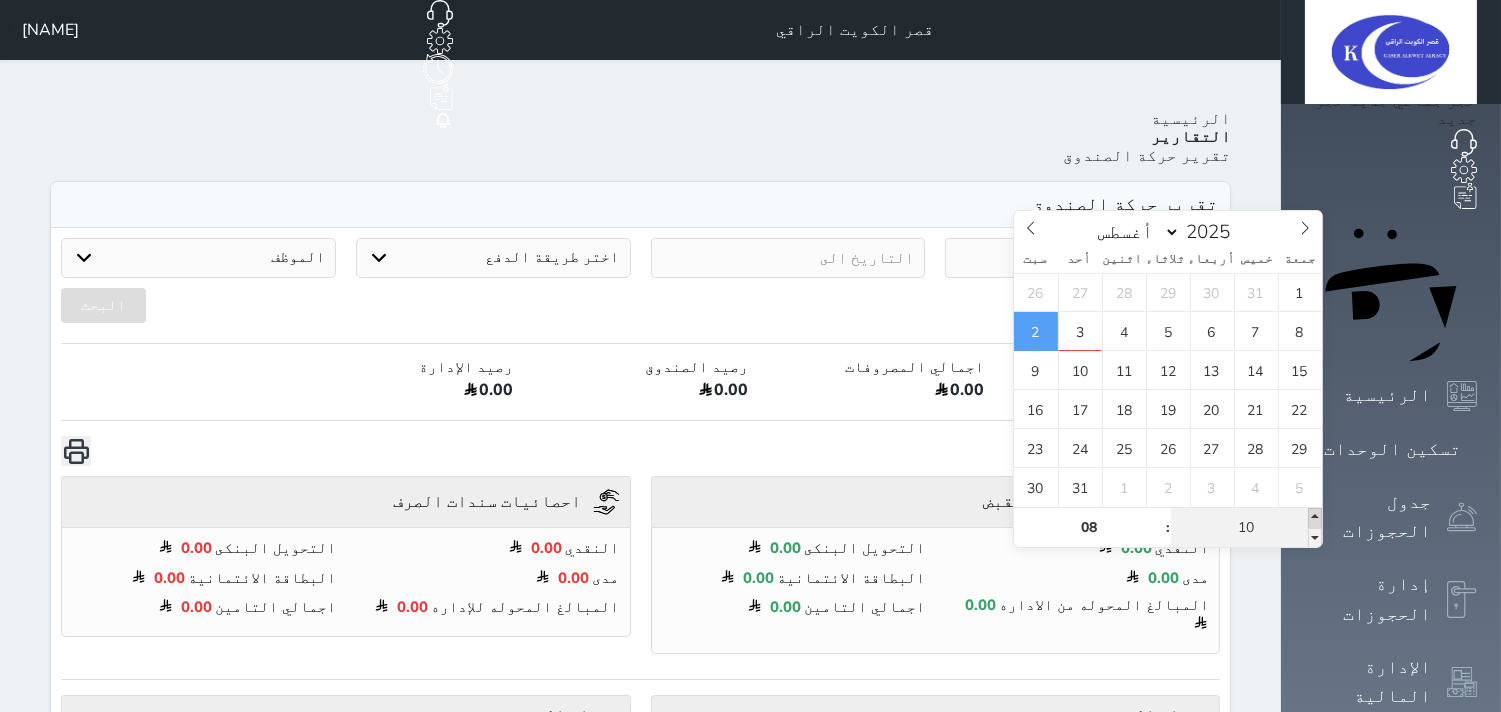 click at bounding box center [1315, 518] 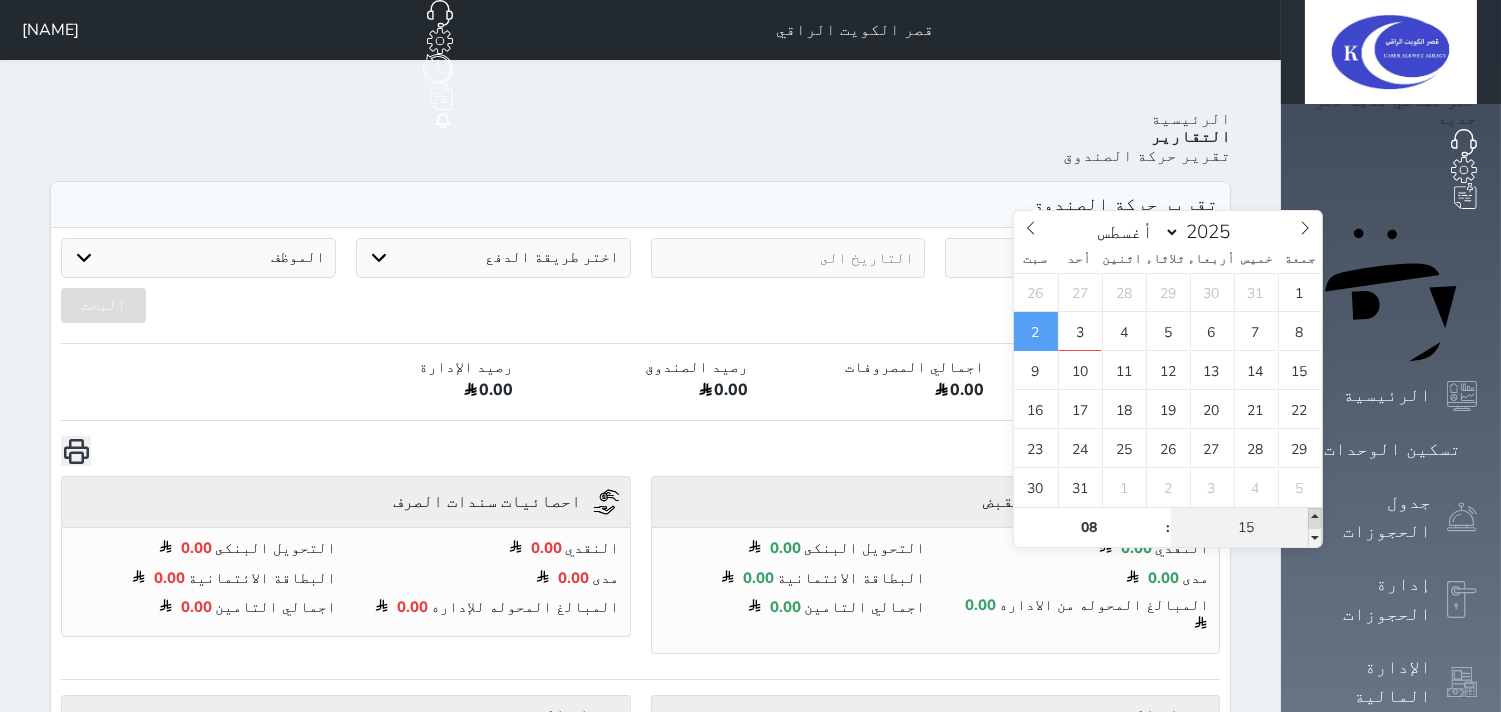 click at bounding box center [1315, 518] 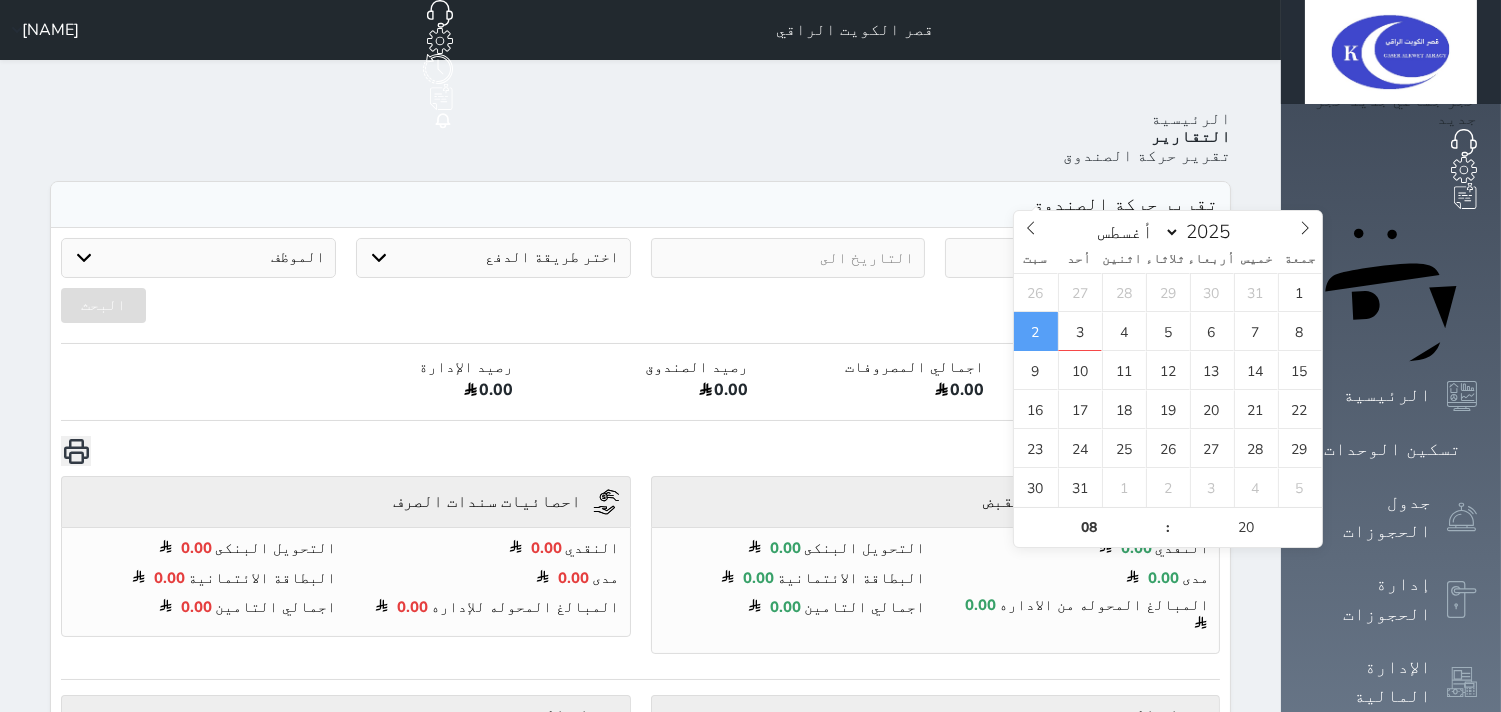 click at bounding box center (788, 258) 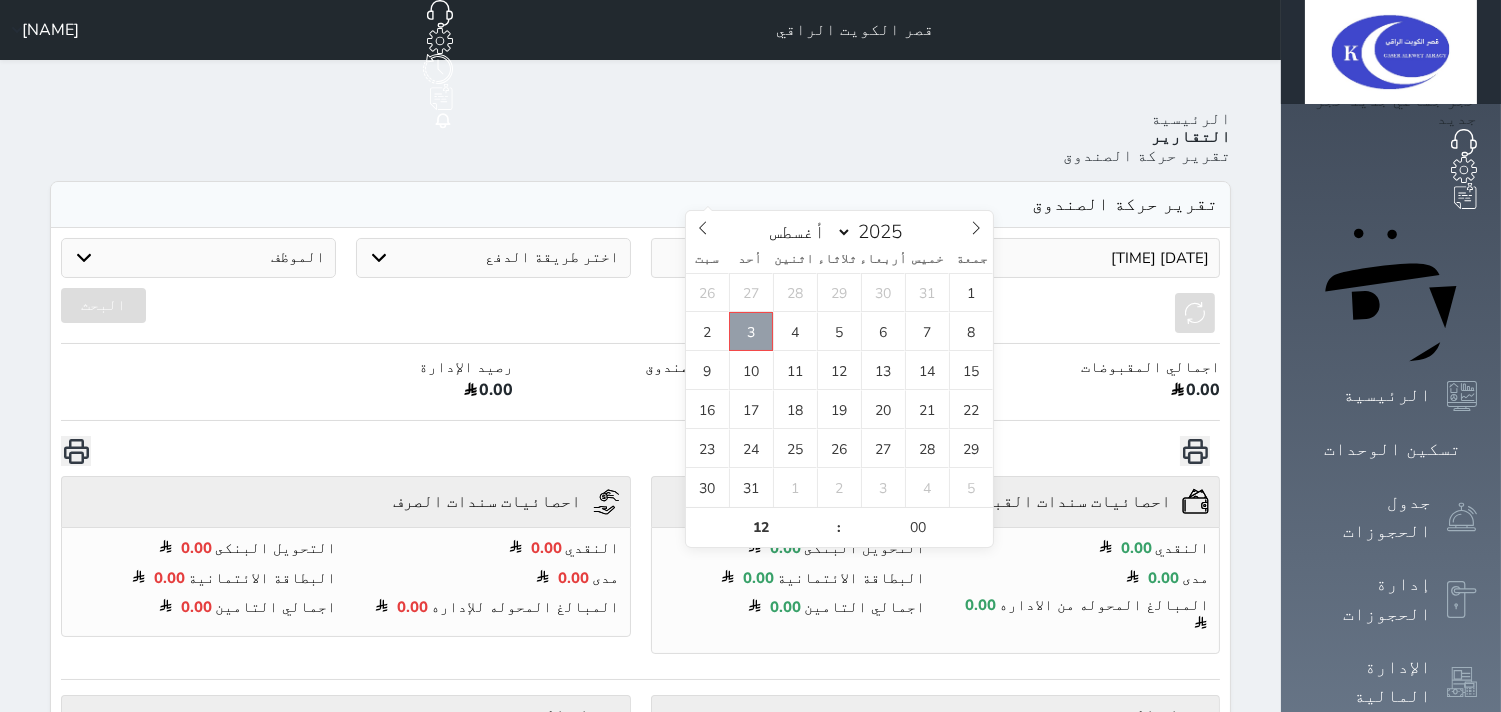 click on "3" at bounding box center (751, 331) 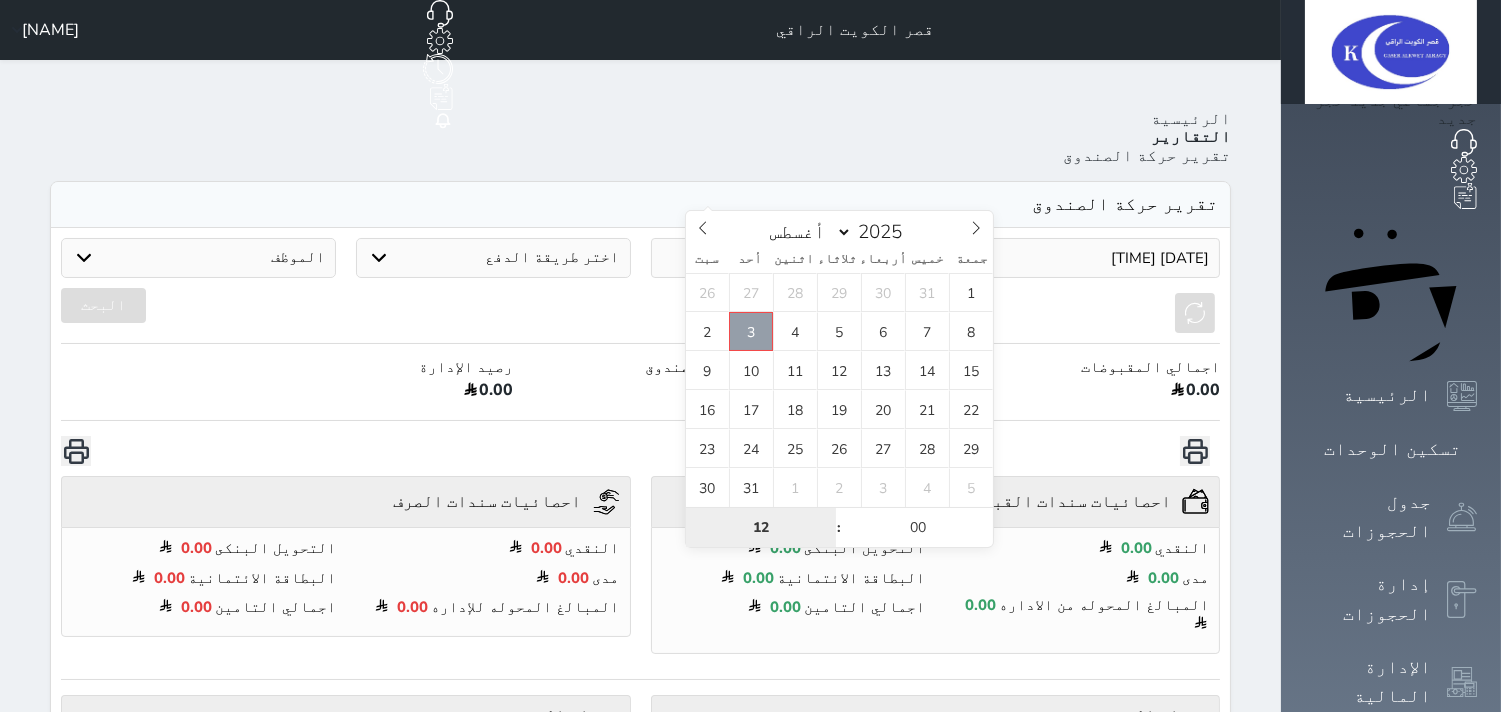type on "2025-08-03 12:00" 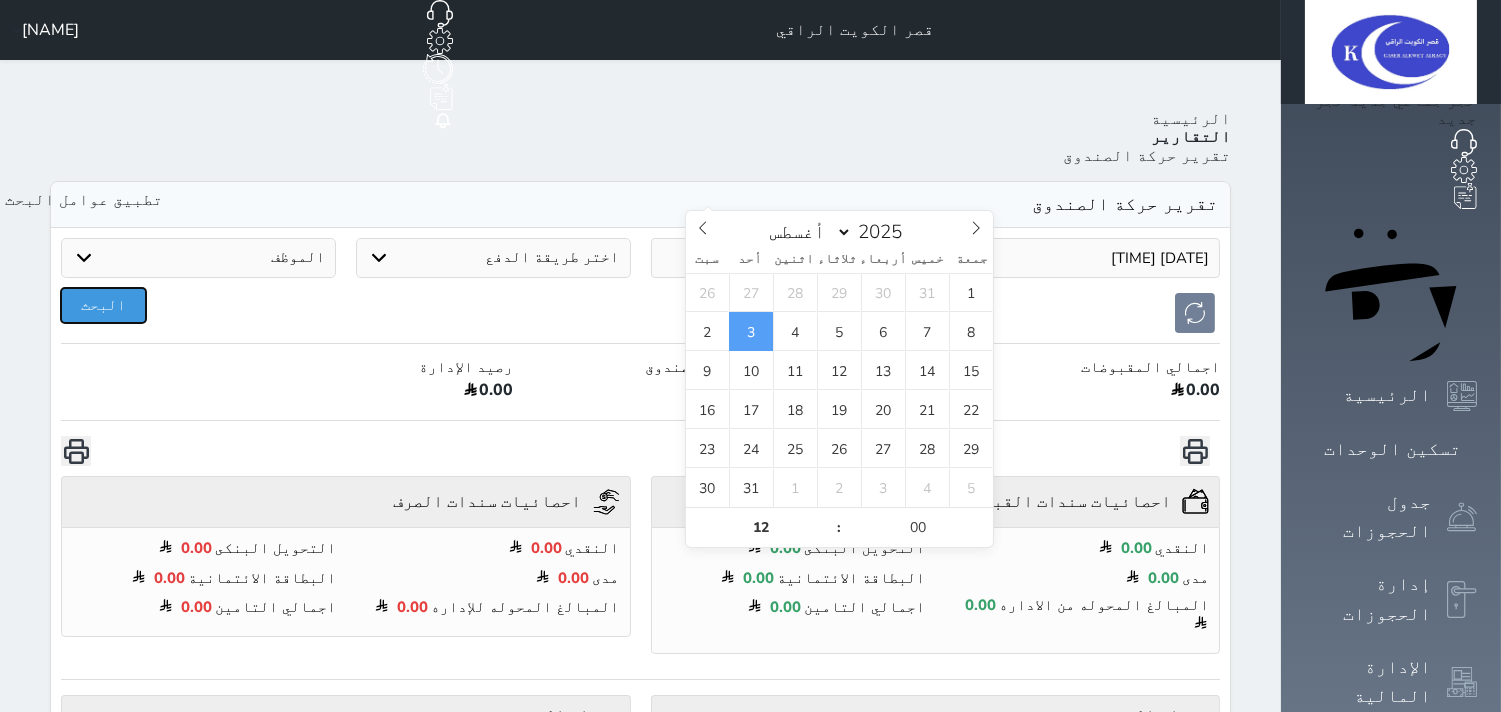 click on "البحث" at bounding box center [103, 305] 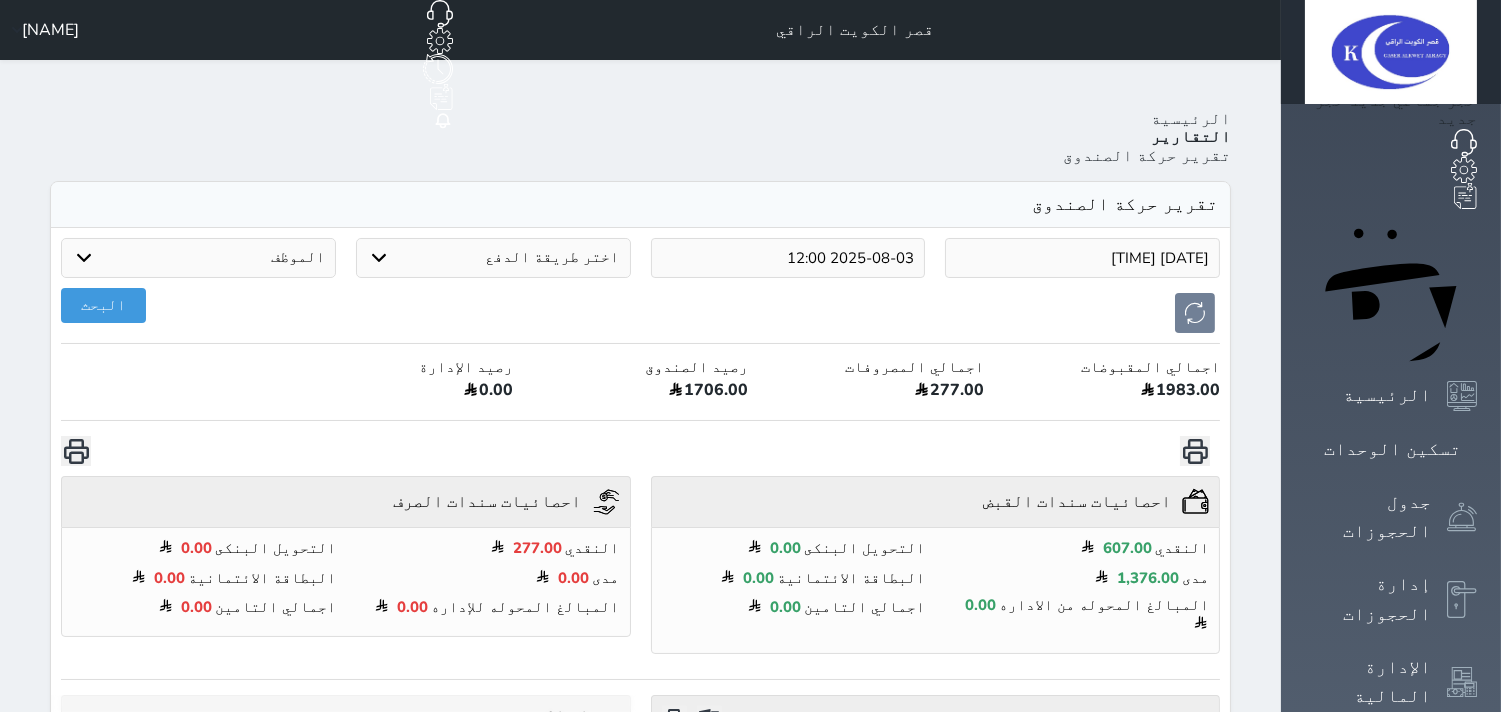 click on "1706.00" at bounding box center (641, 393) 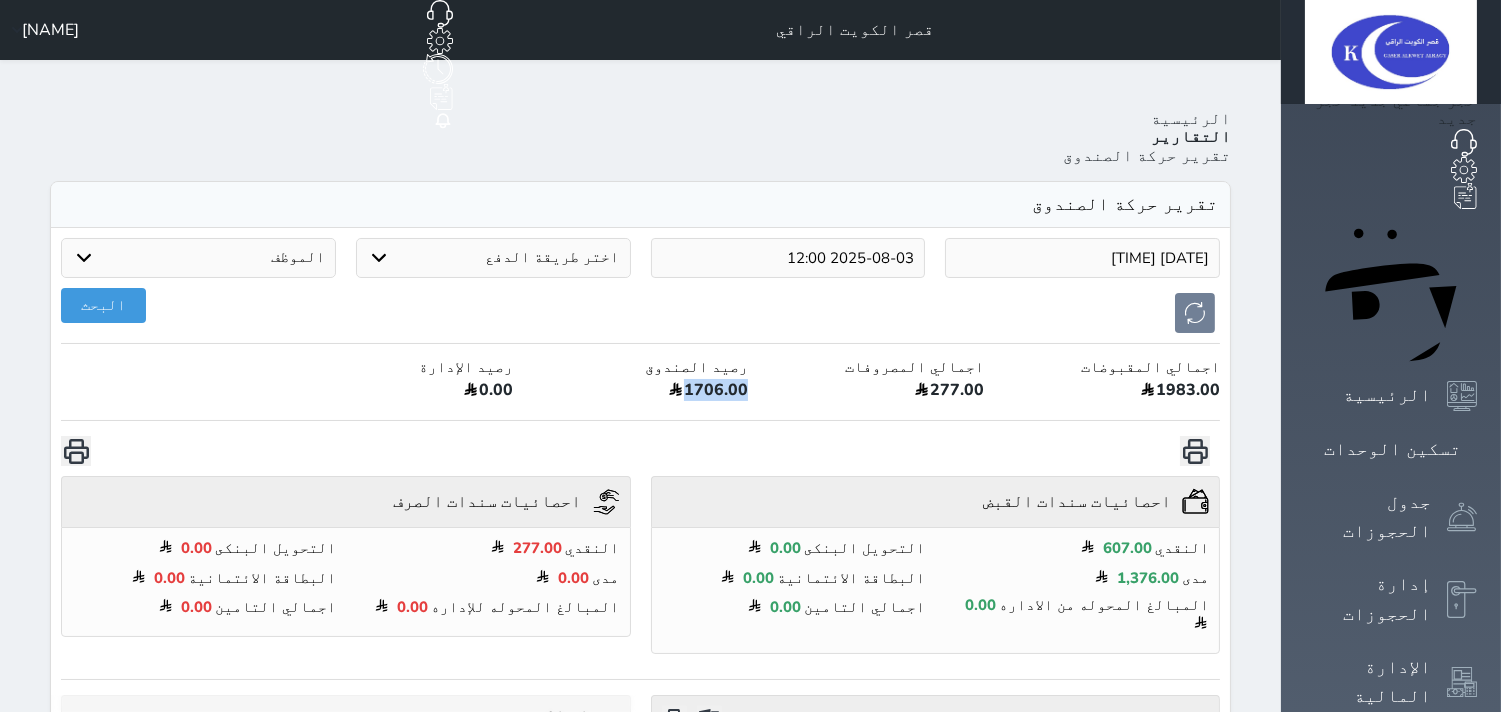 click on "1706.00" at bounding box center (641, 393) 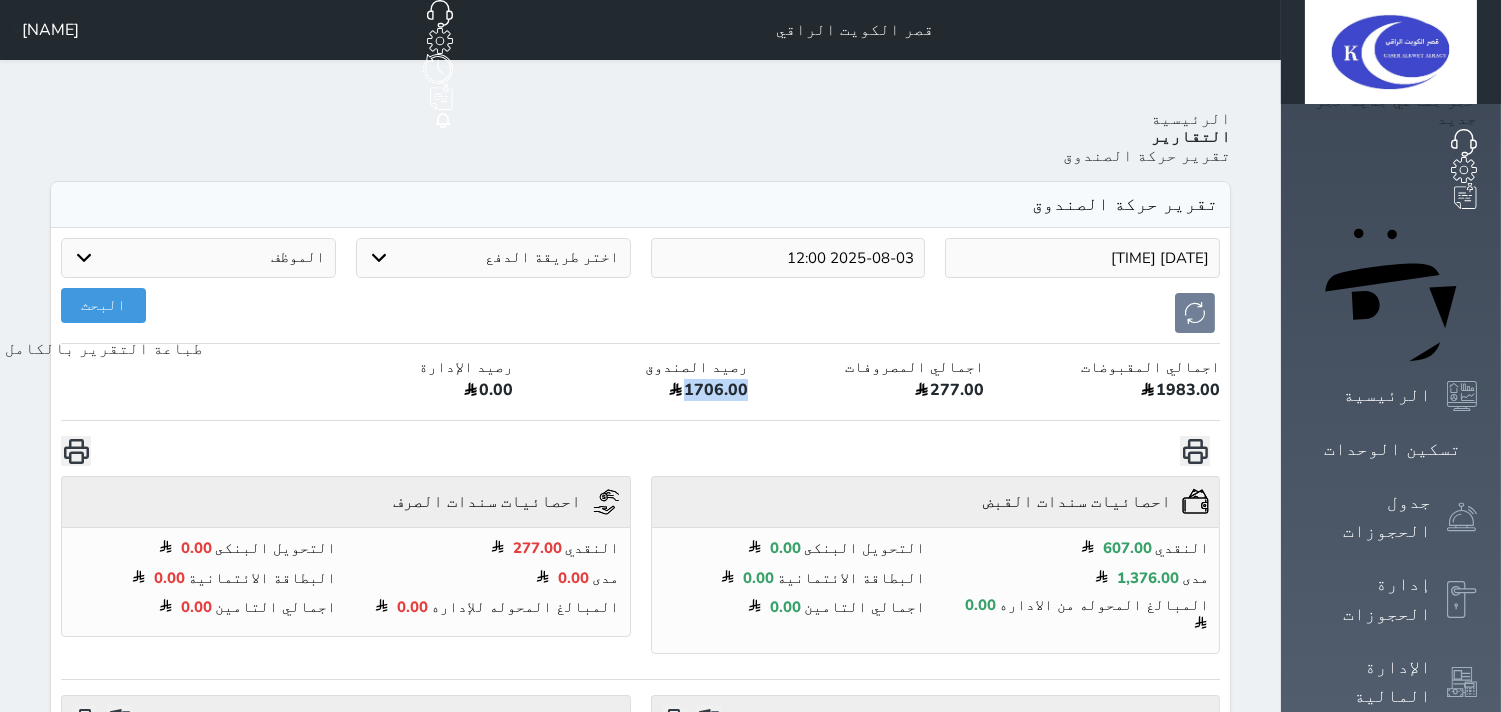 click at bounding box center [76, 451] 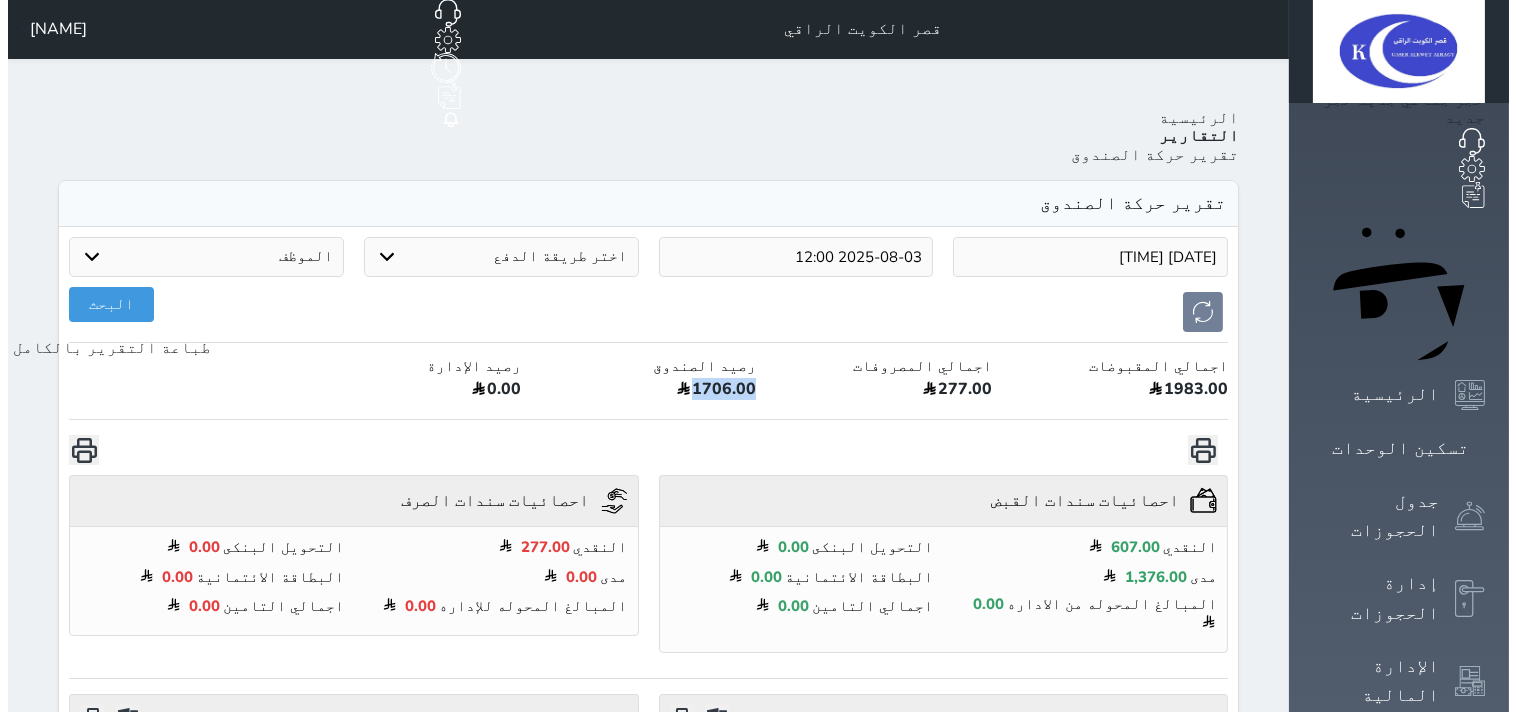 scroll, scrollTop: 0, scrollLeft: 0, axis: both 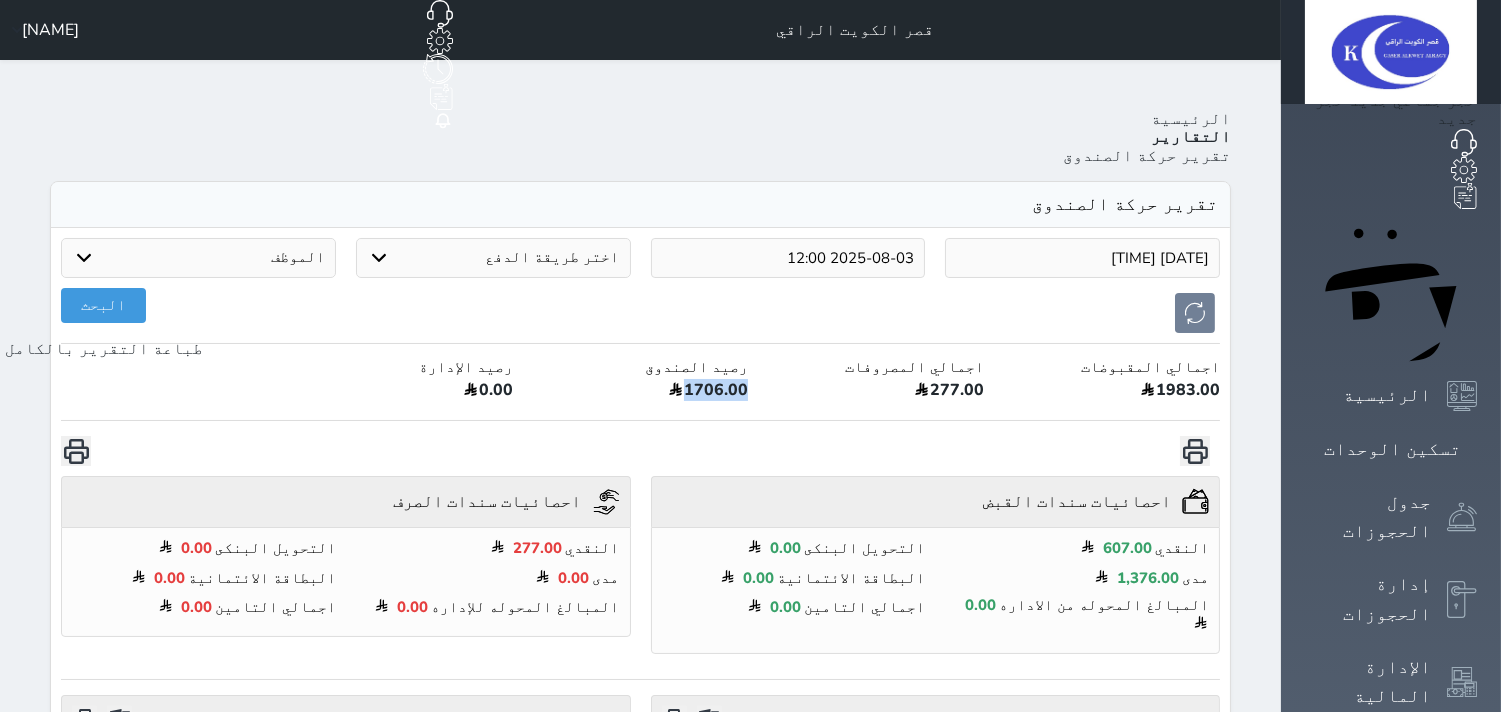 click at bounding box center (76, 451) 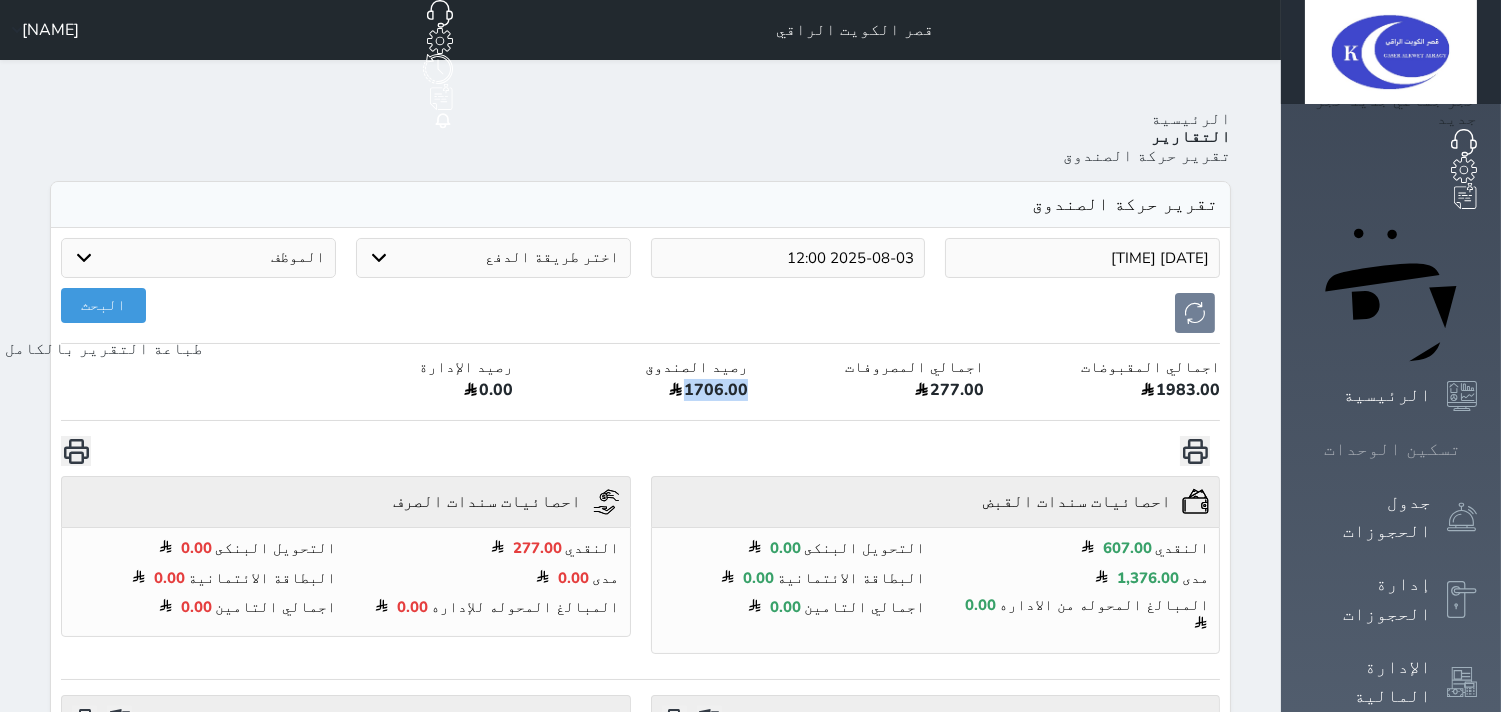 click on "تسكين الوحدات" at bounding box center (1392, 449) 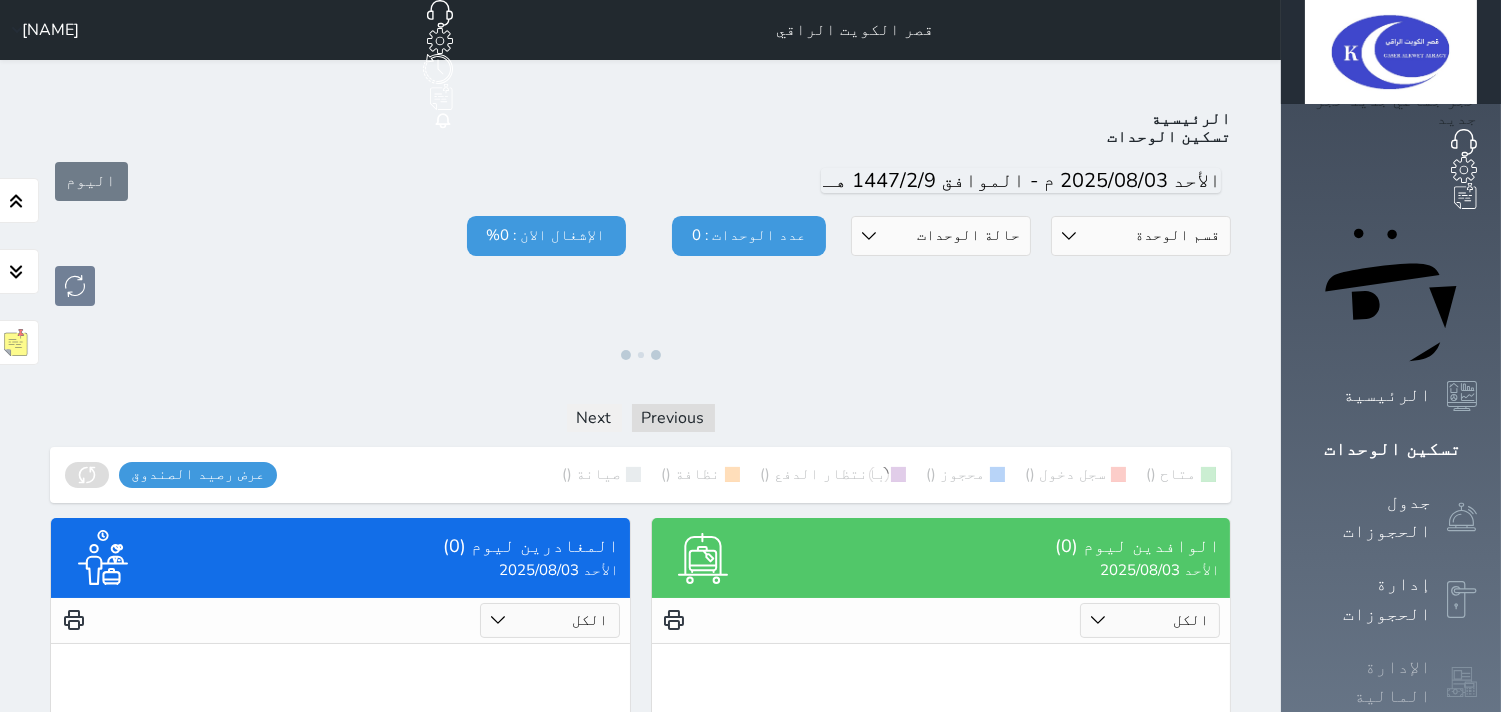 click 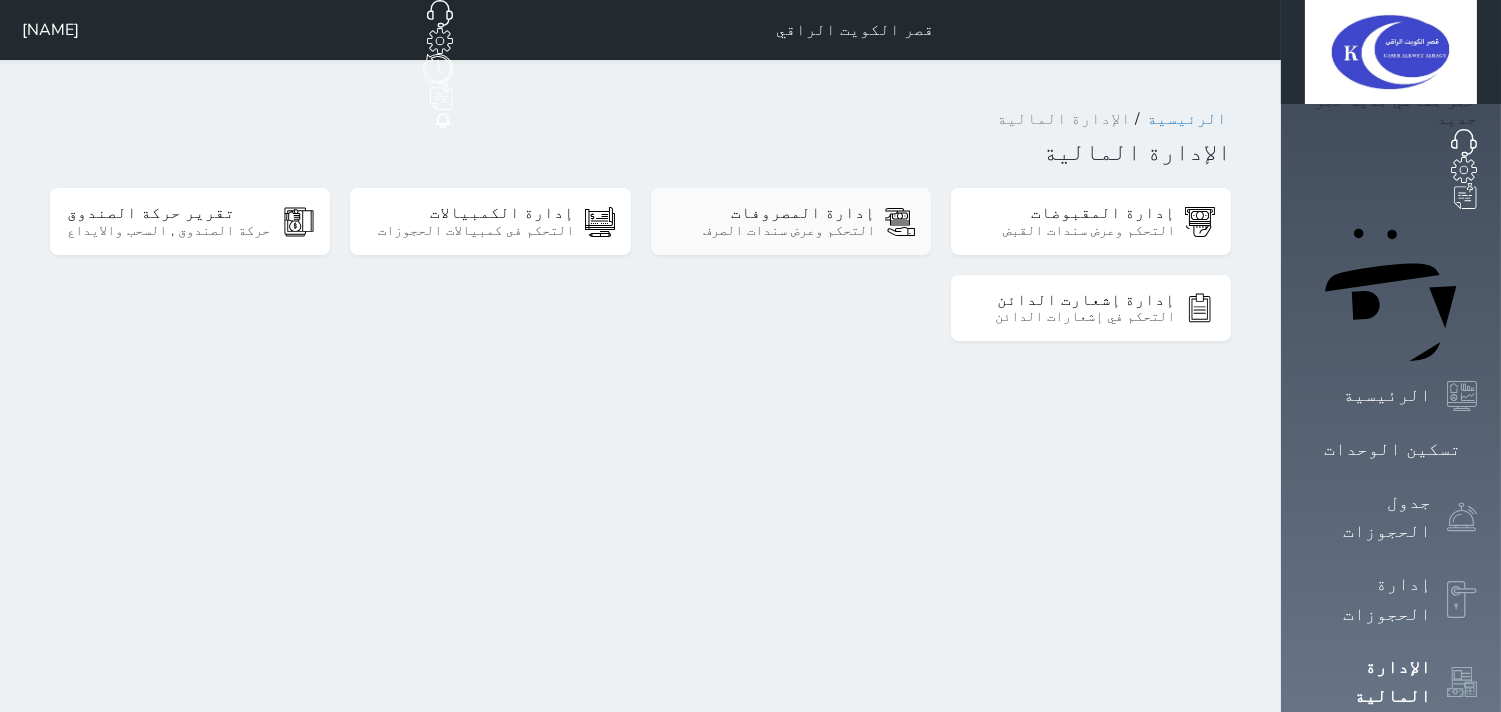 click on "إدارة المصروفات
التحكم وعرض سندات الصرف" at bounding box center (791, 221) 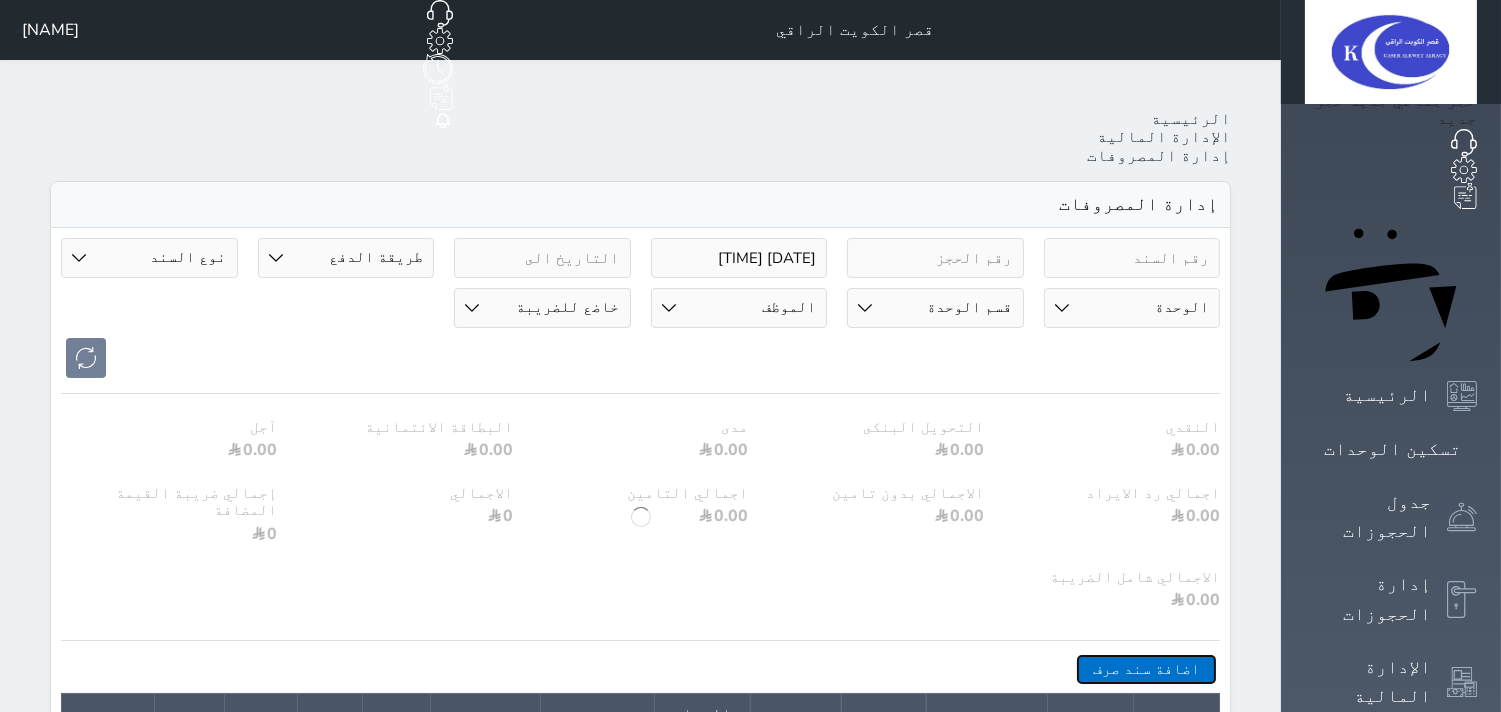 click on "اضافة سند صرف" at bounding box center (1146, 669) 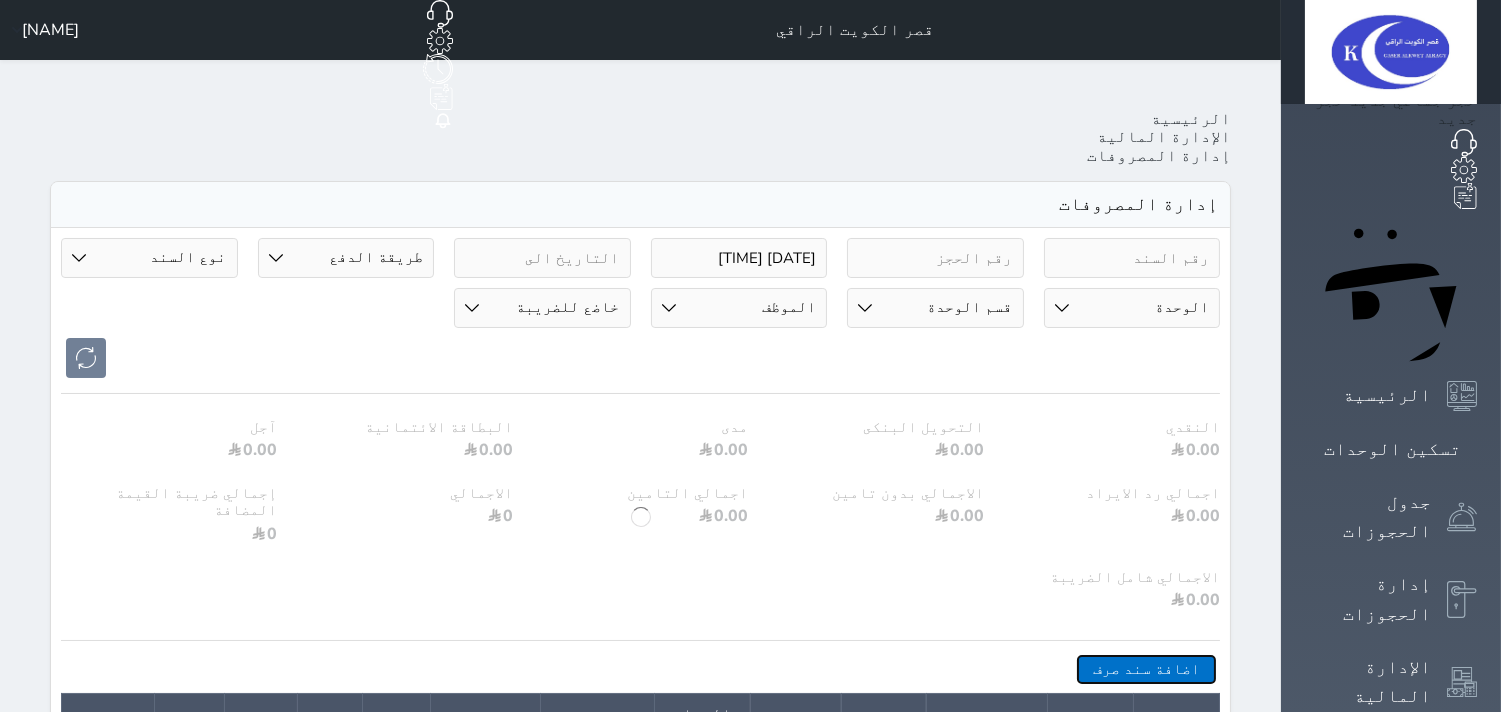 select 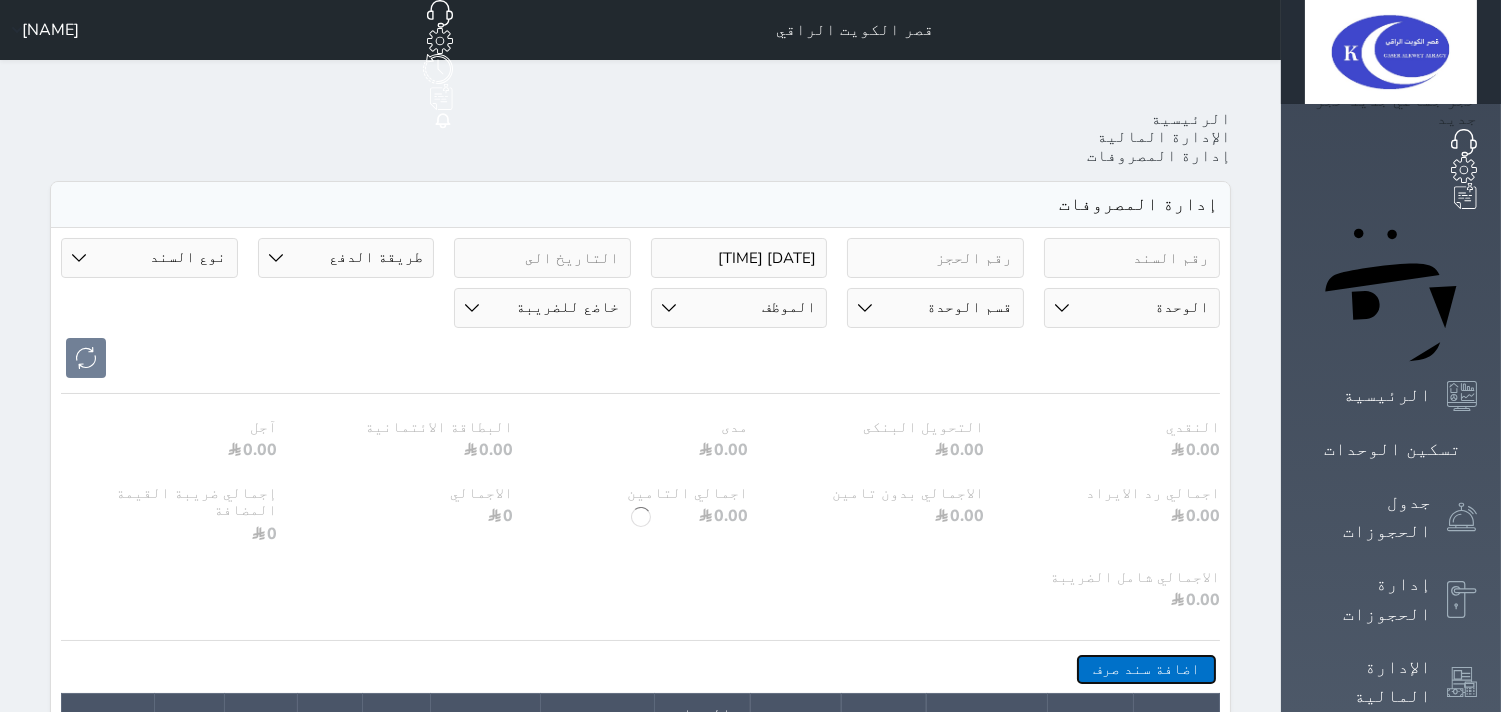 select 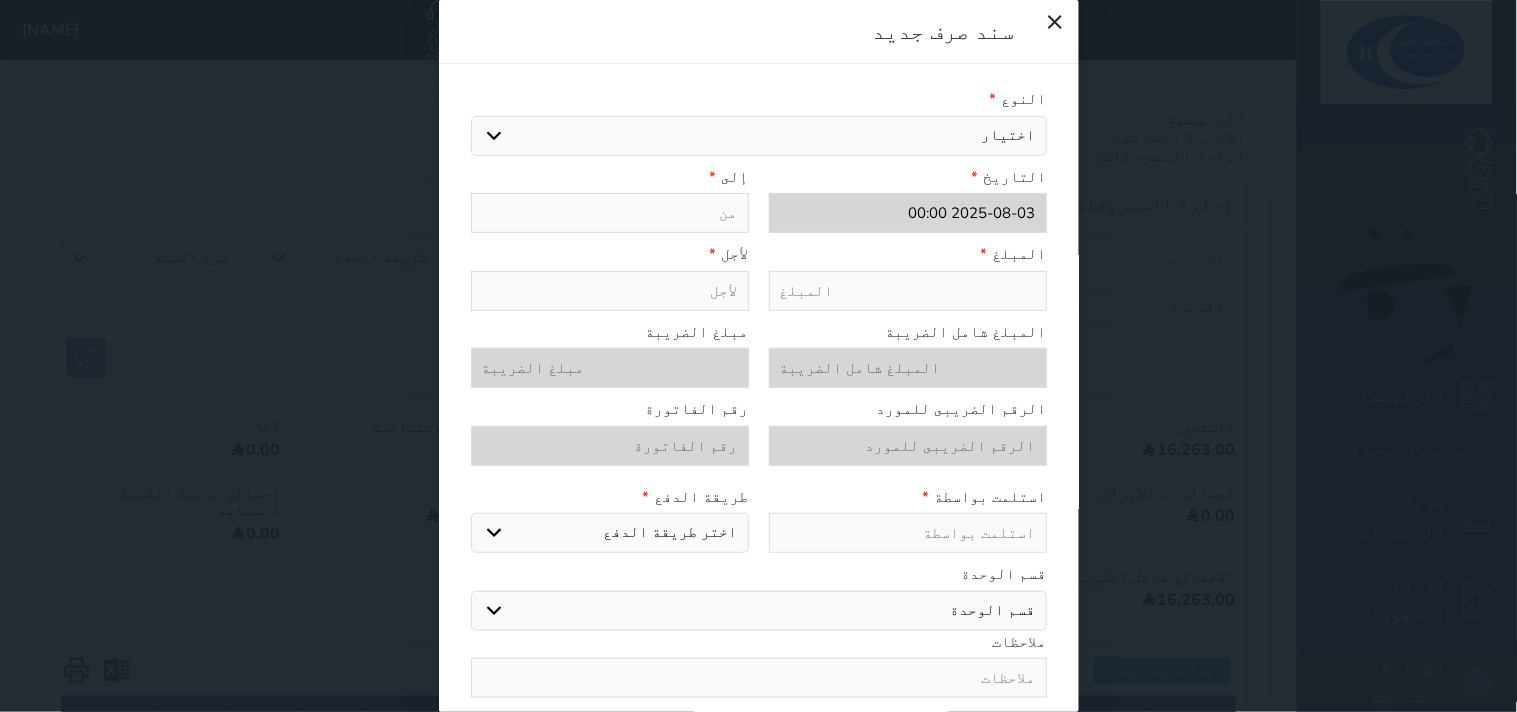 click on "اختيار   مرتجع إيجار رواتب صيانة مصروفات عامة تحويل من الصندوق الى الادارة استرجاع تامين استرجاع العربون الضريبه وبلدي" at bounding box center (759, 136) 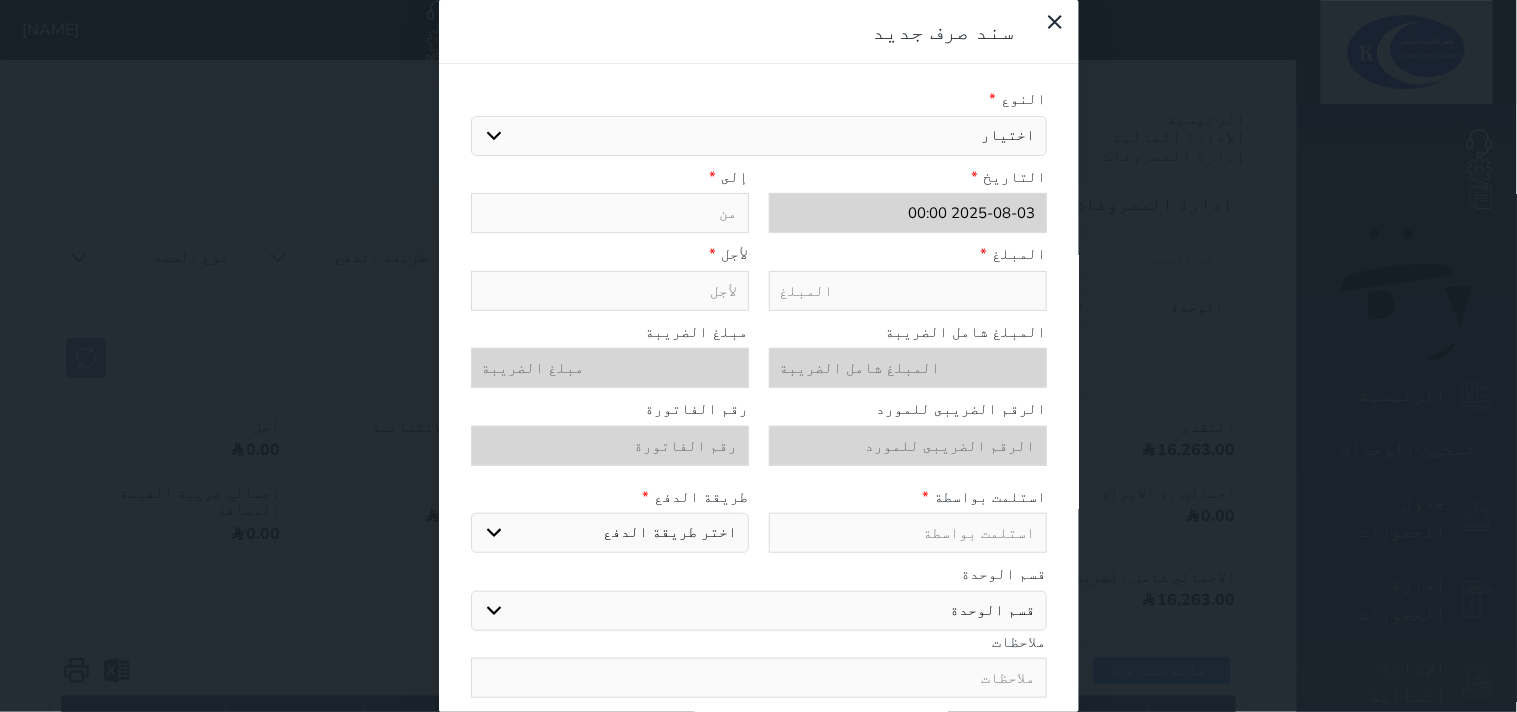 select on "28442" 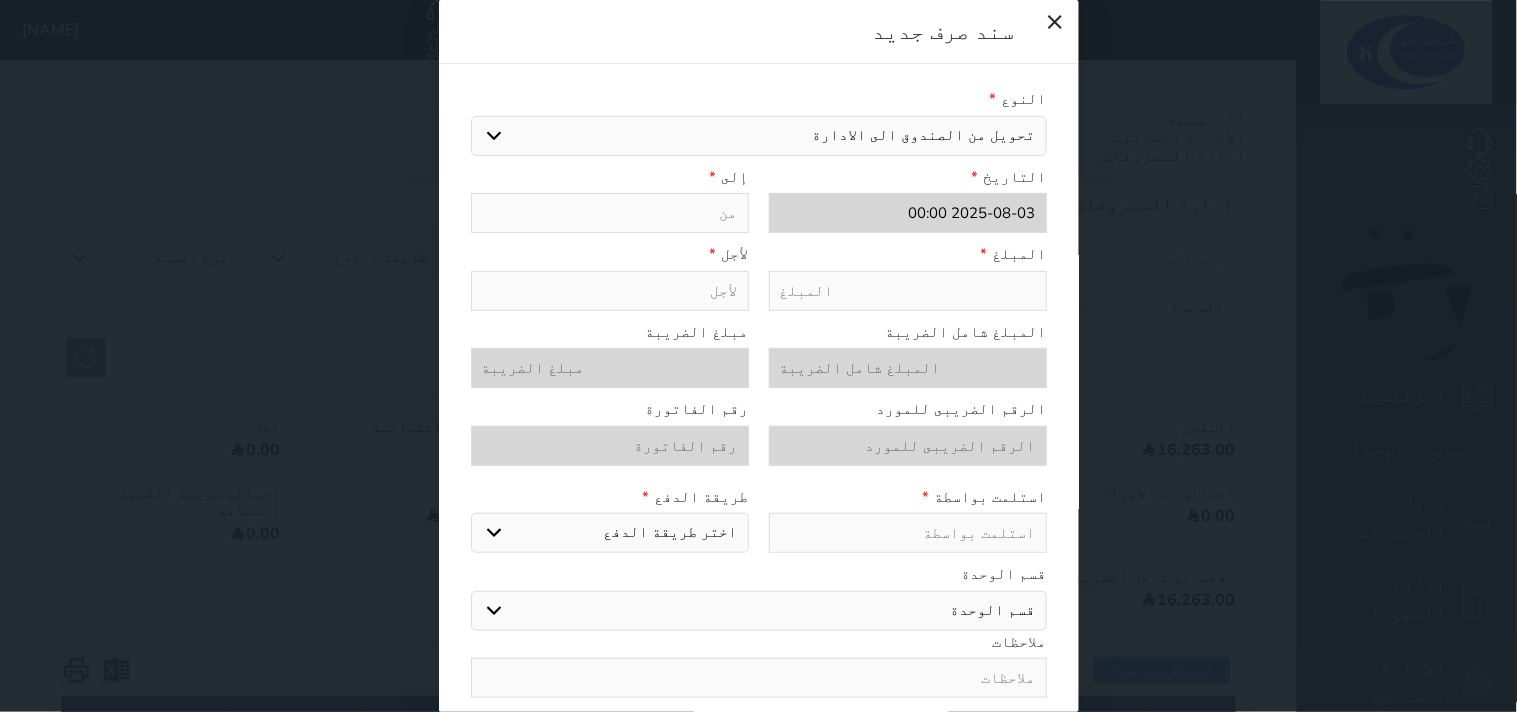 click on "اختيار   مرتجع إيجار رواتب صيانة مصروفات عامة تحويل من الصندوق الى الادارة استرجاع تامين استرجاع العربون الضريبه وبلدي" at bounding box center (759, 136) 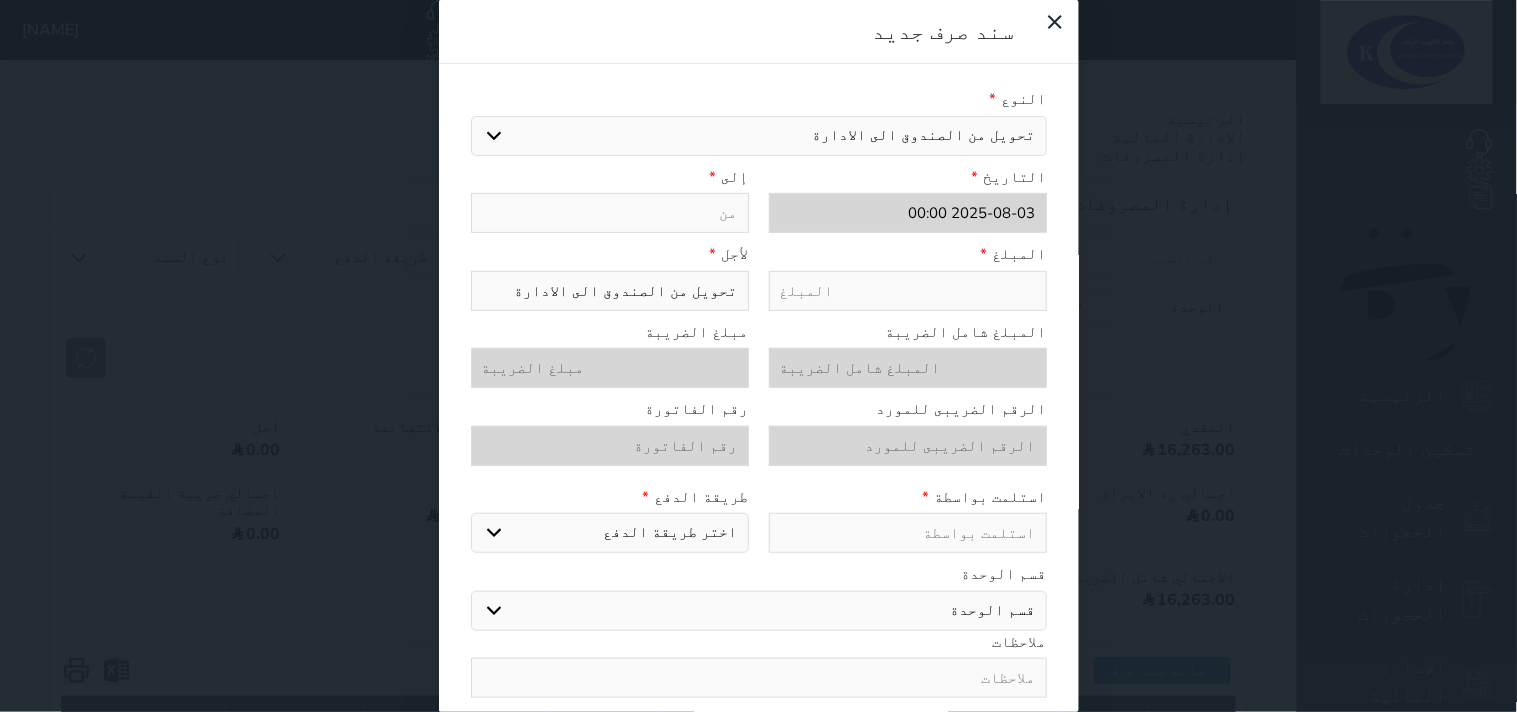 click at bounding box center [908, 291] 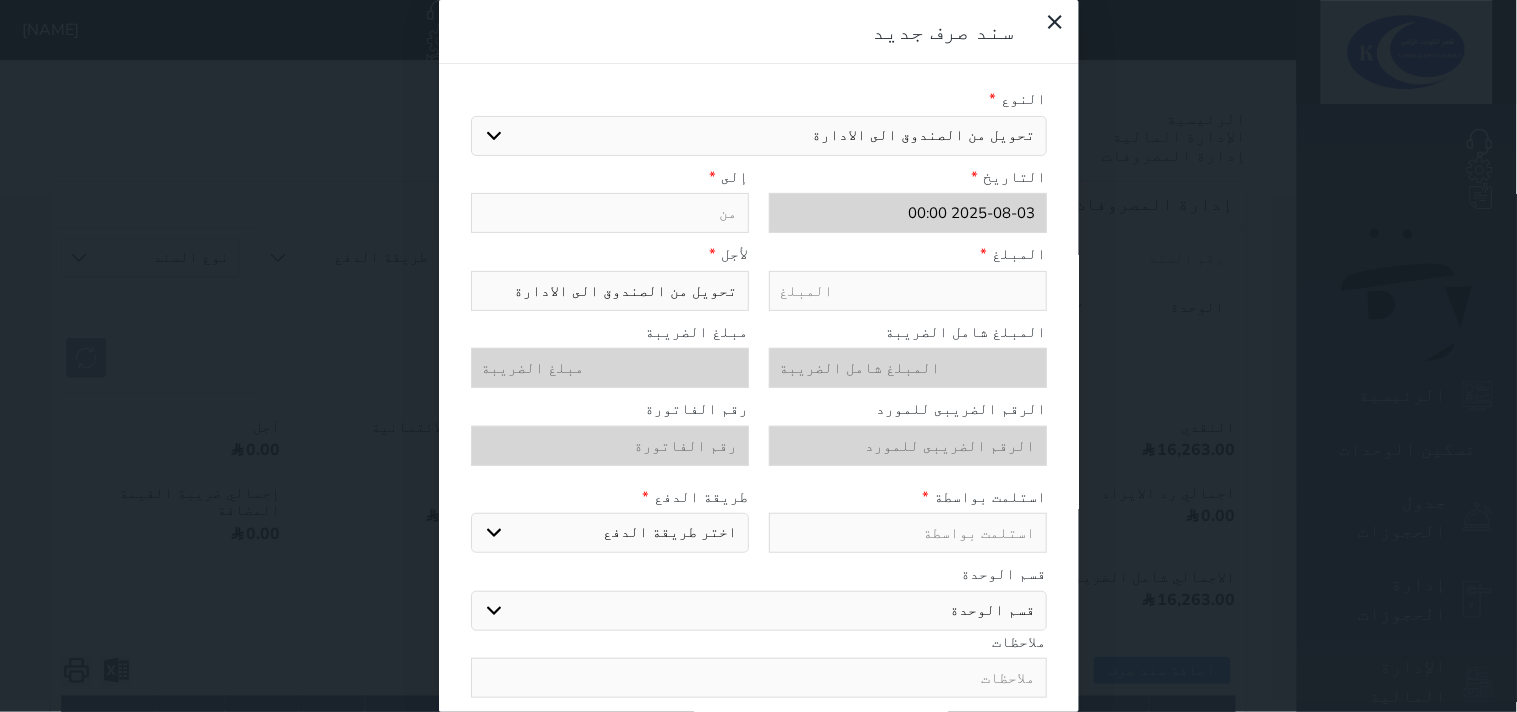 type on "[DATE] [TIME]" 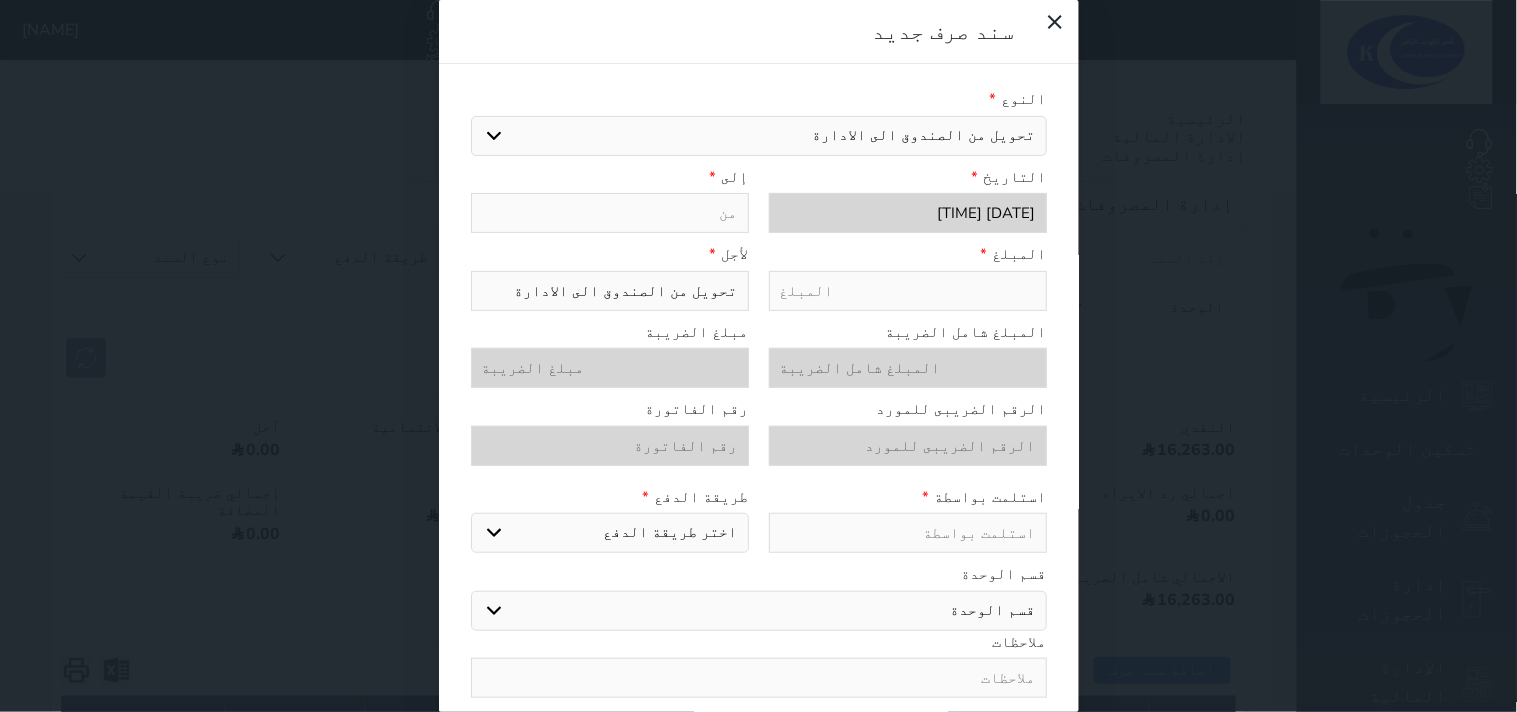 select 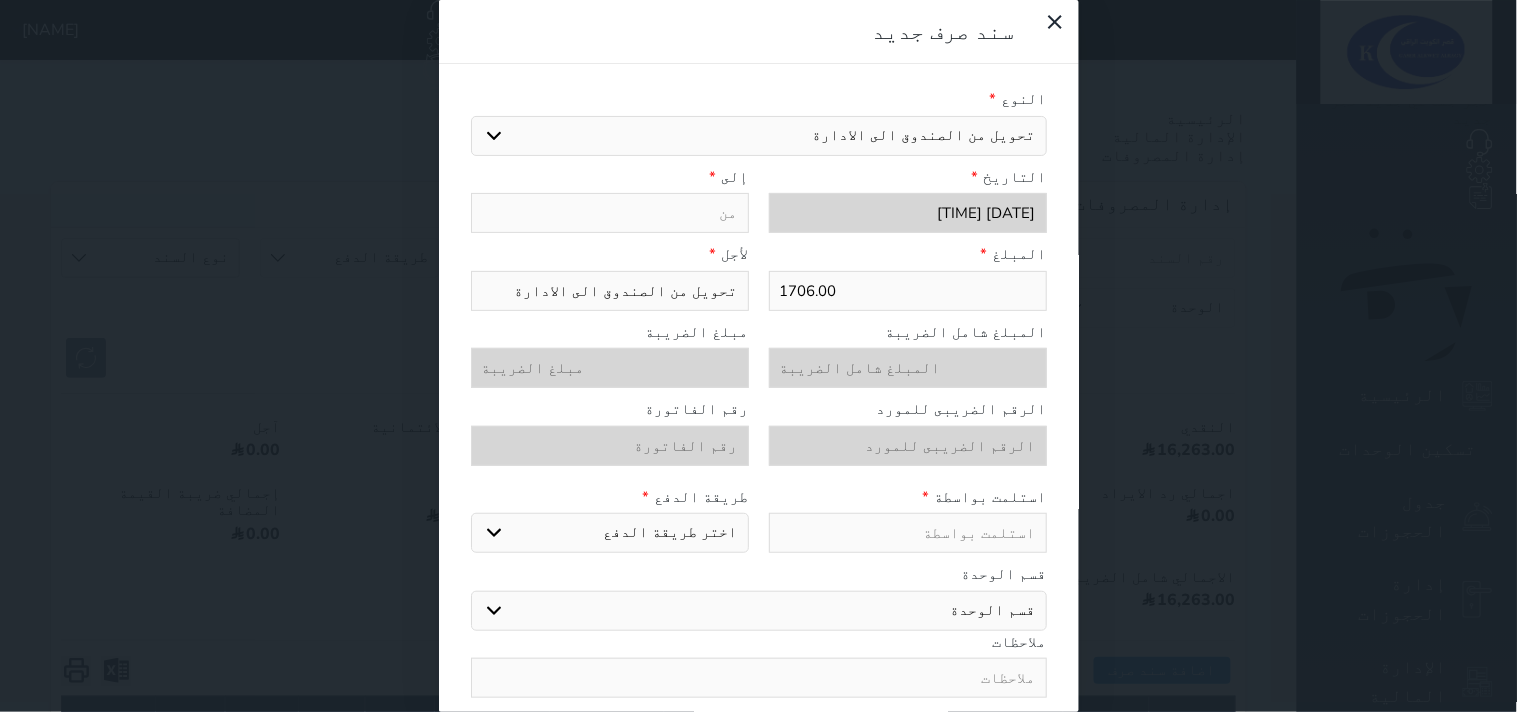 type on "1706.00" 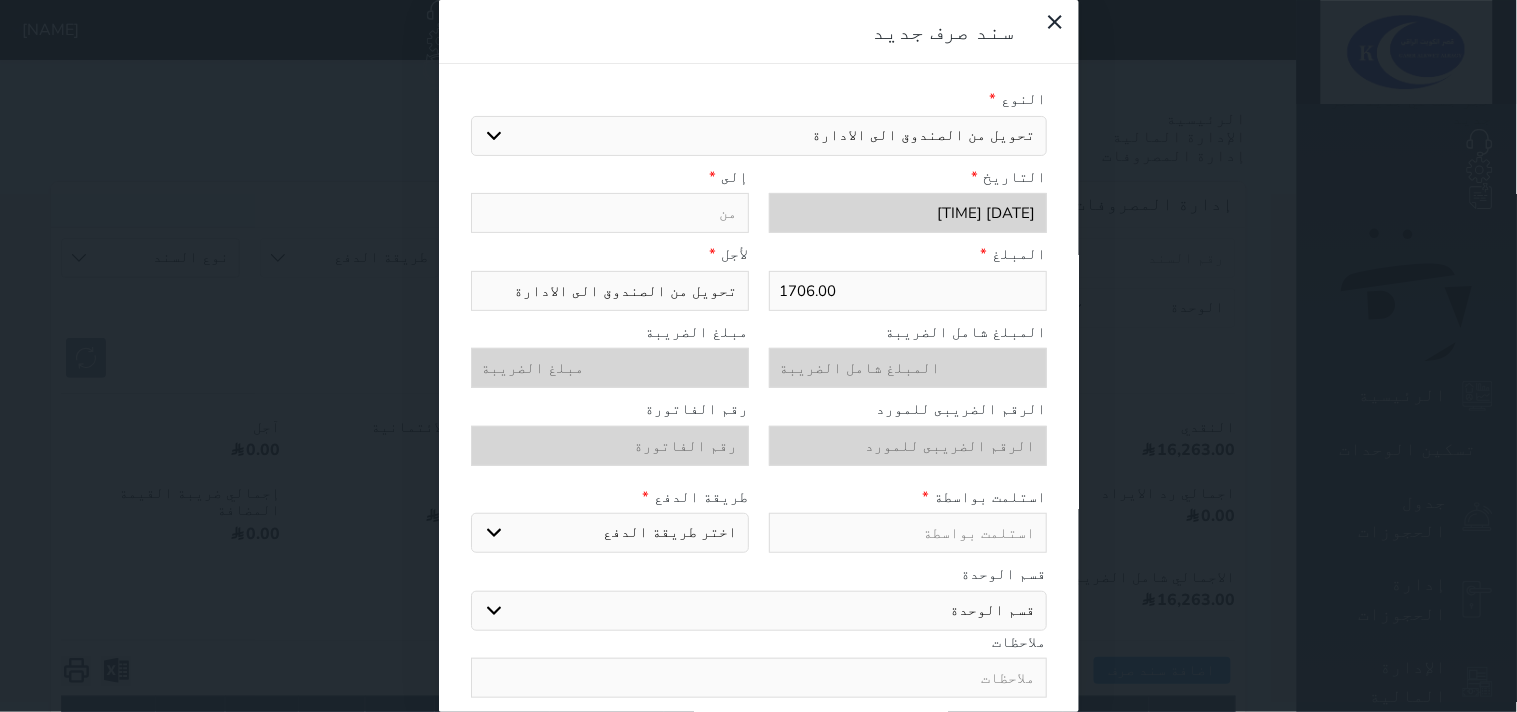 type on "ت" 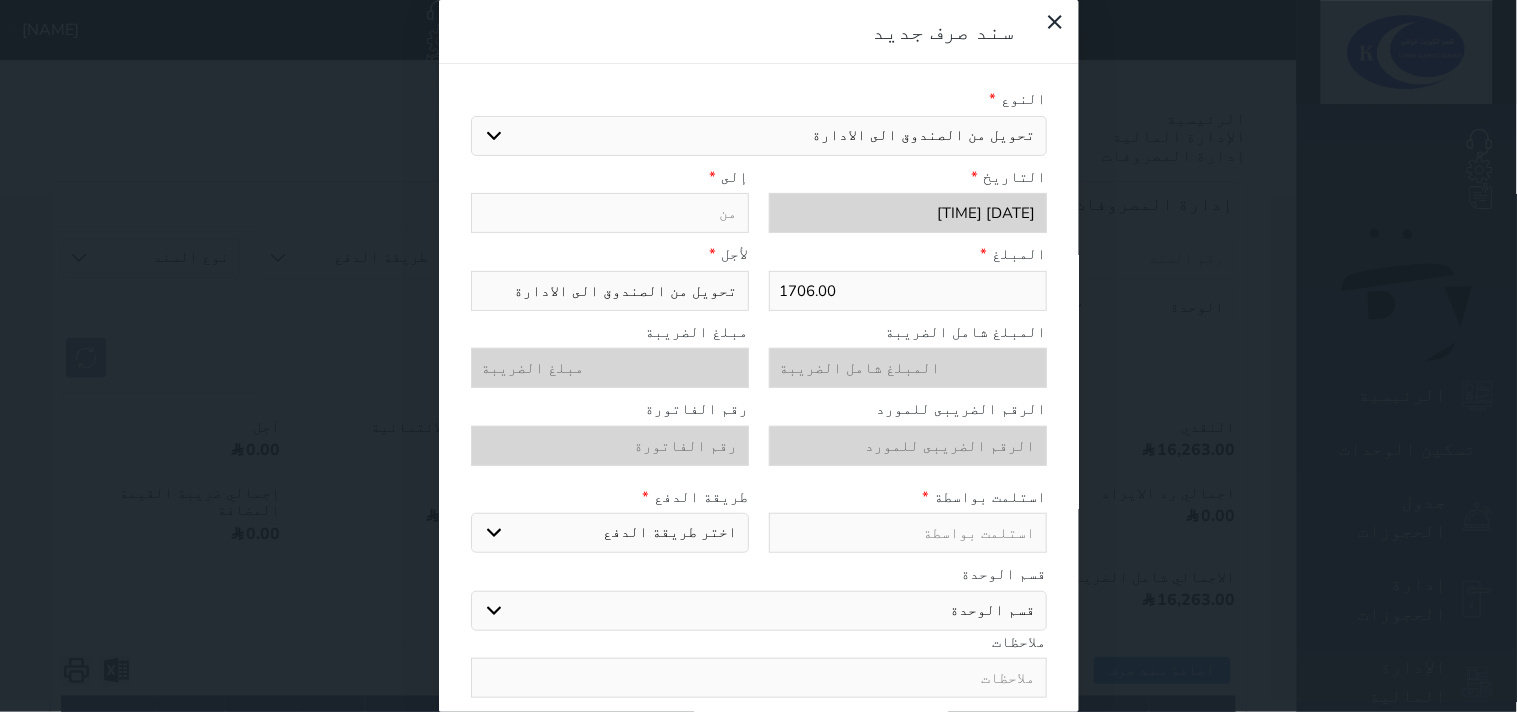 select 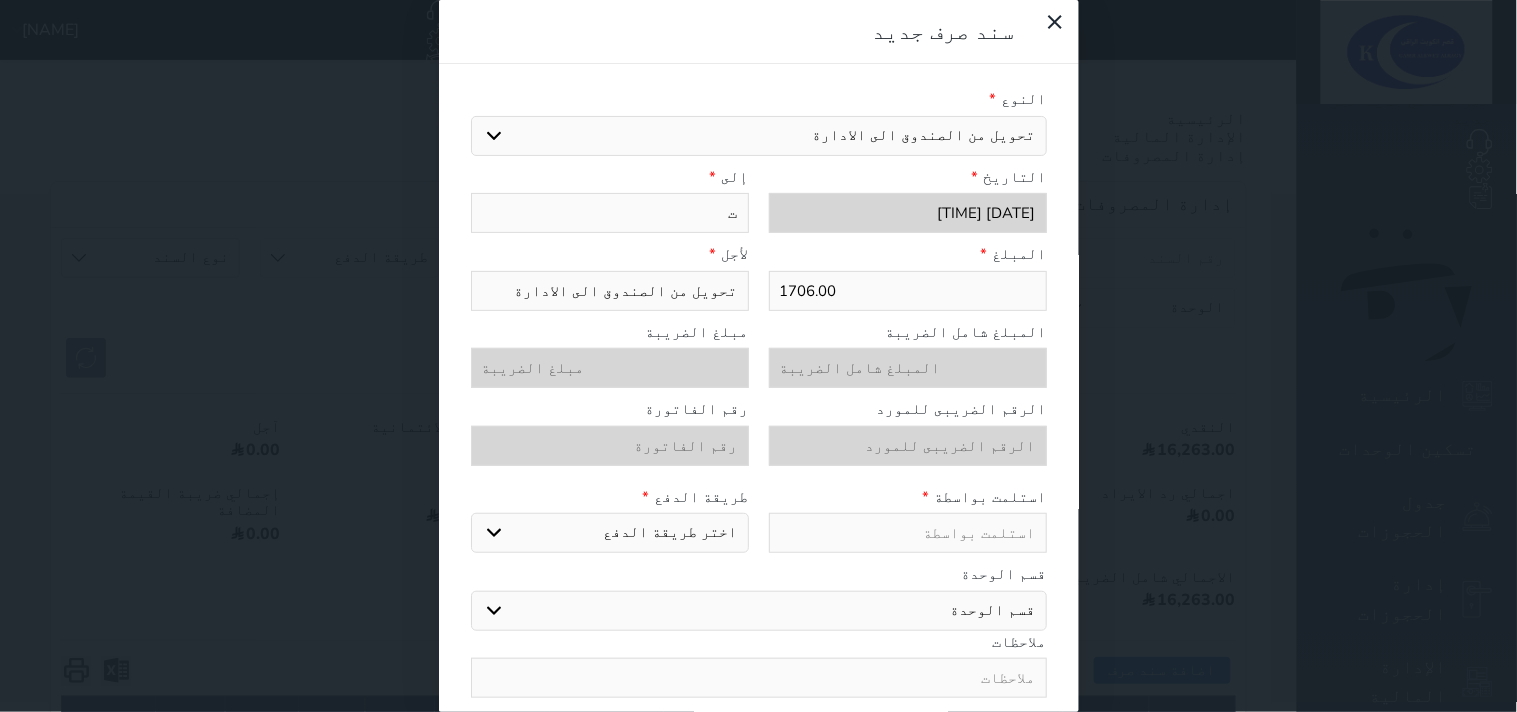 type on "تق" 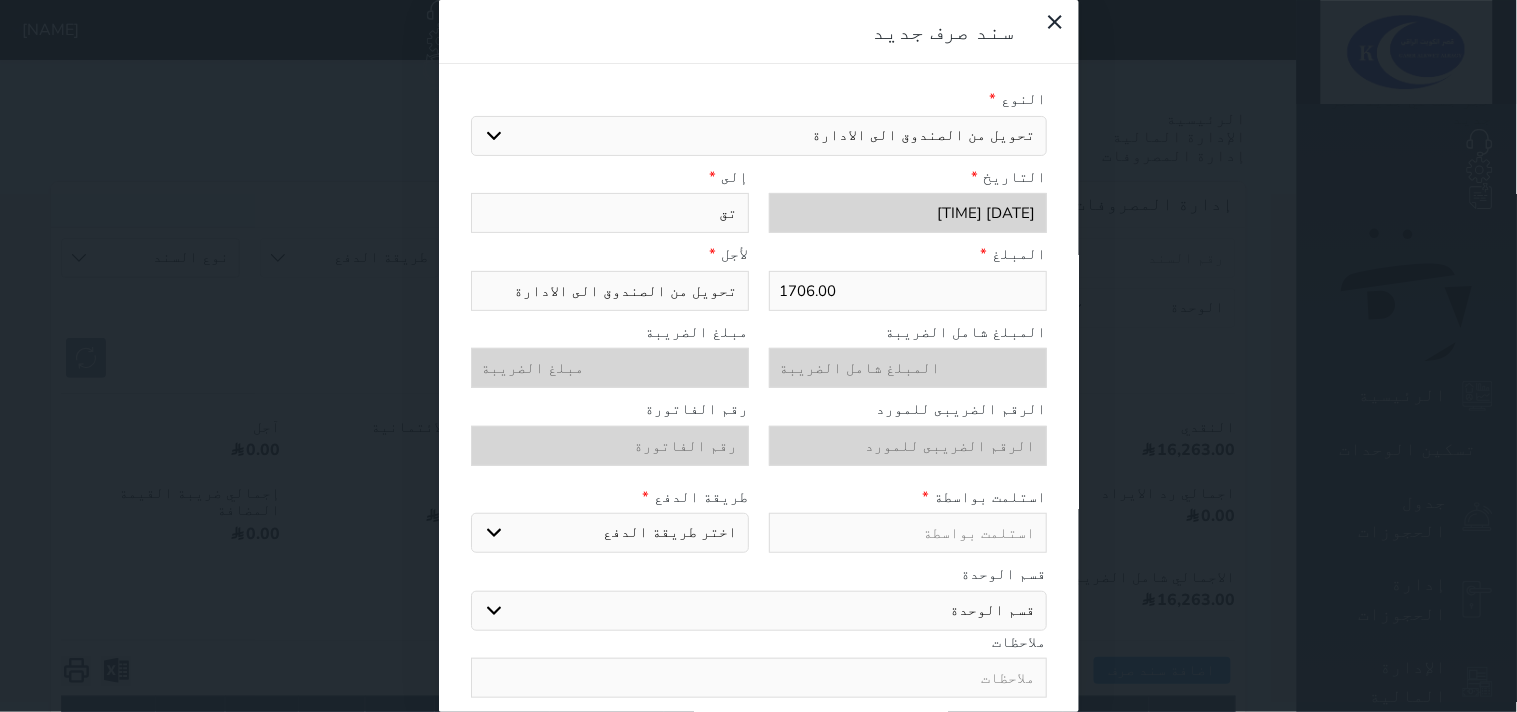 type on "تقف" 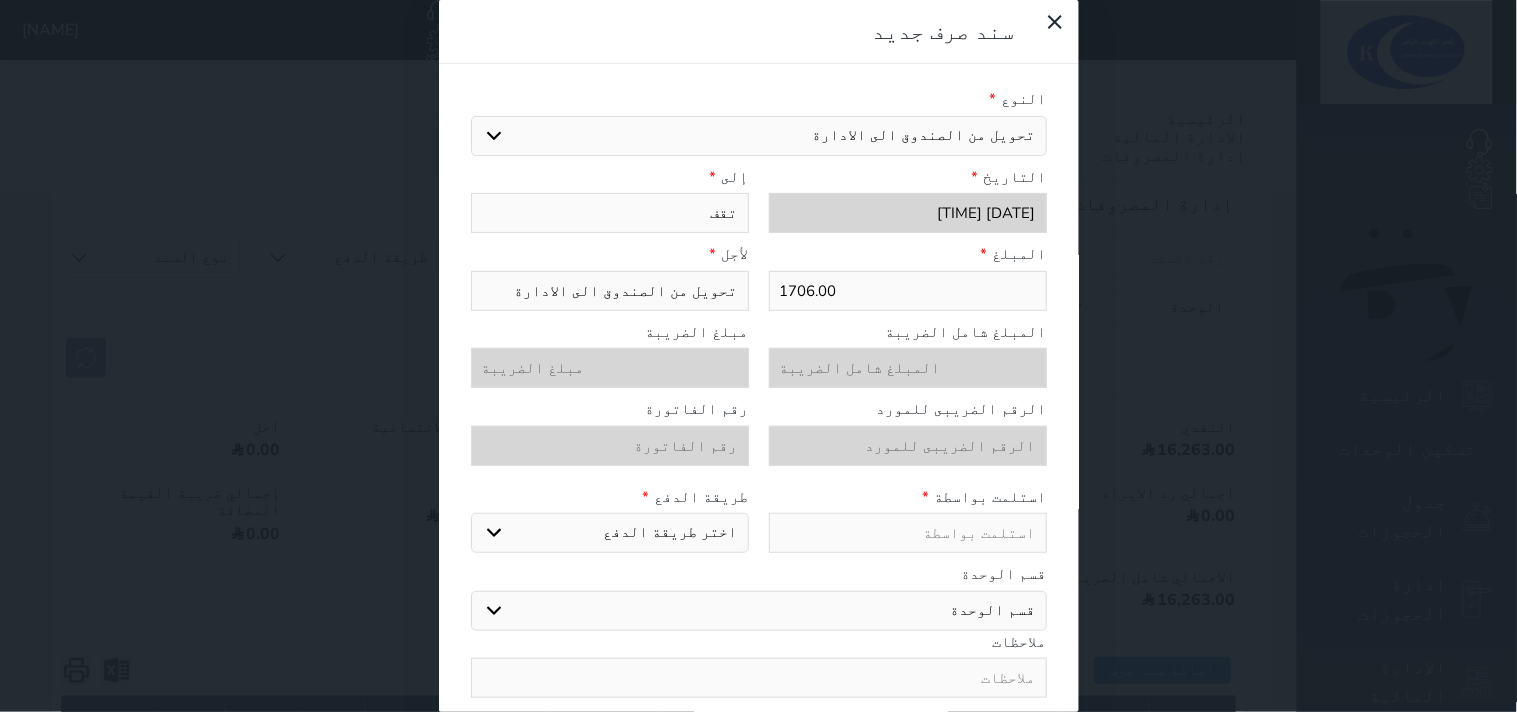 type on "تقفي" 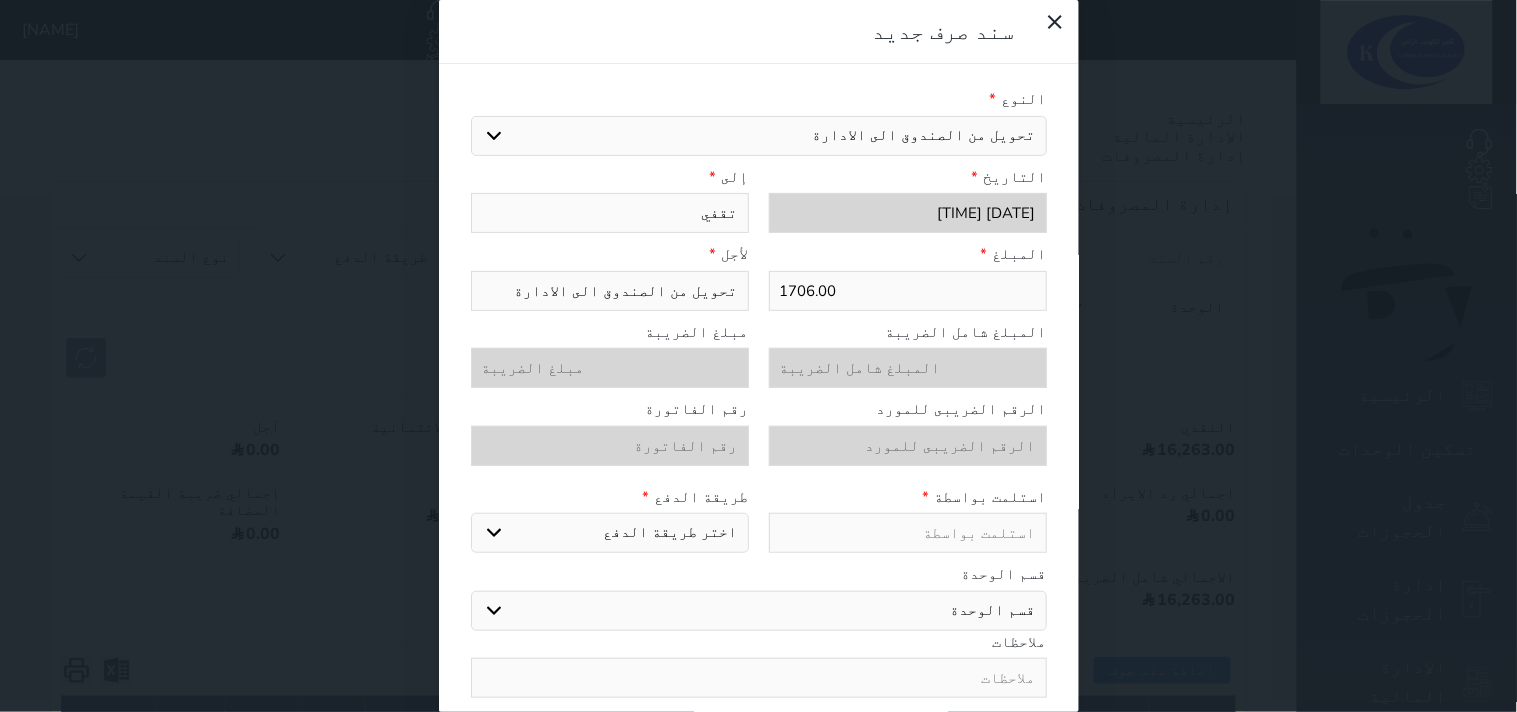type on "تقفيل" 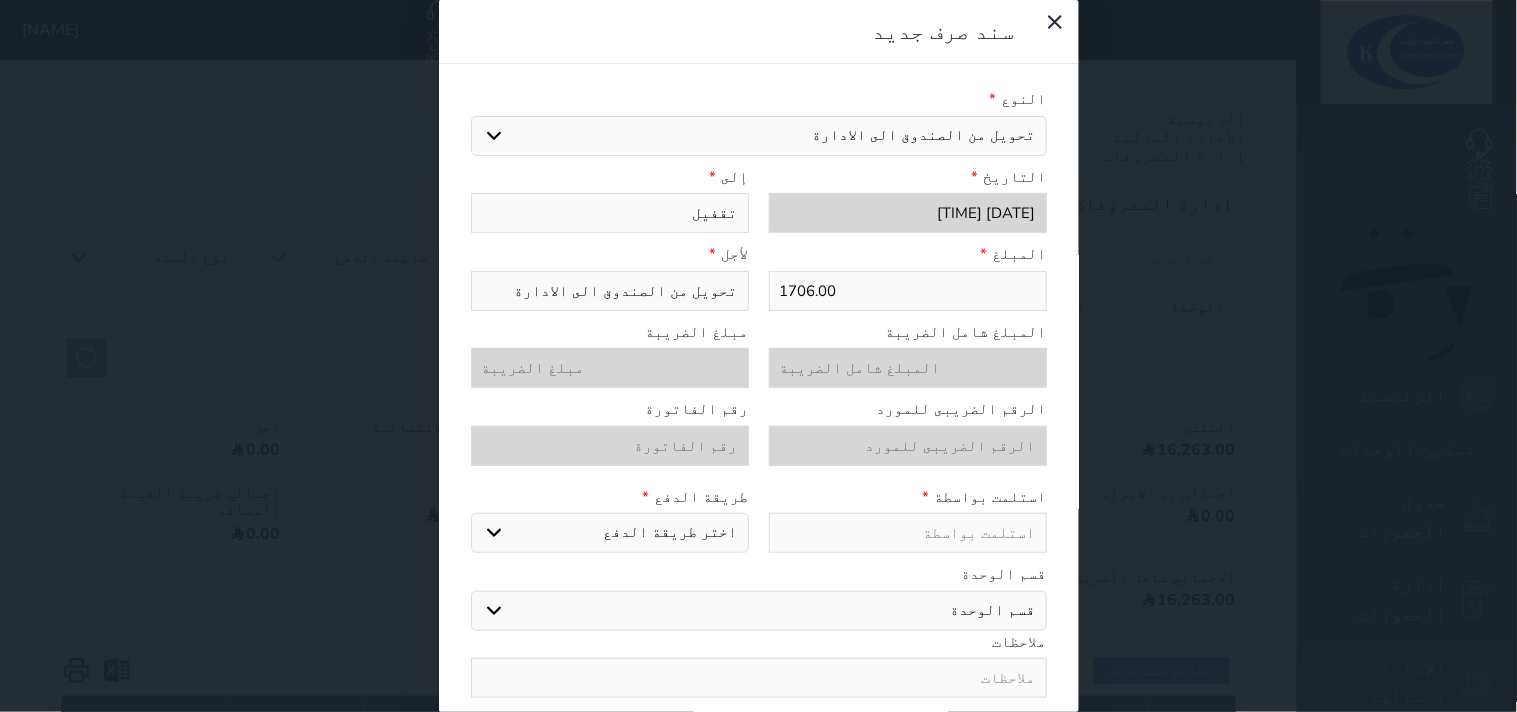 type on "تقفيل" 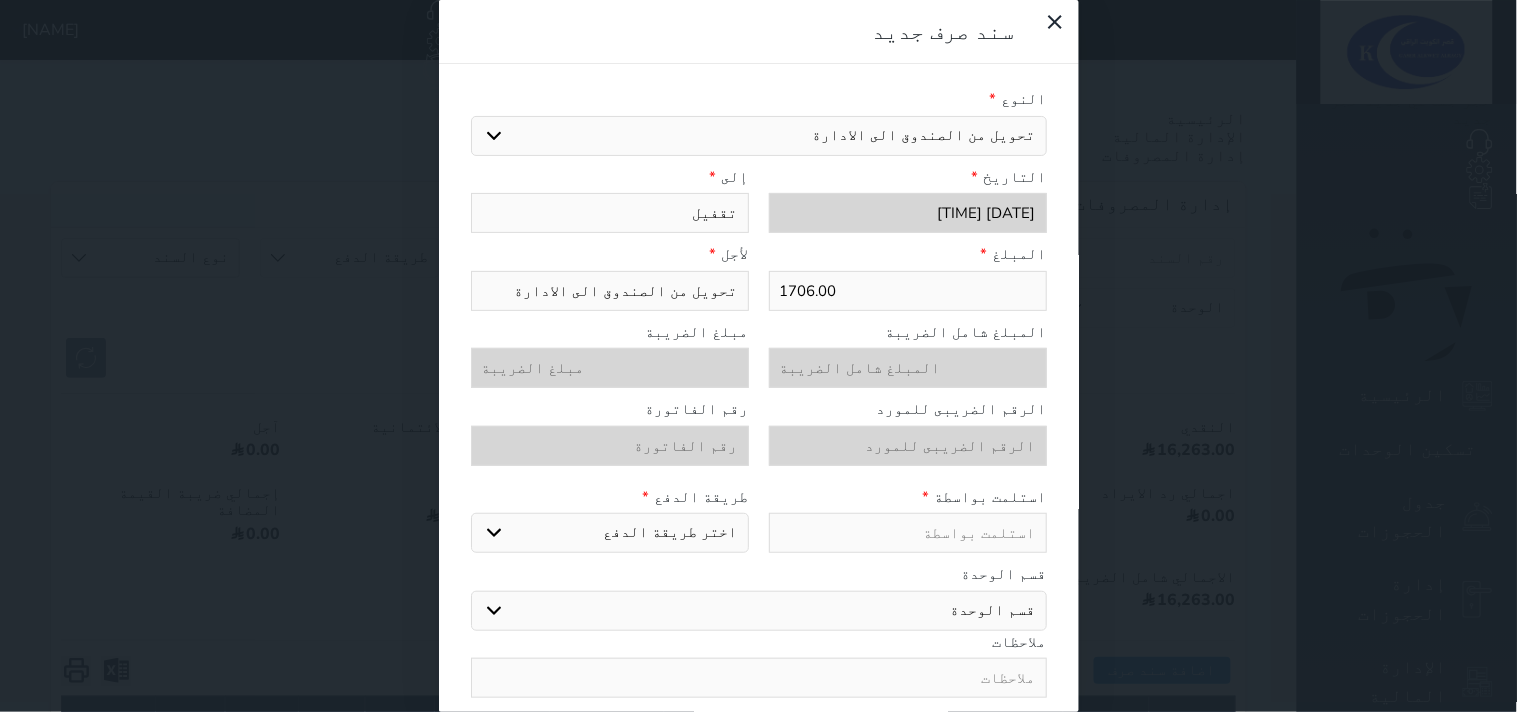 type on "ا" 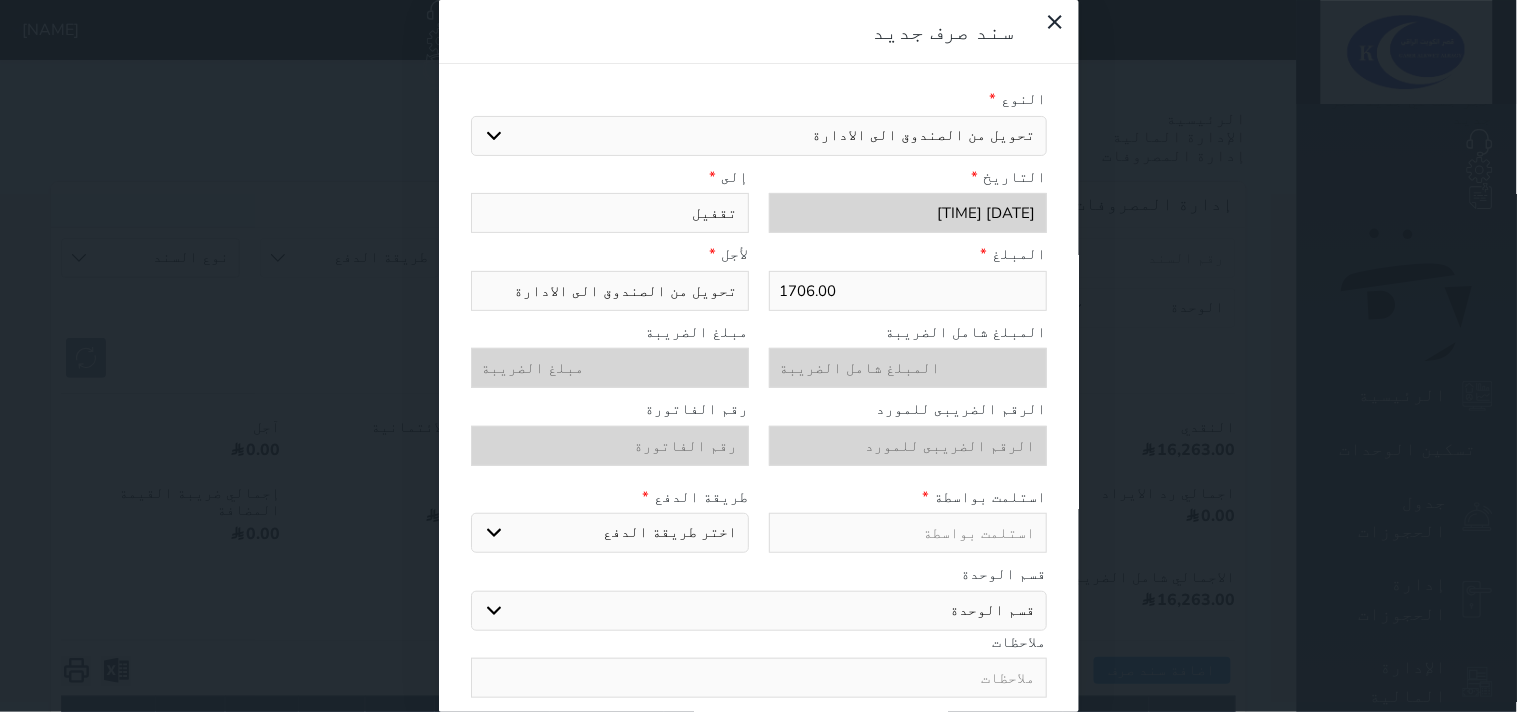 select 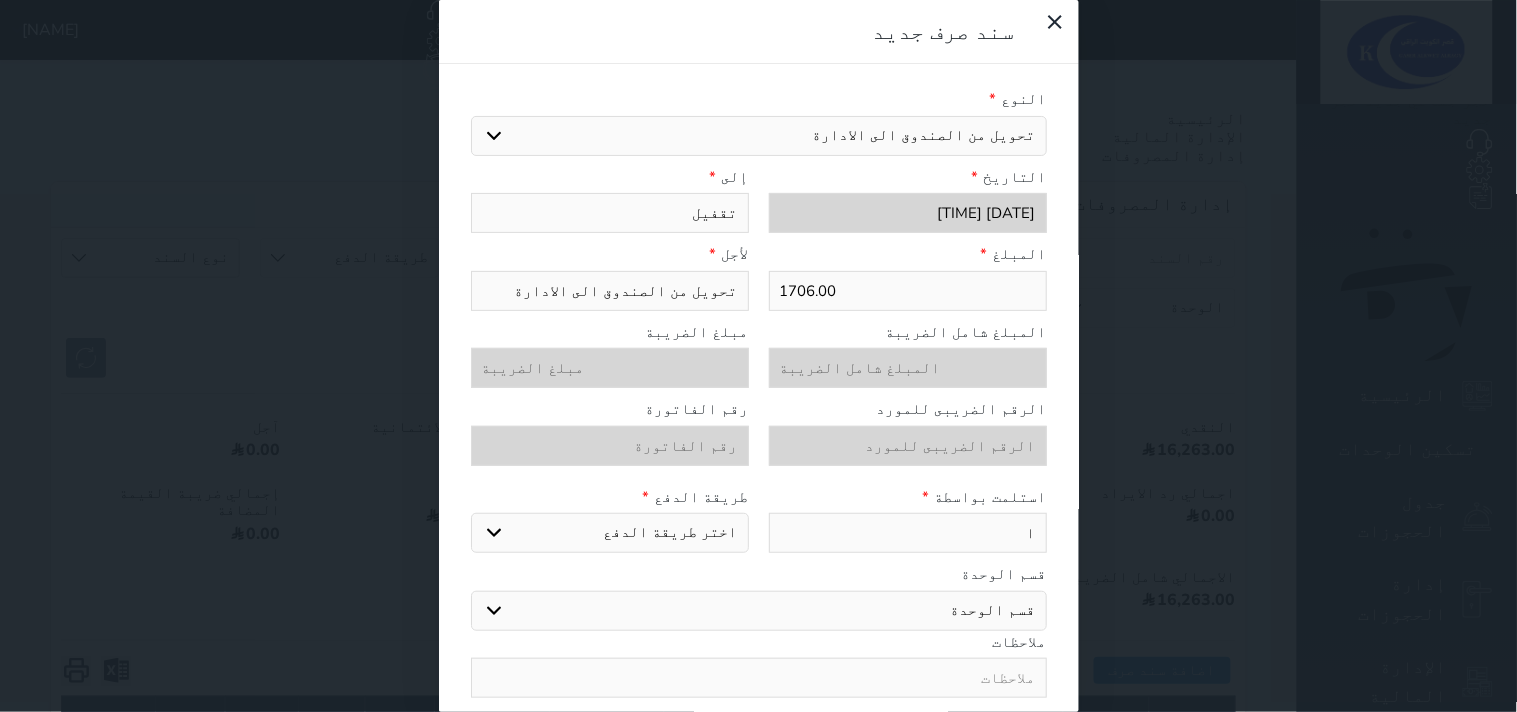 type on "اا" 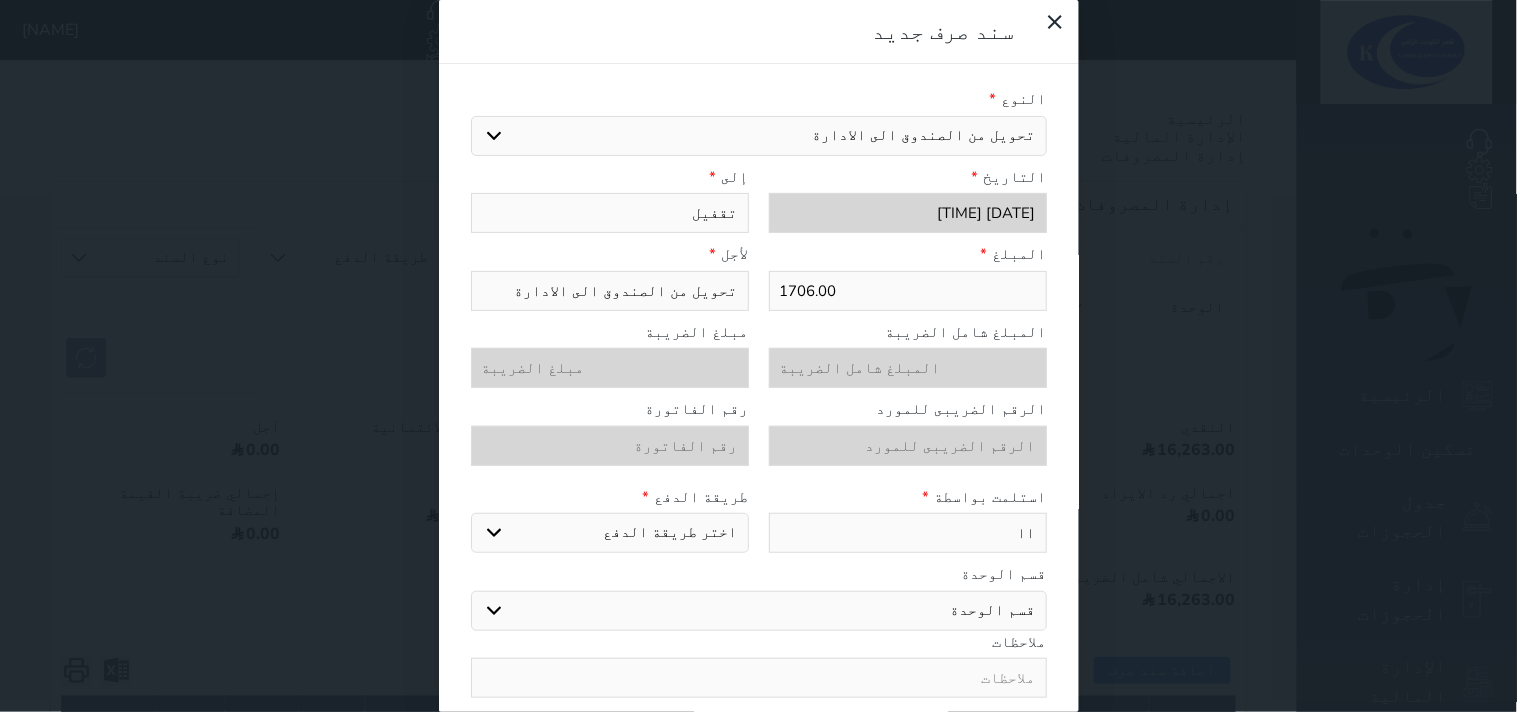 type on "ا" 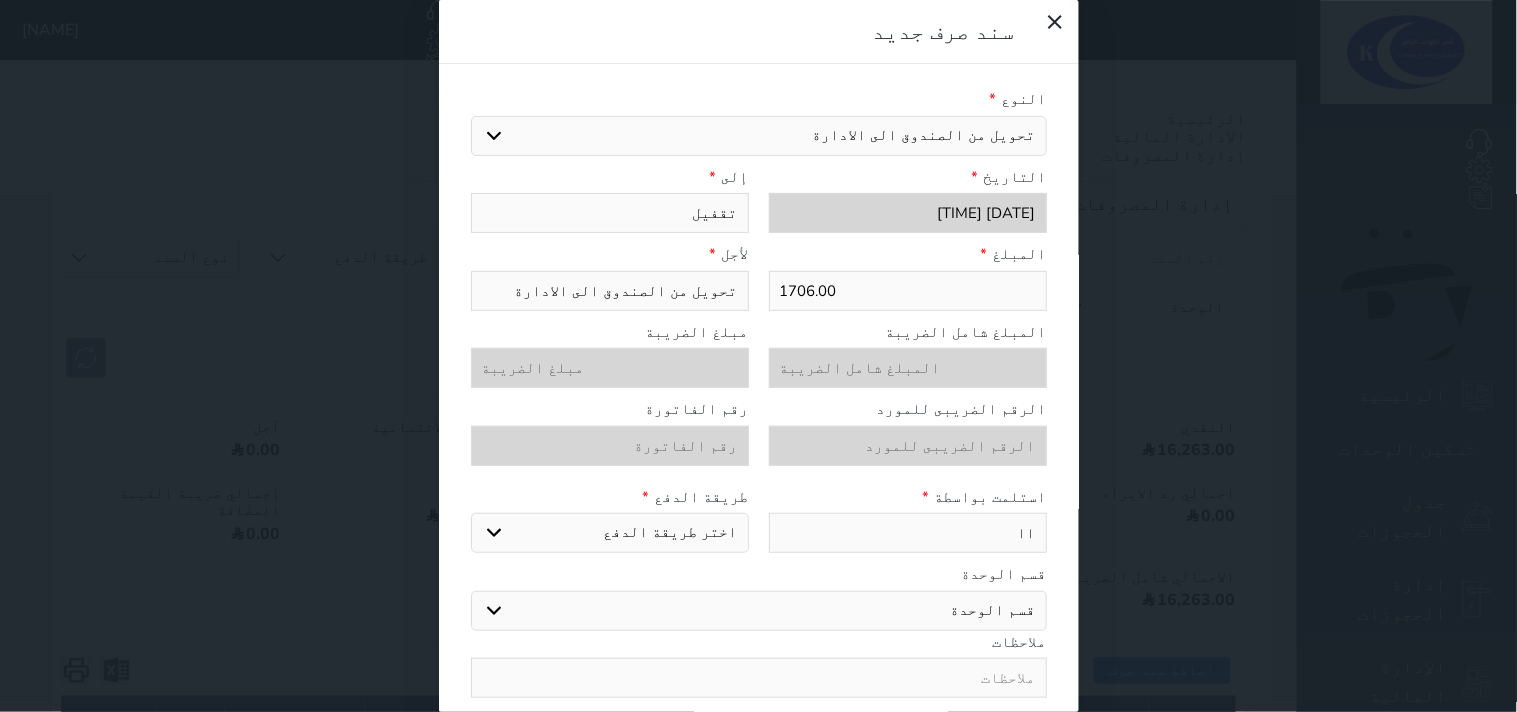 select 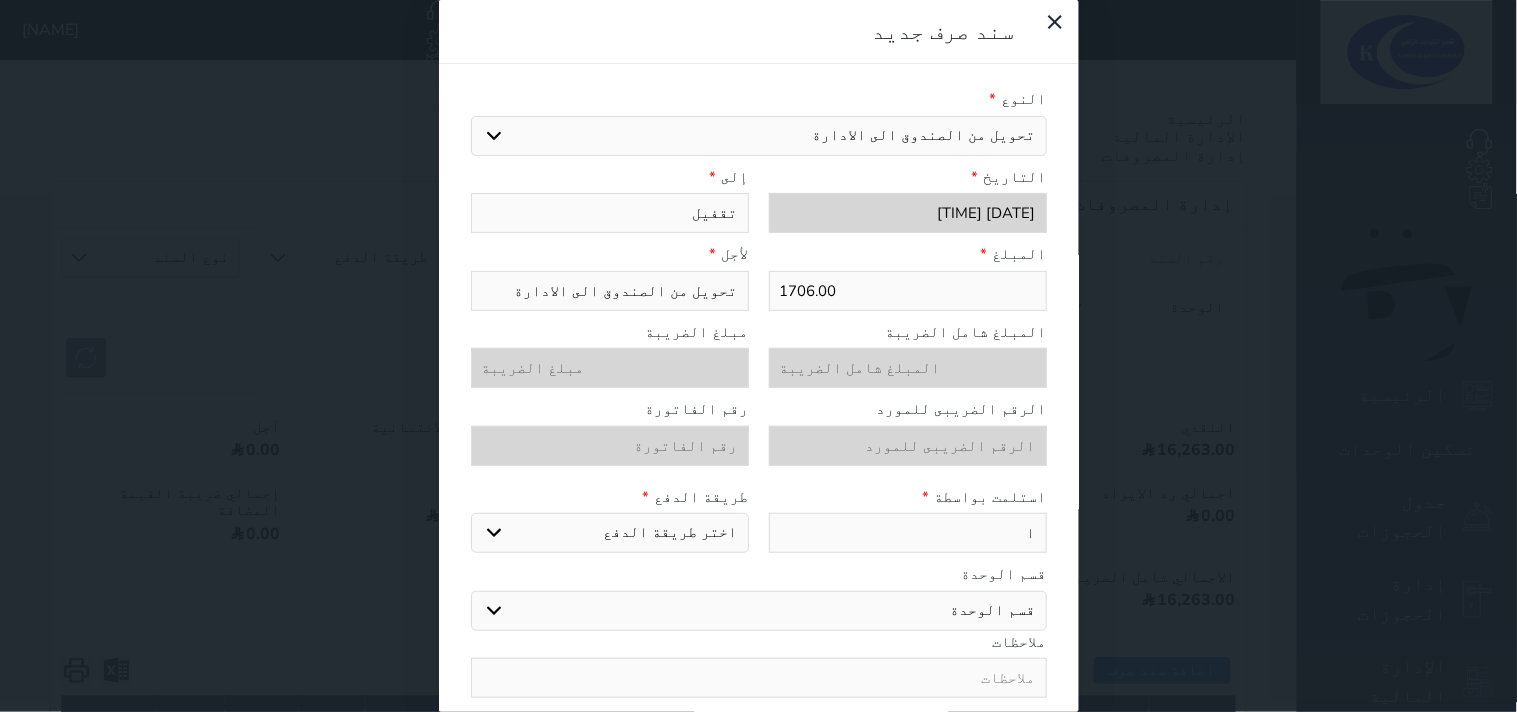 type on "ال" 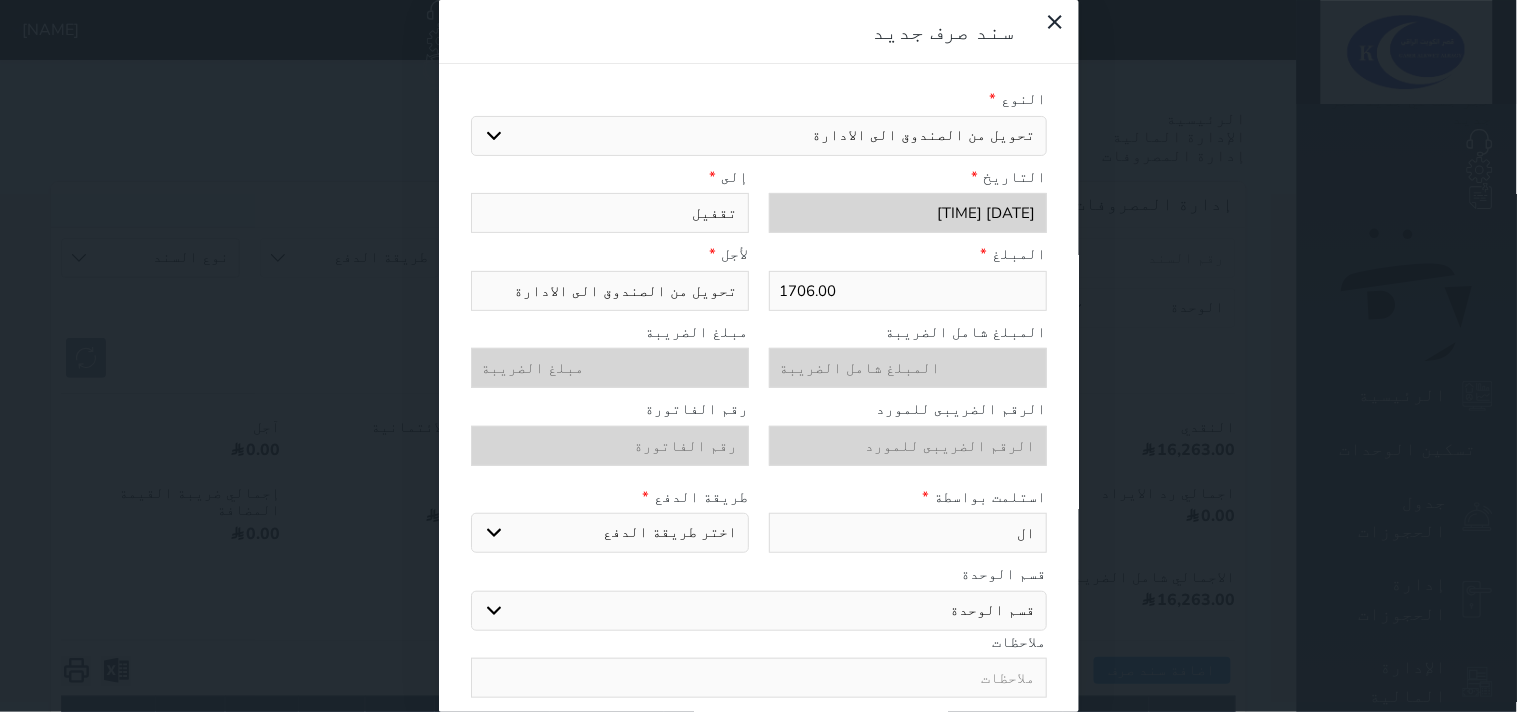 type on "الا" 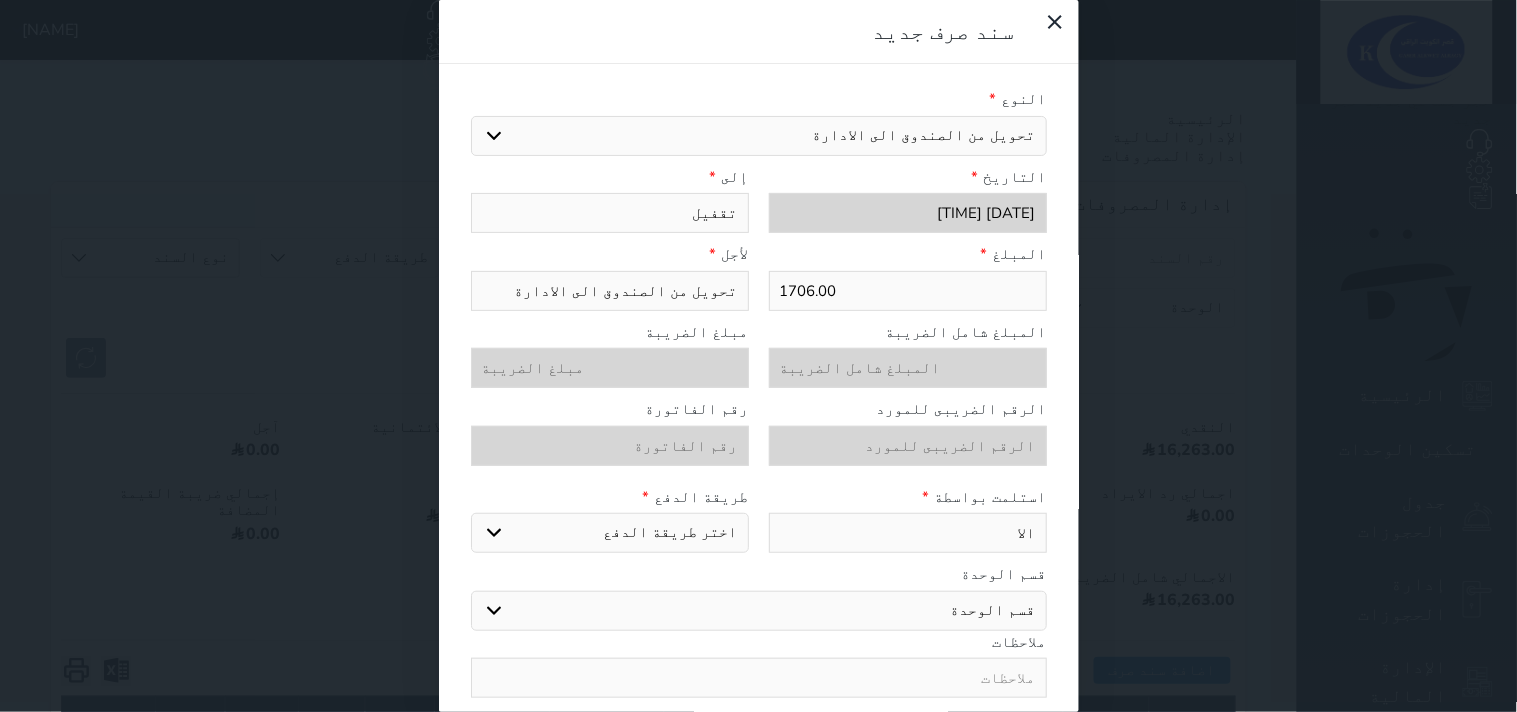 type on "الاس" 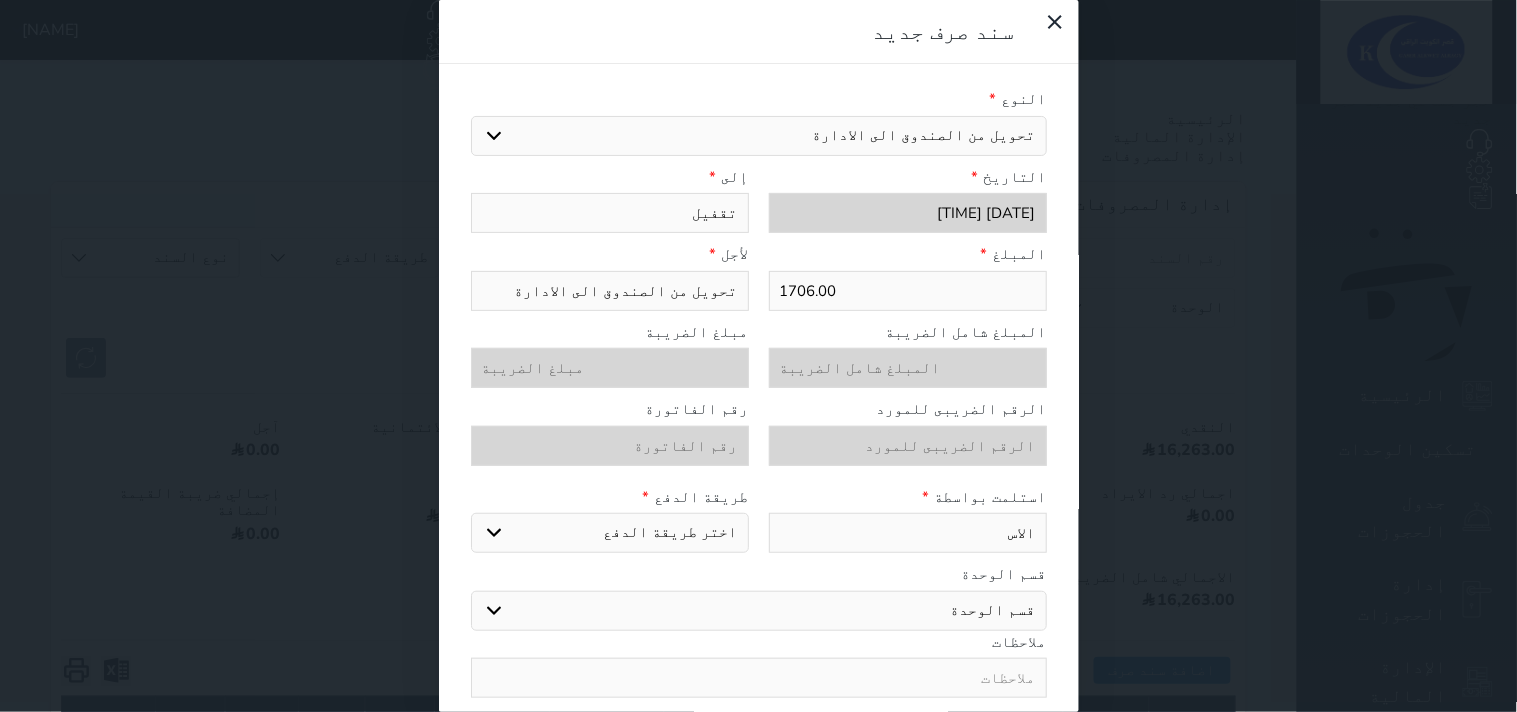 type on "الاست" 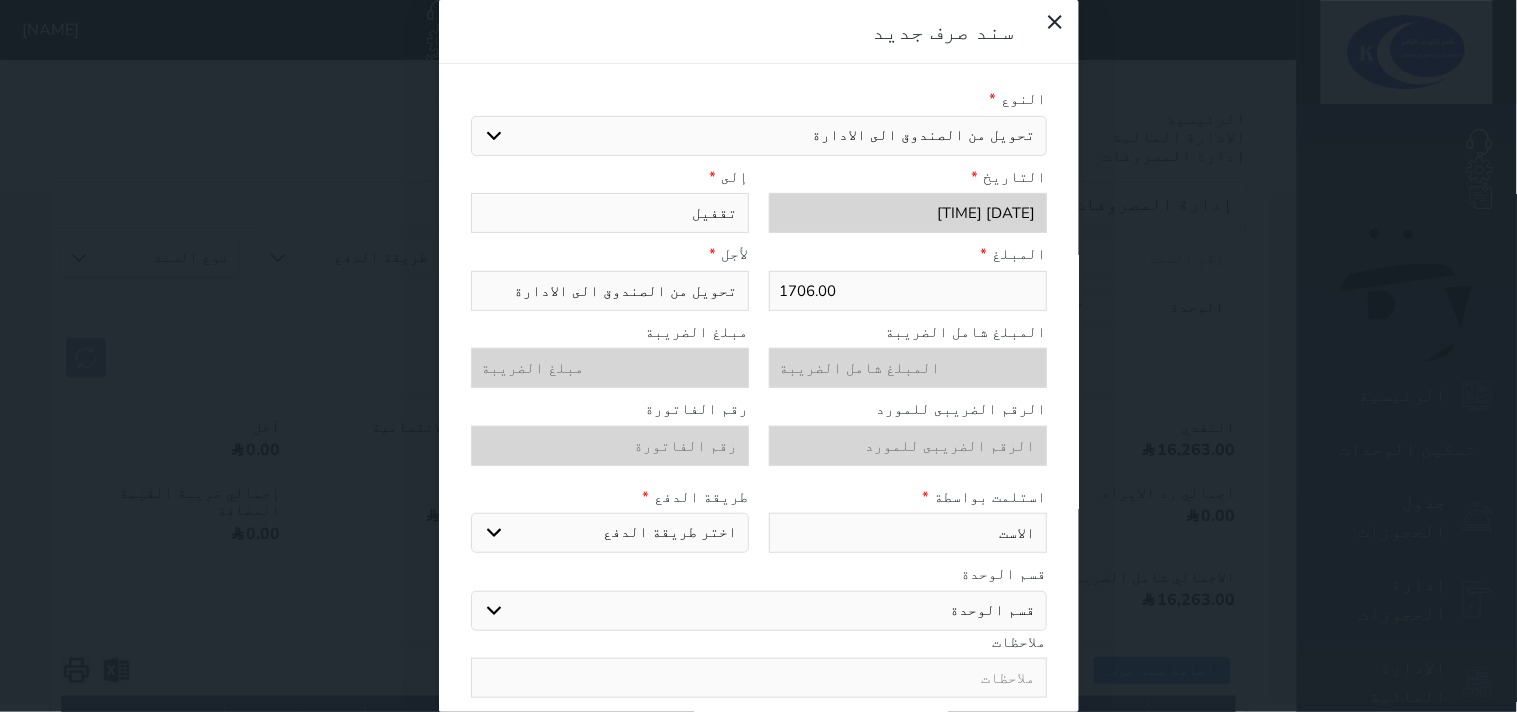 type on "الاستق" 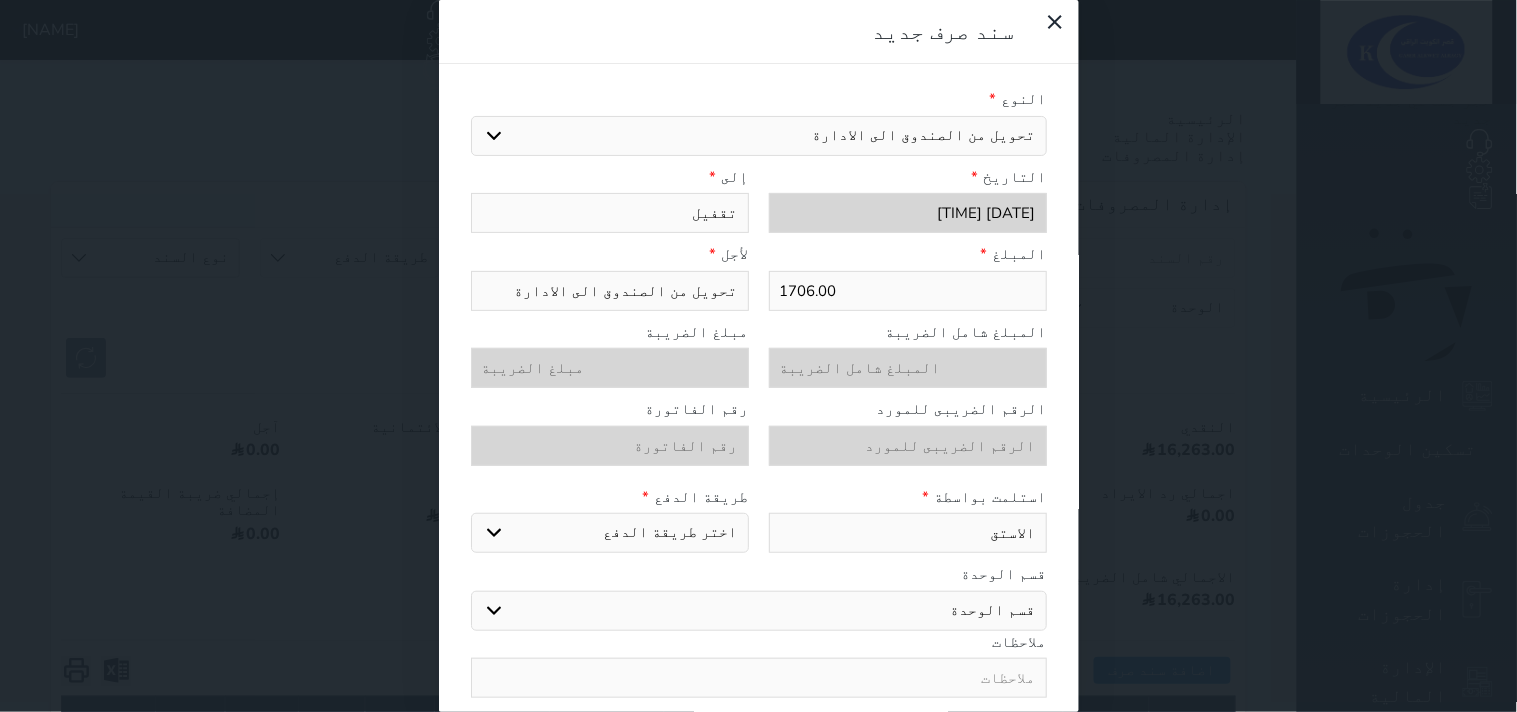 type on "الاستقب" 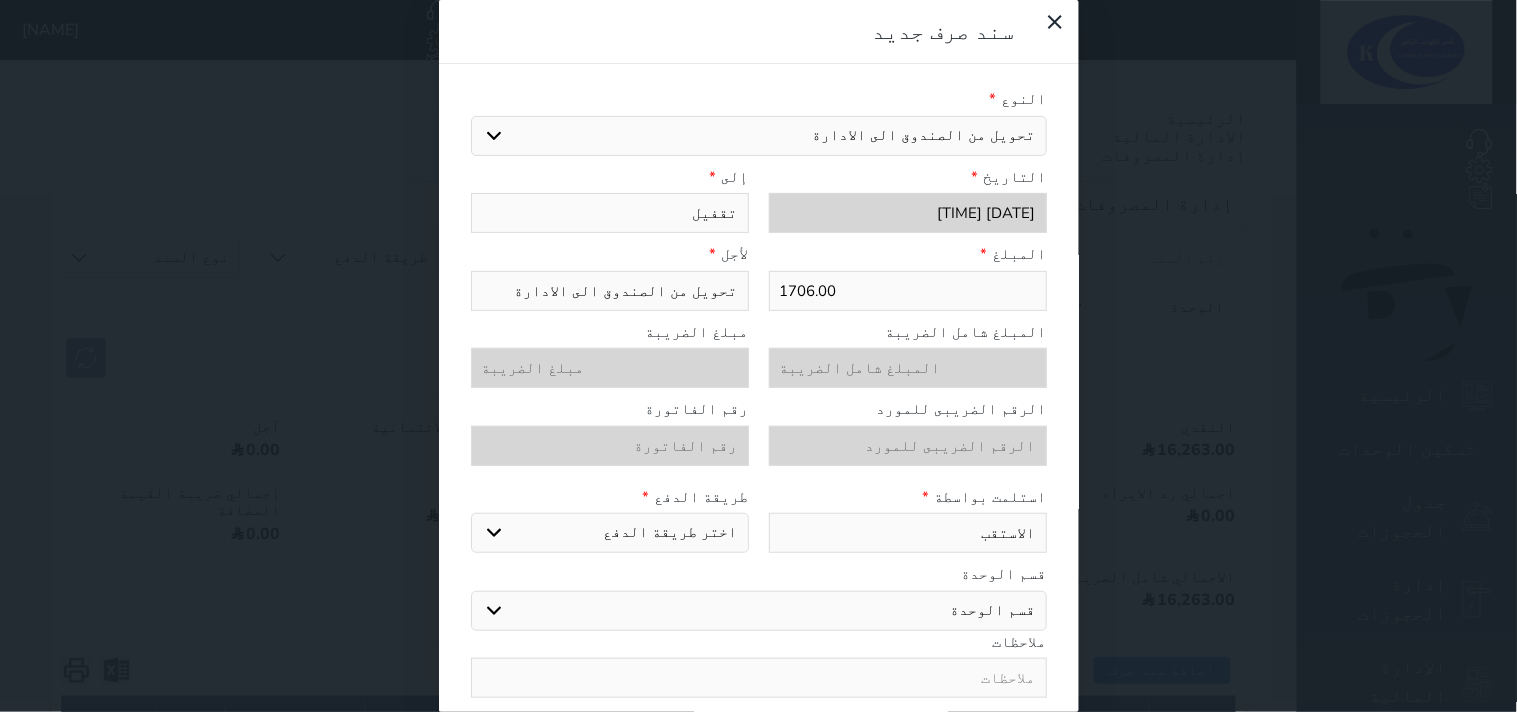 type on "الاستقبا" 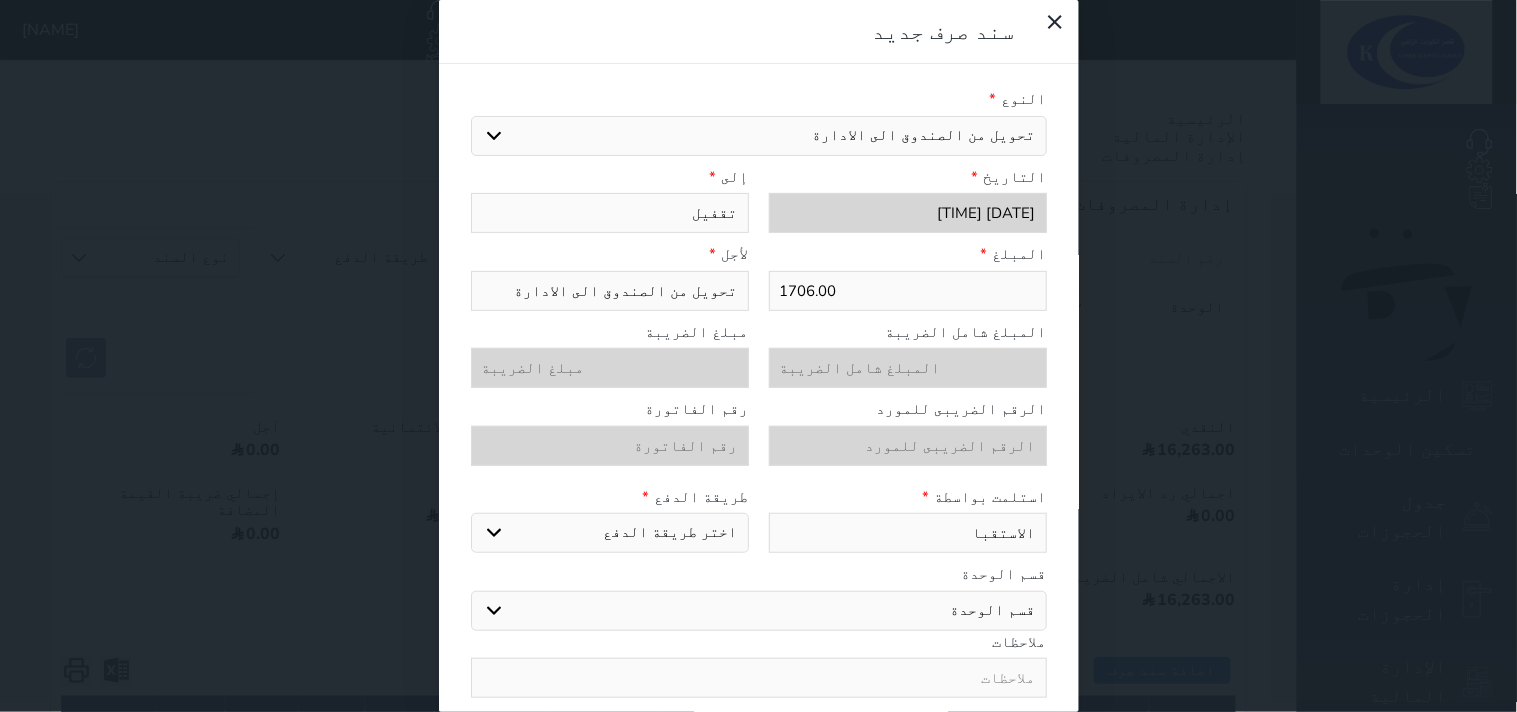 type on "الاستقبال" 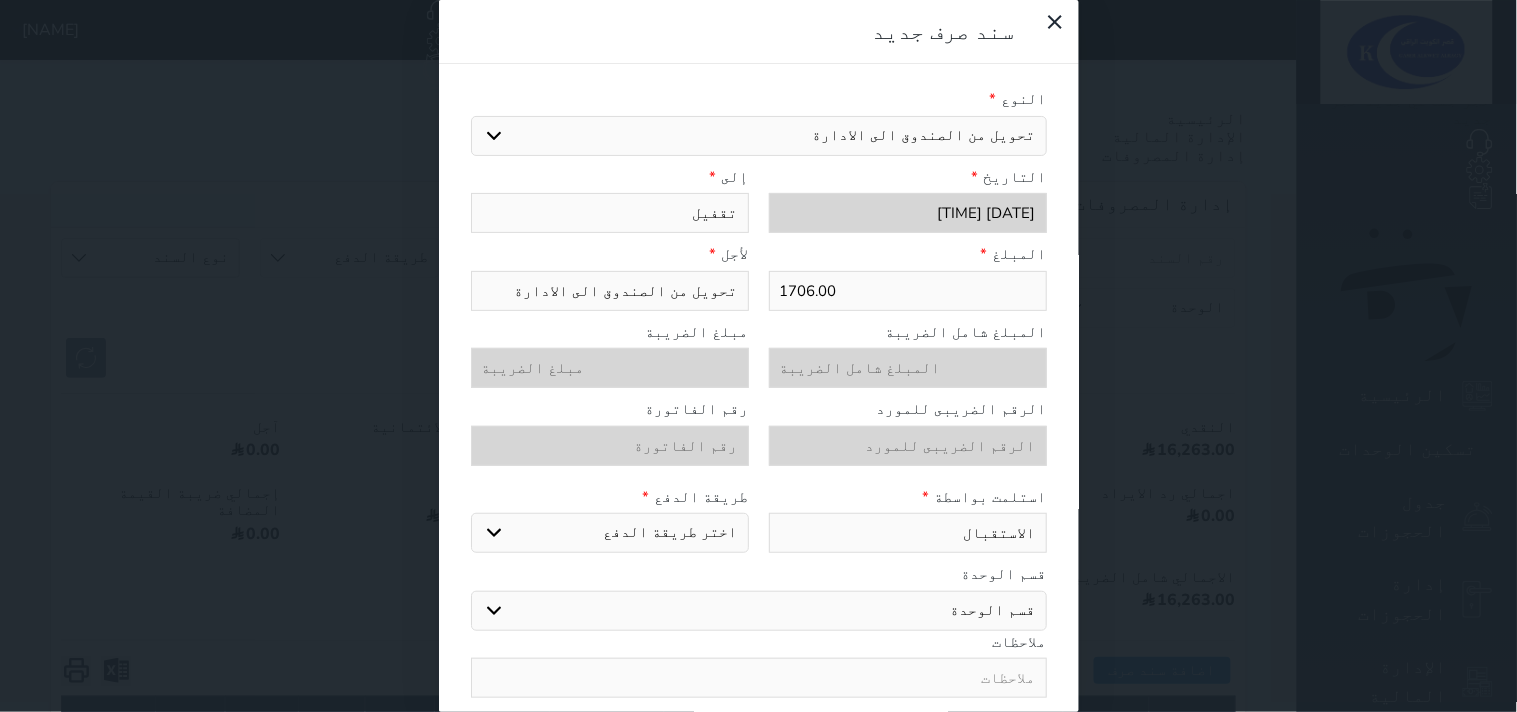 type on "الاستقبال" 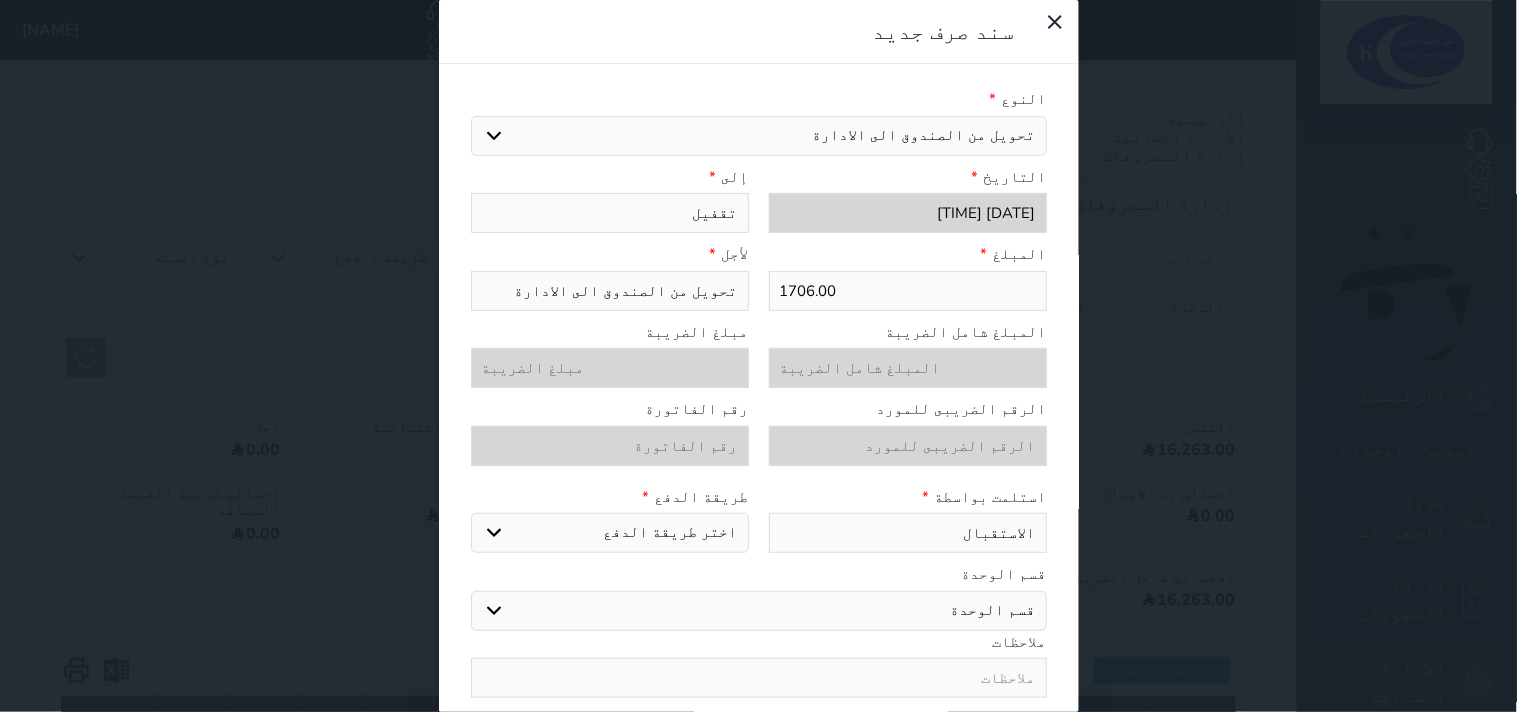 select on "cash" 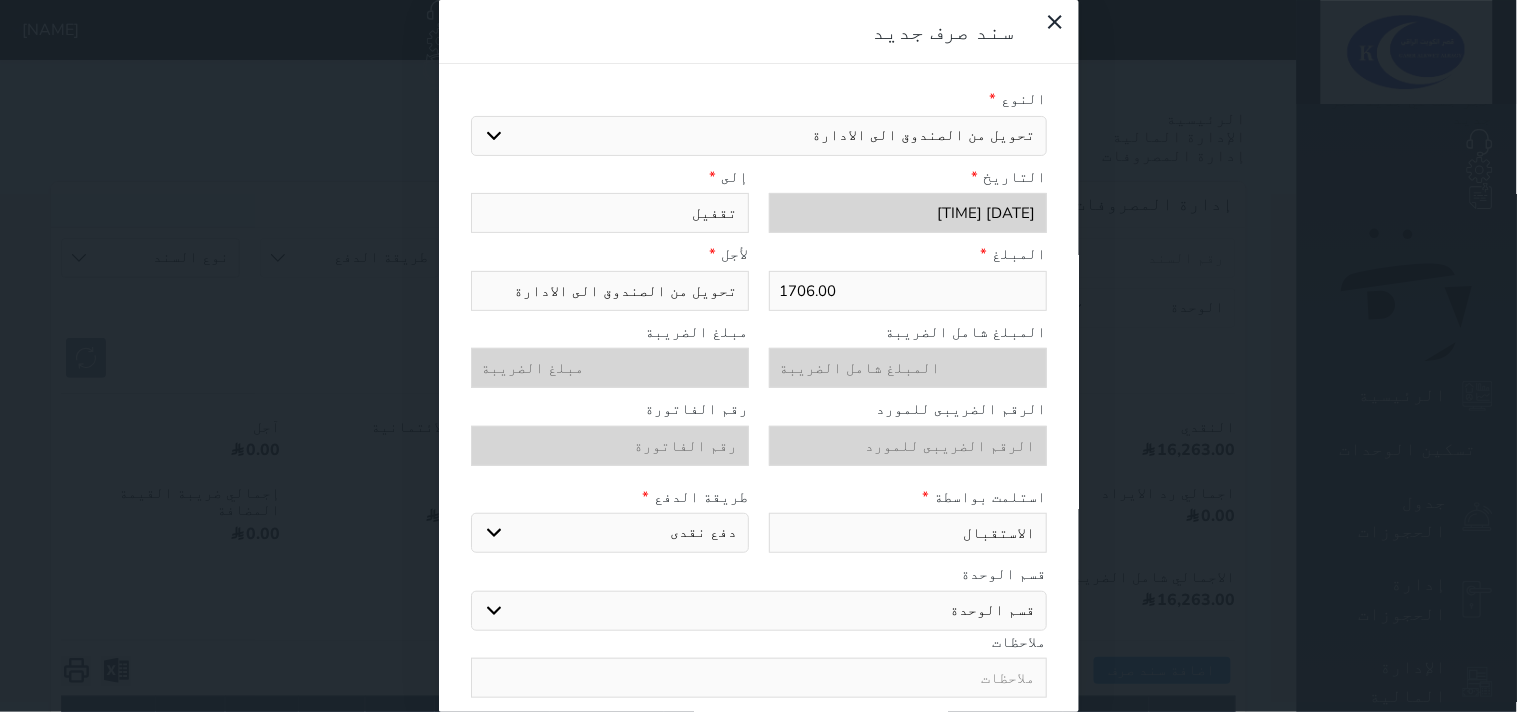 click on "اختر طريقة الدفع   دفع نقدى   تحويل بنكى   مدى   بطاقة ائتمان" at bounding box center (610, 533) 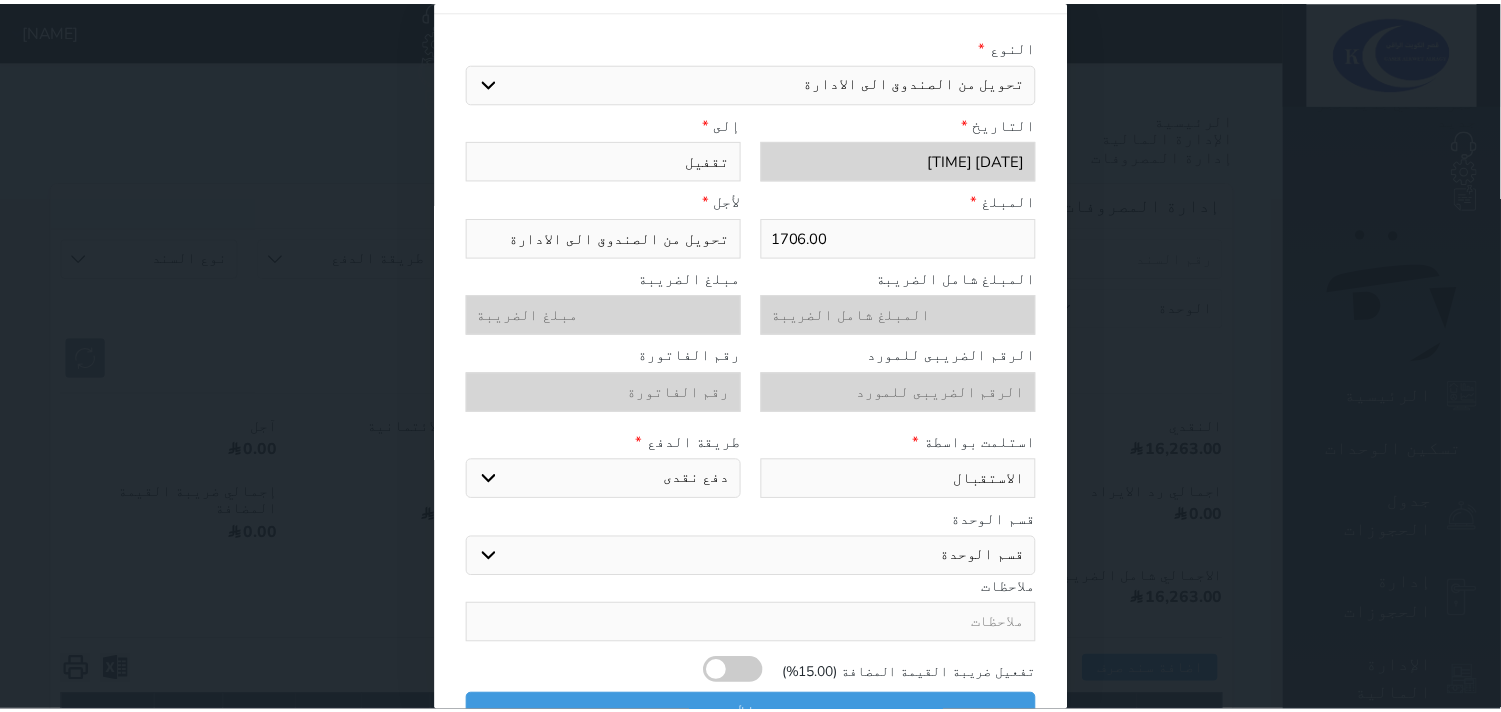 scroll, scrollTop: 76, scrollLeft: 0, axis: vertical 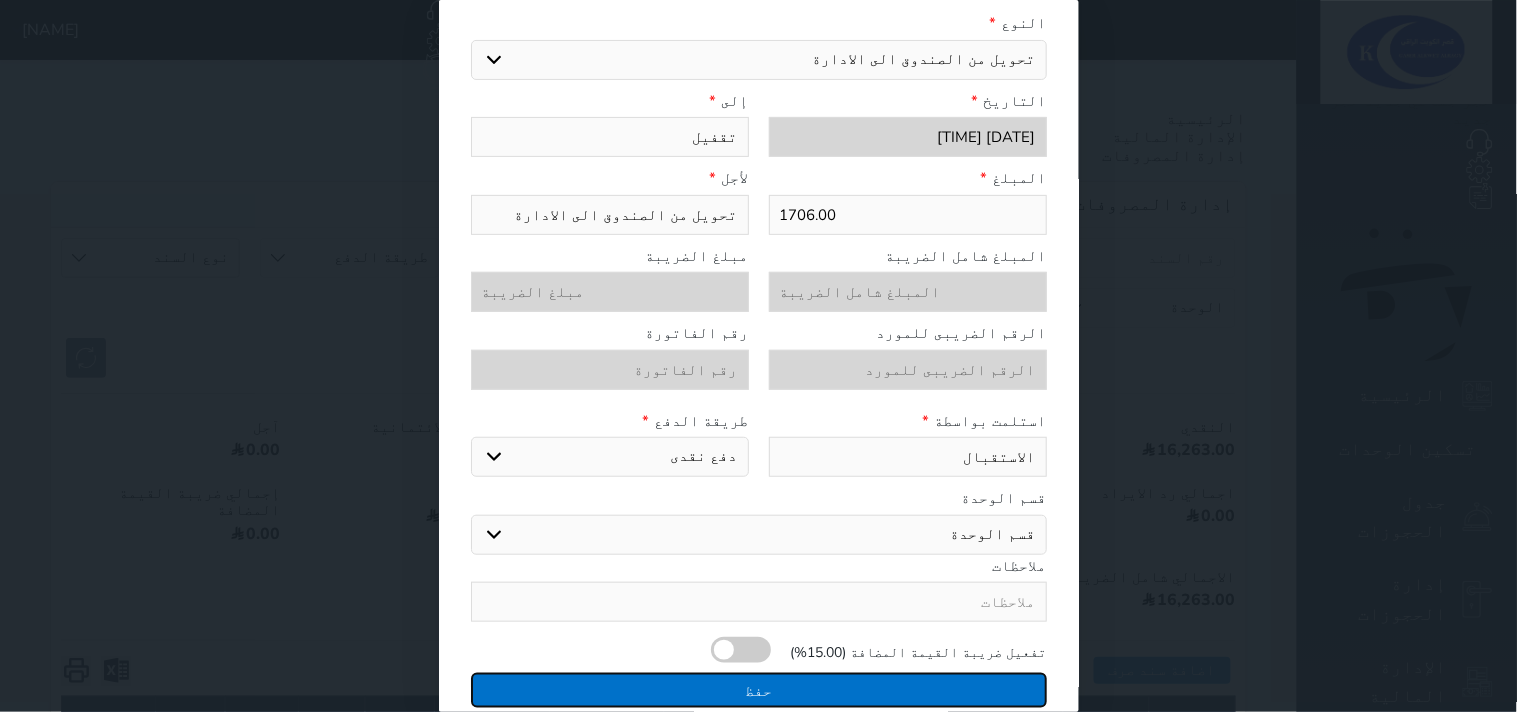click on "حفظ" at bounding box center [759, 690] 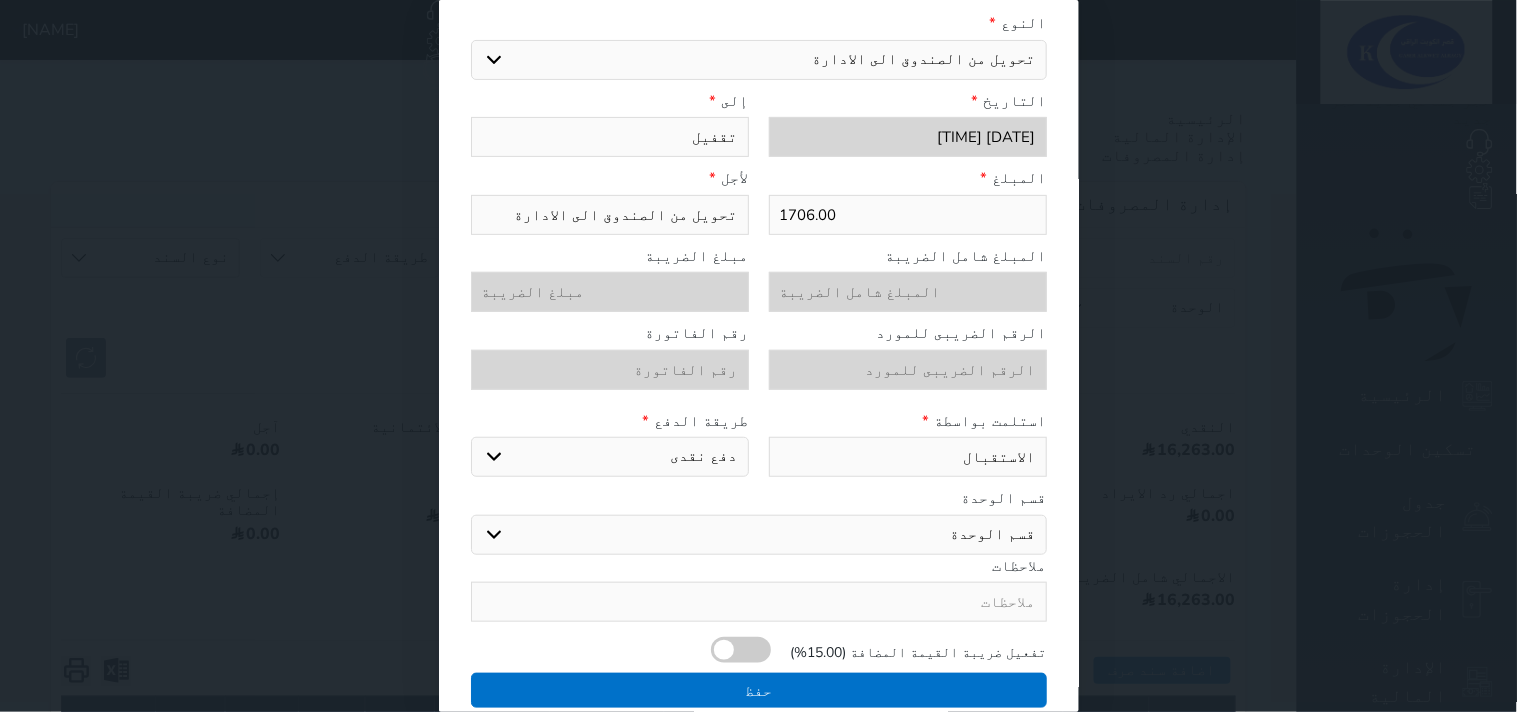 select 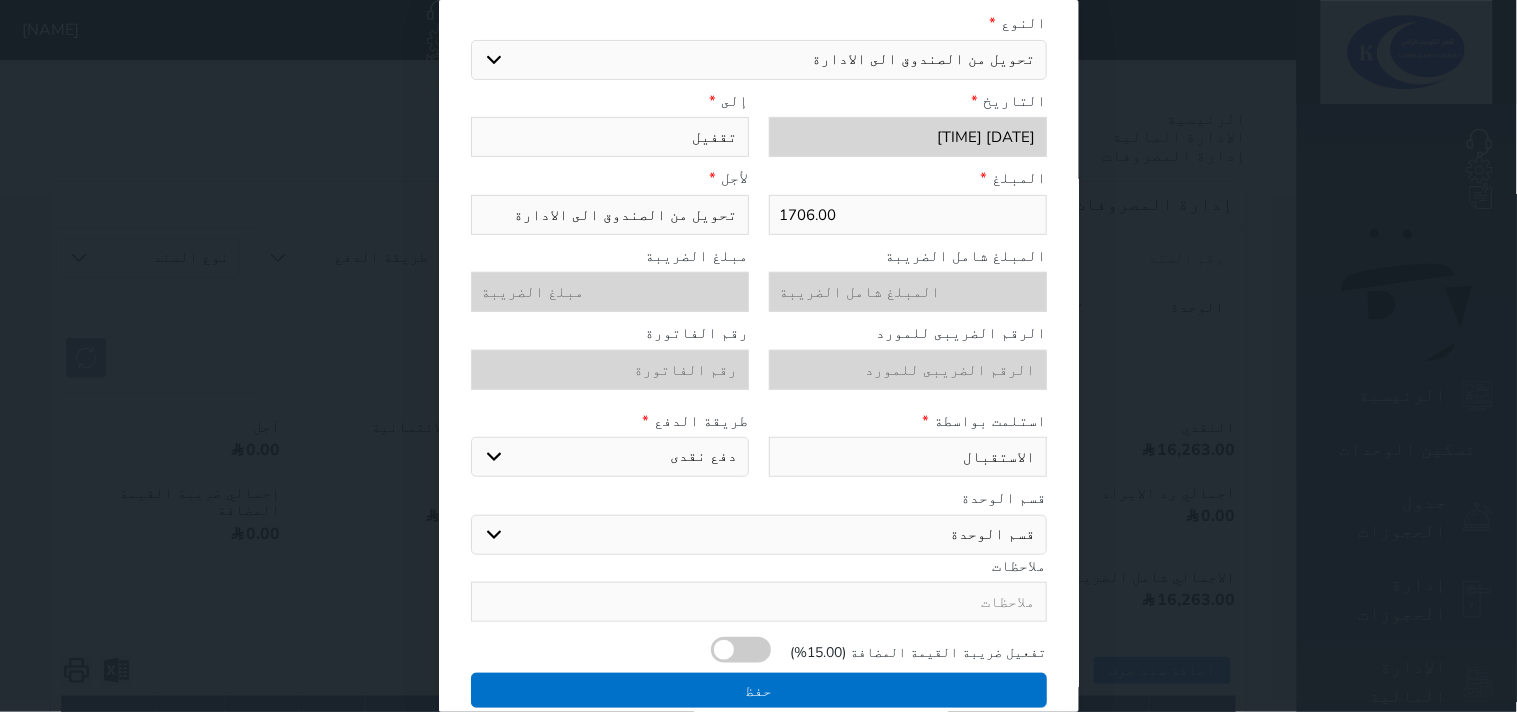 type 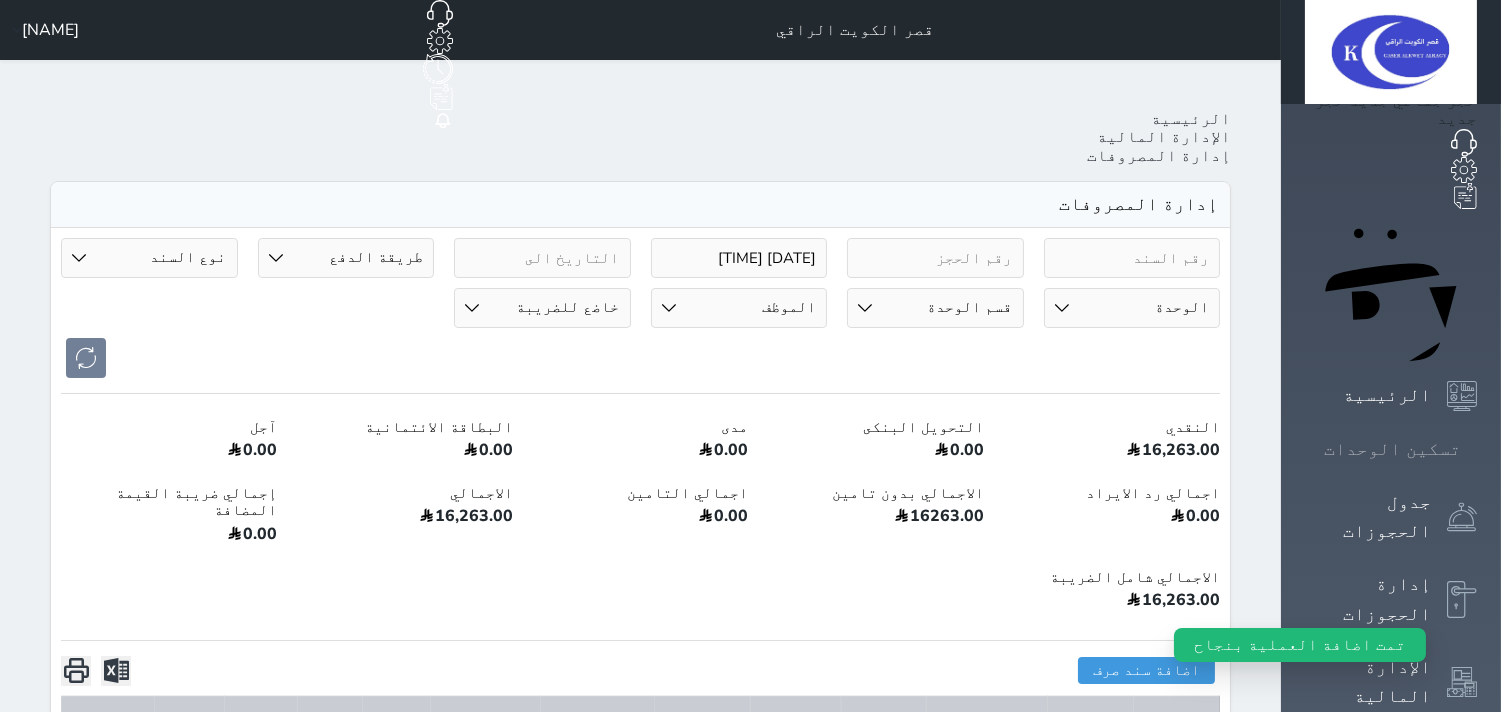 click at bounding box center [1477, 449] 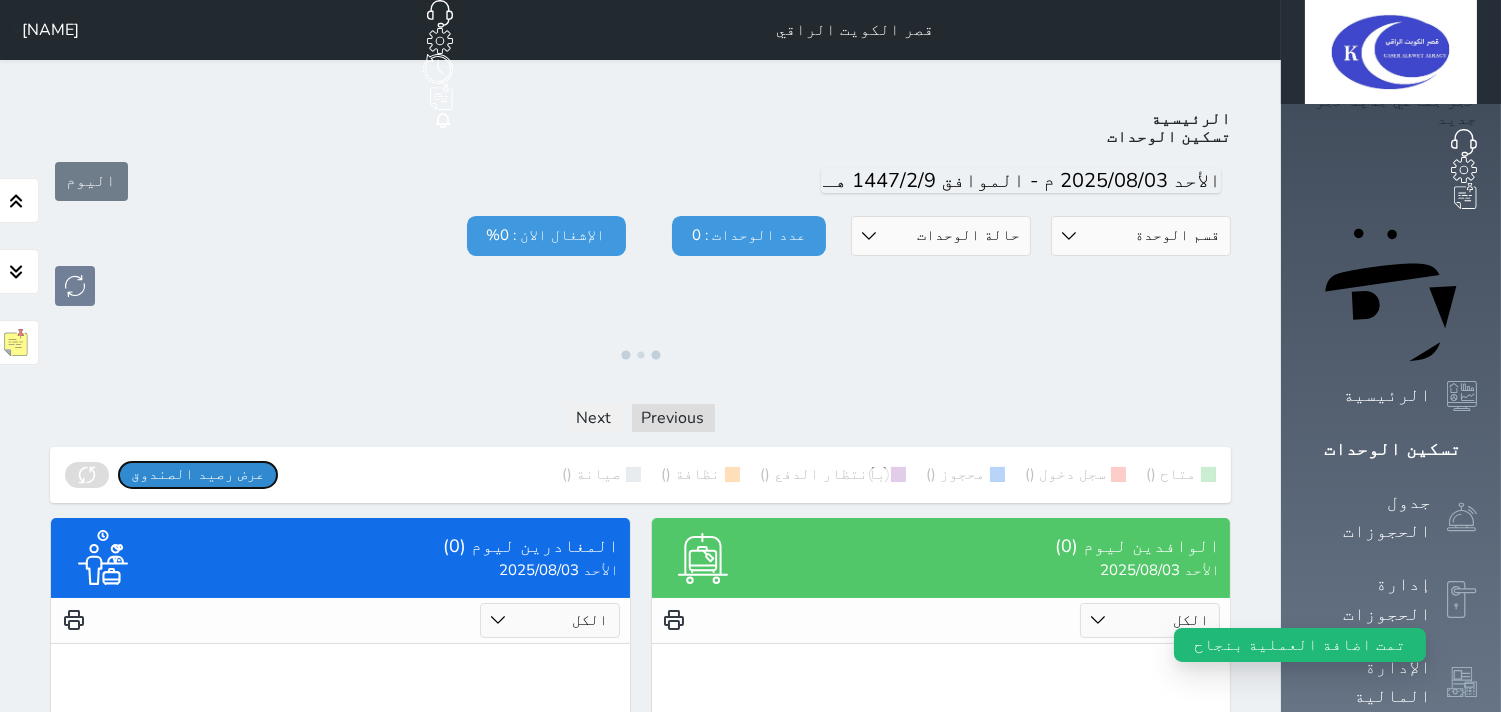 click on "عرض رصيد الصندوق" at bounding box center (198, 474) 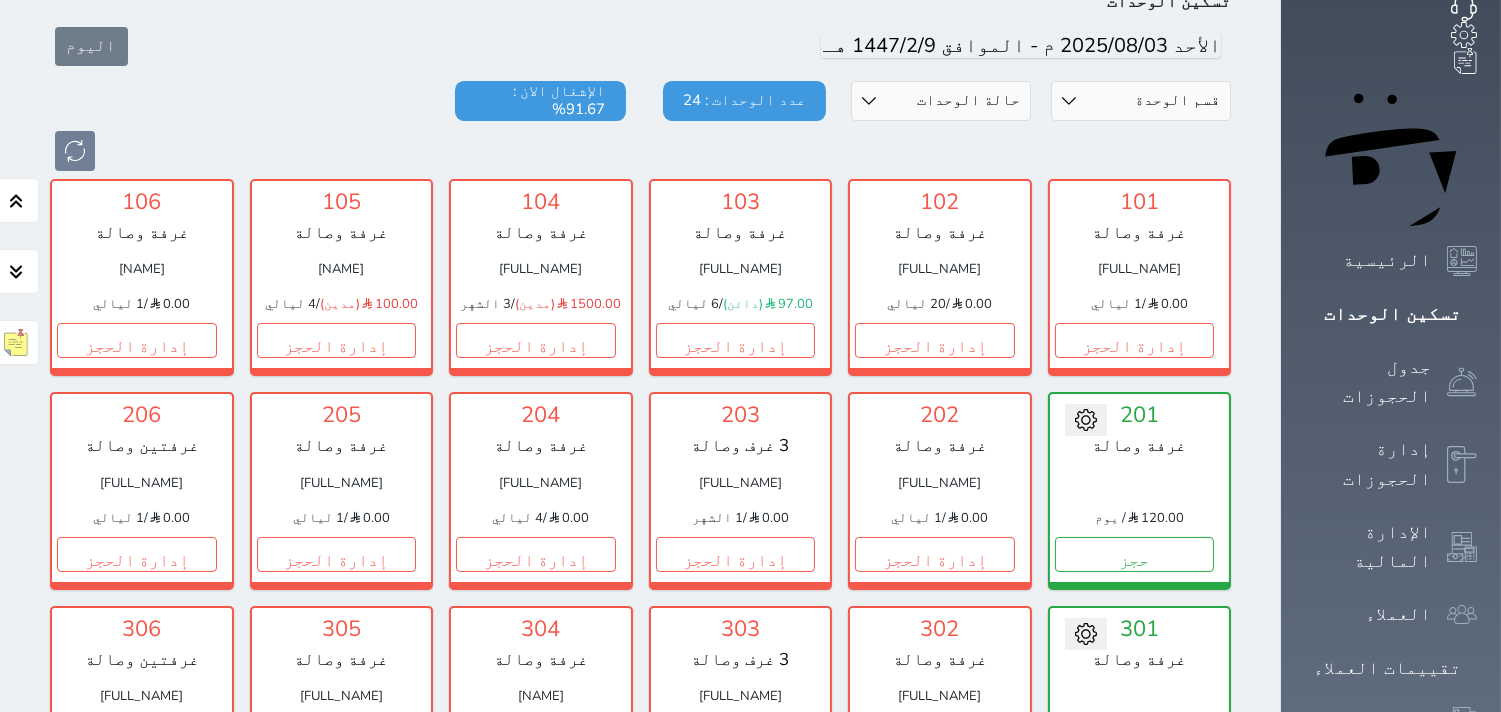 scroll, scrollTop: 333, scrollLeft: 0, axis: vertical 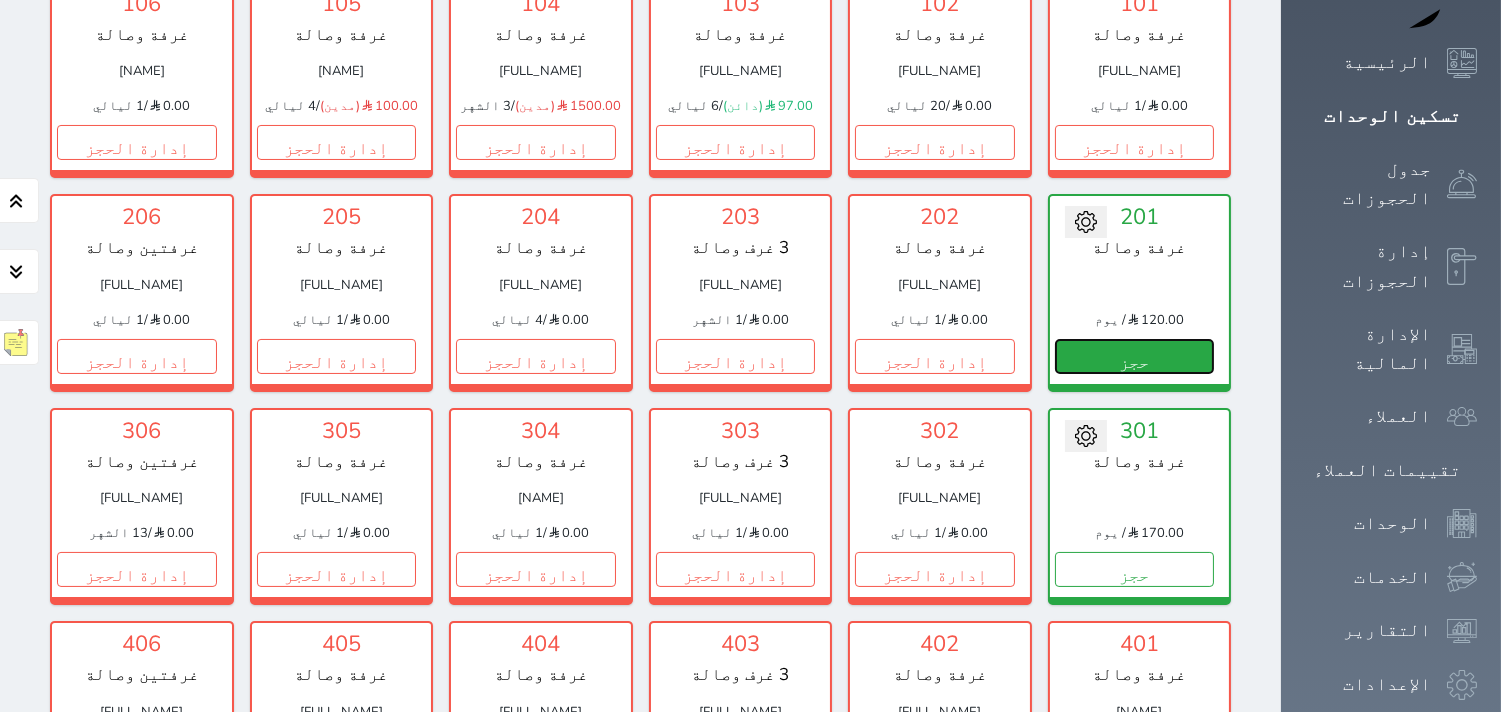 click on "حجز" at bounding box center (1135, 356) 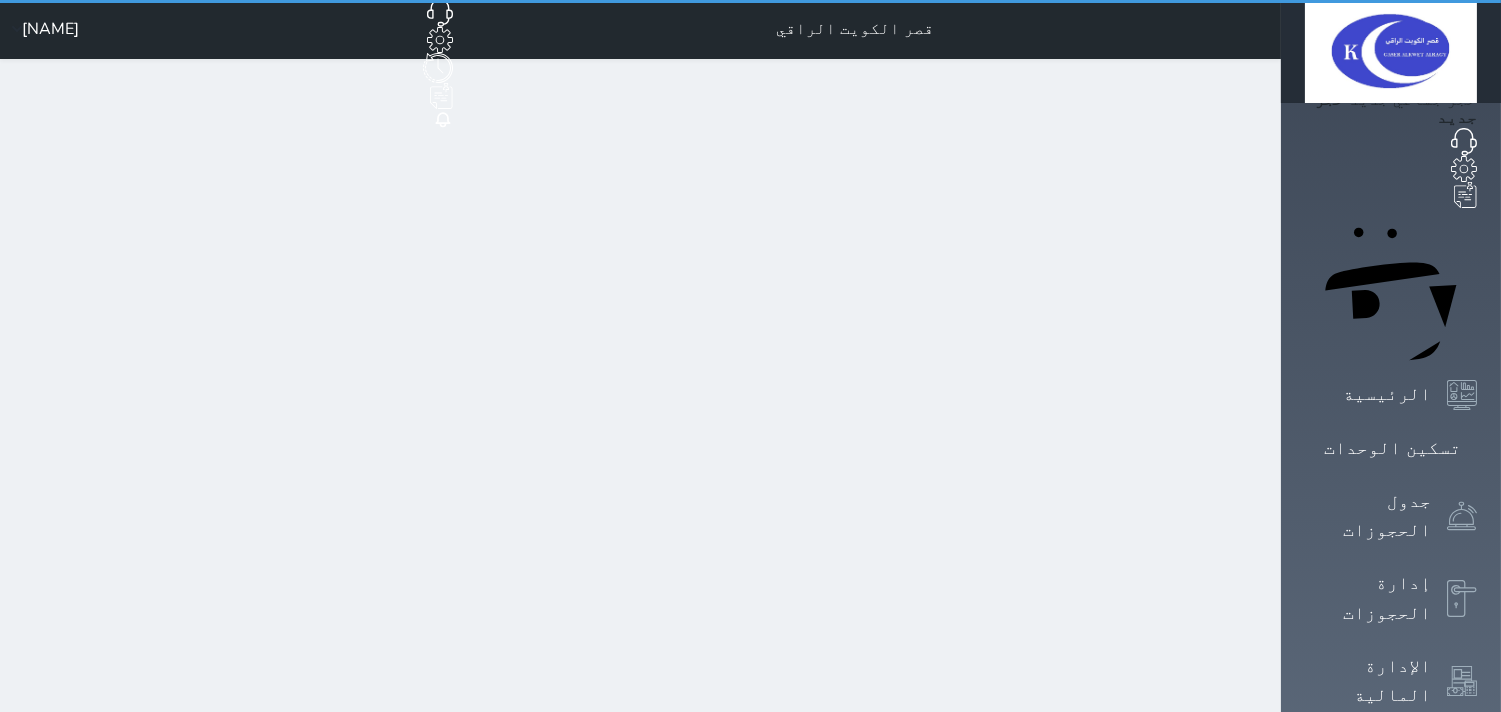 scroll, scrollTop: 0, scrollLeft: 0, axis: both 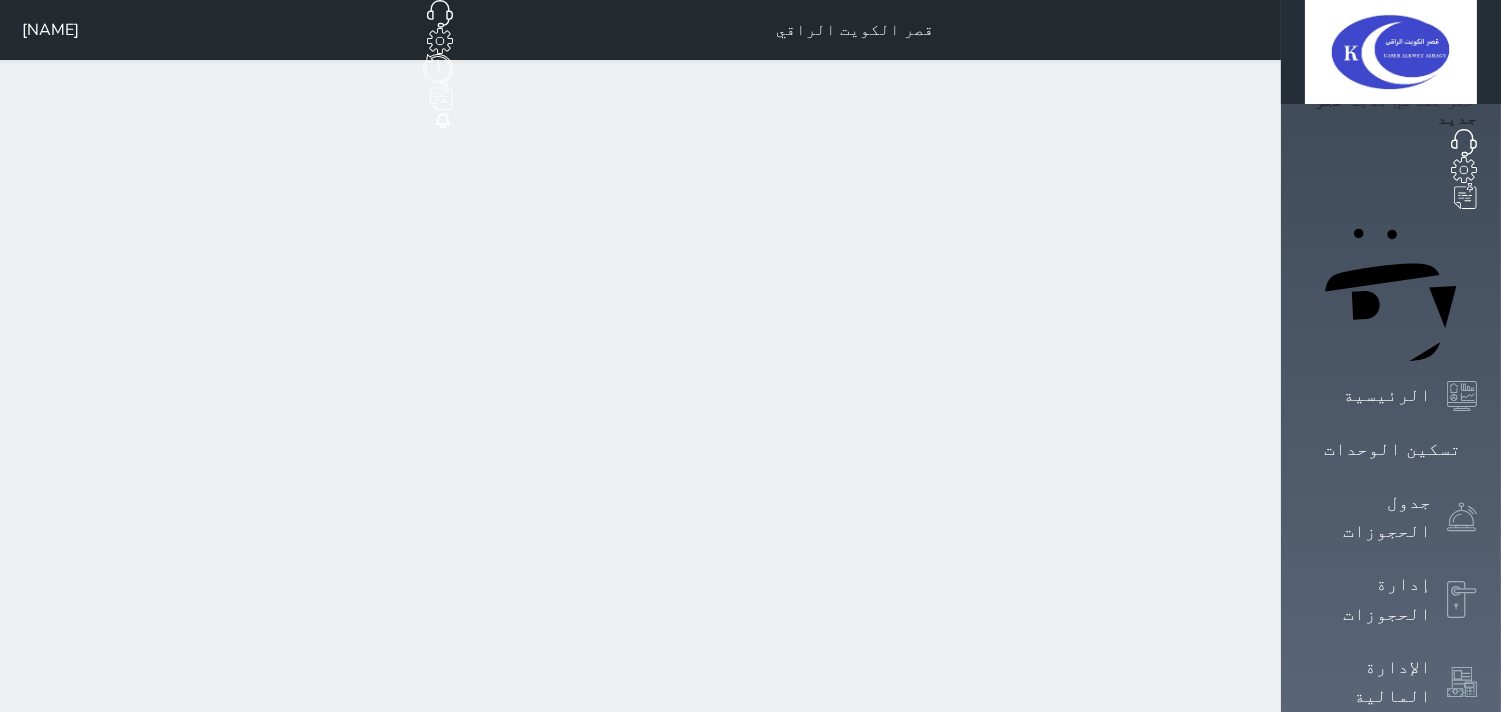 select on "1" 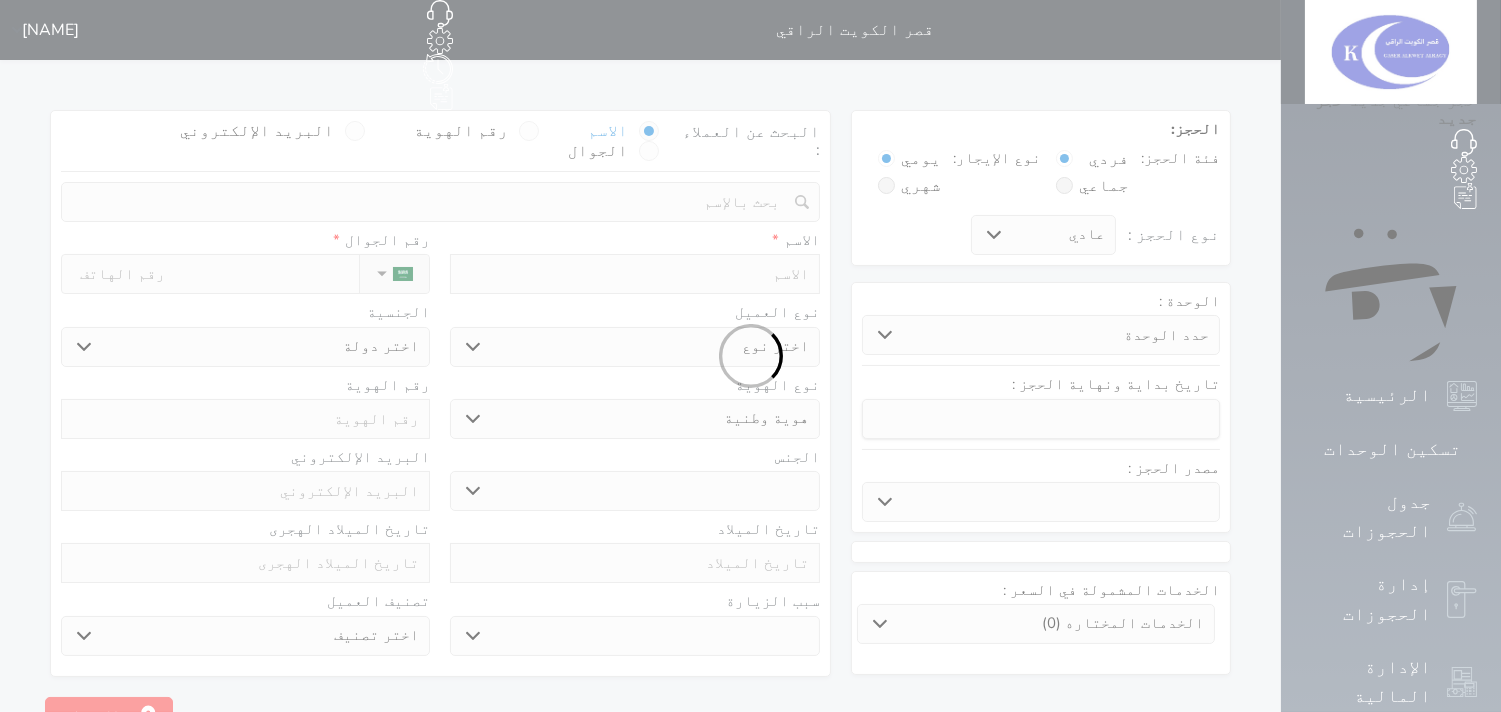 select 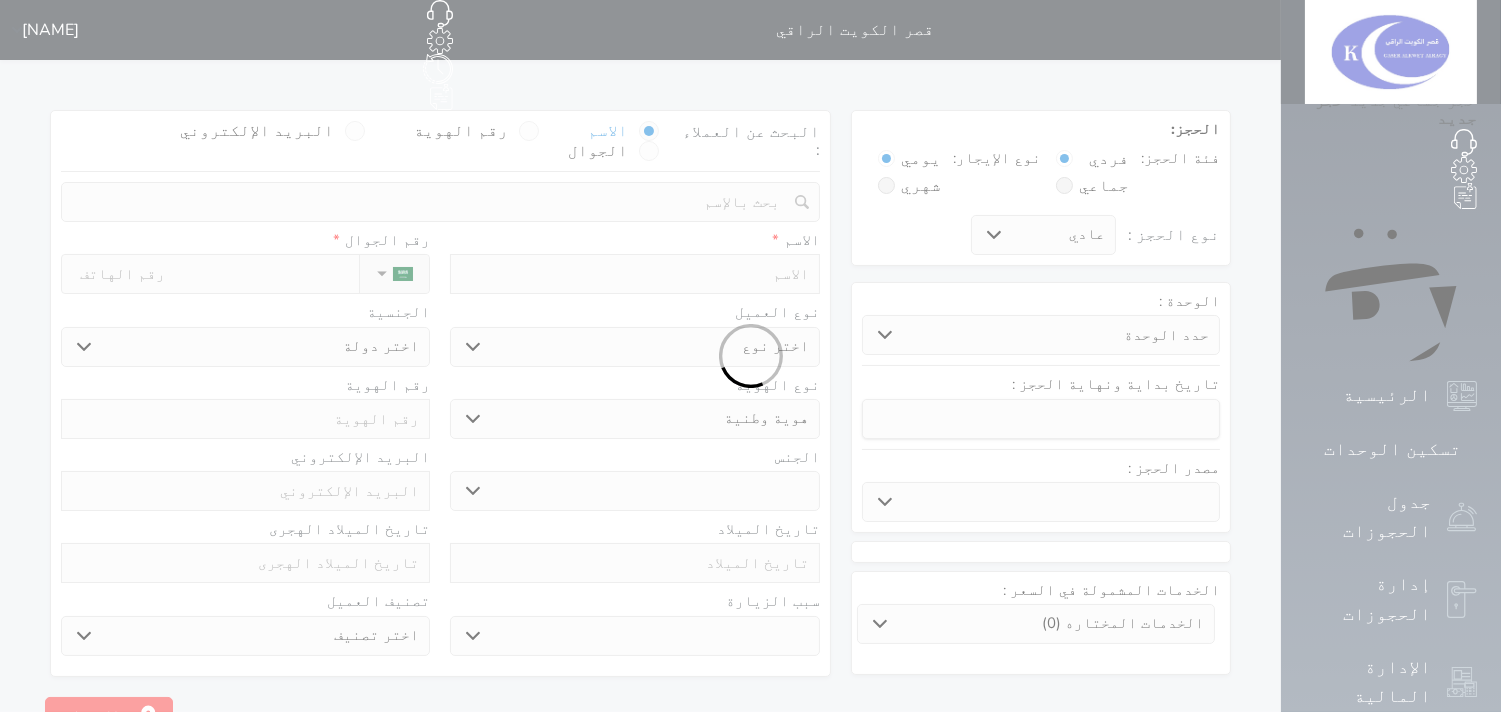 select 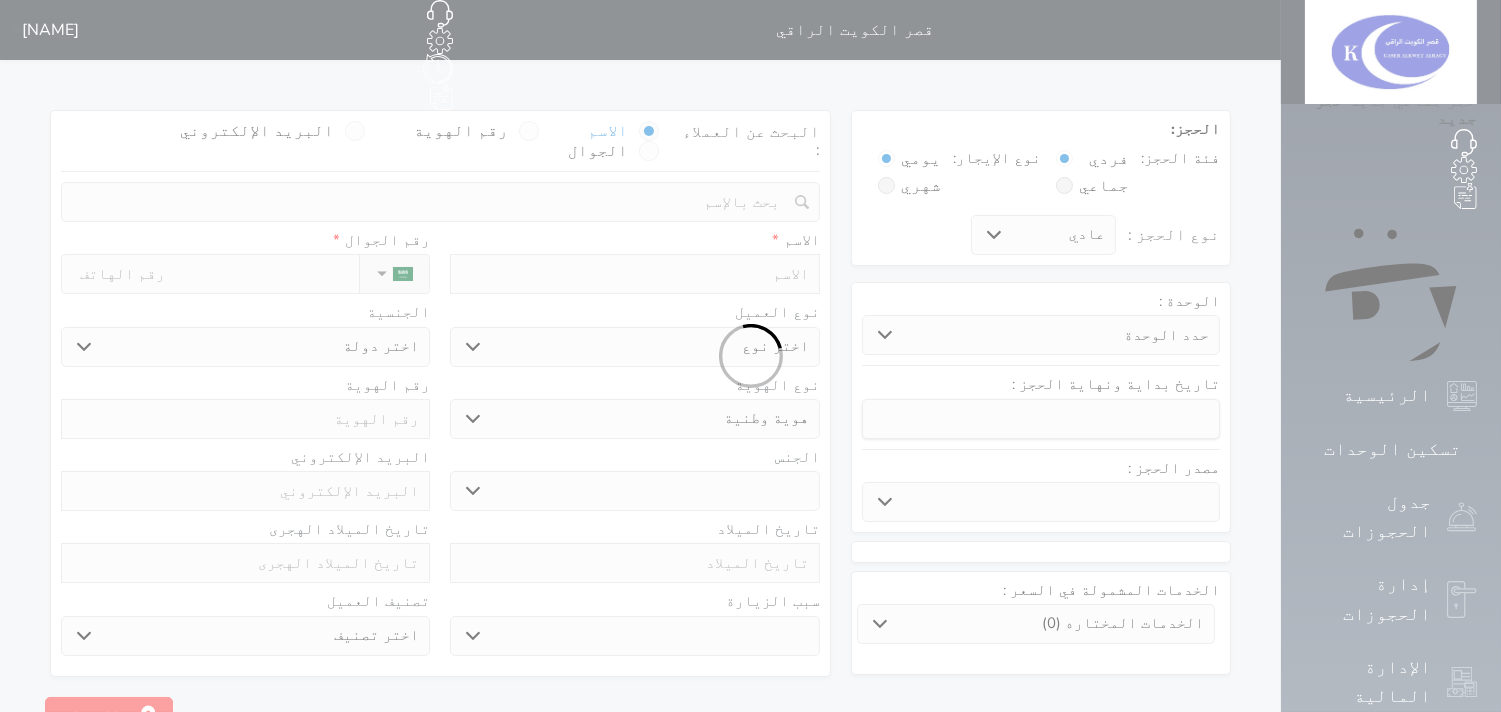 select 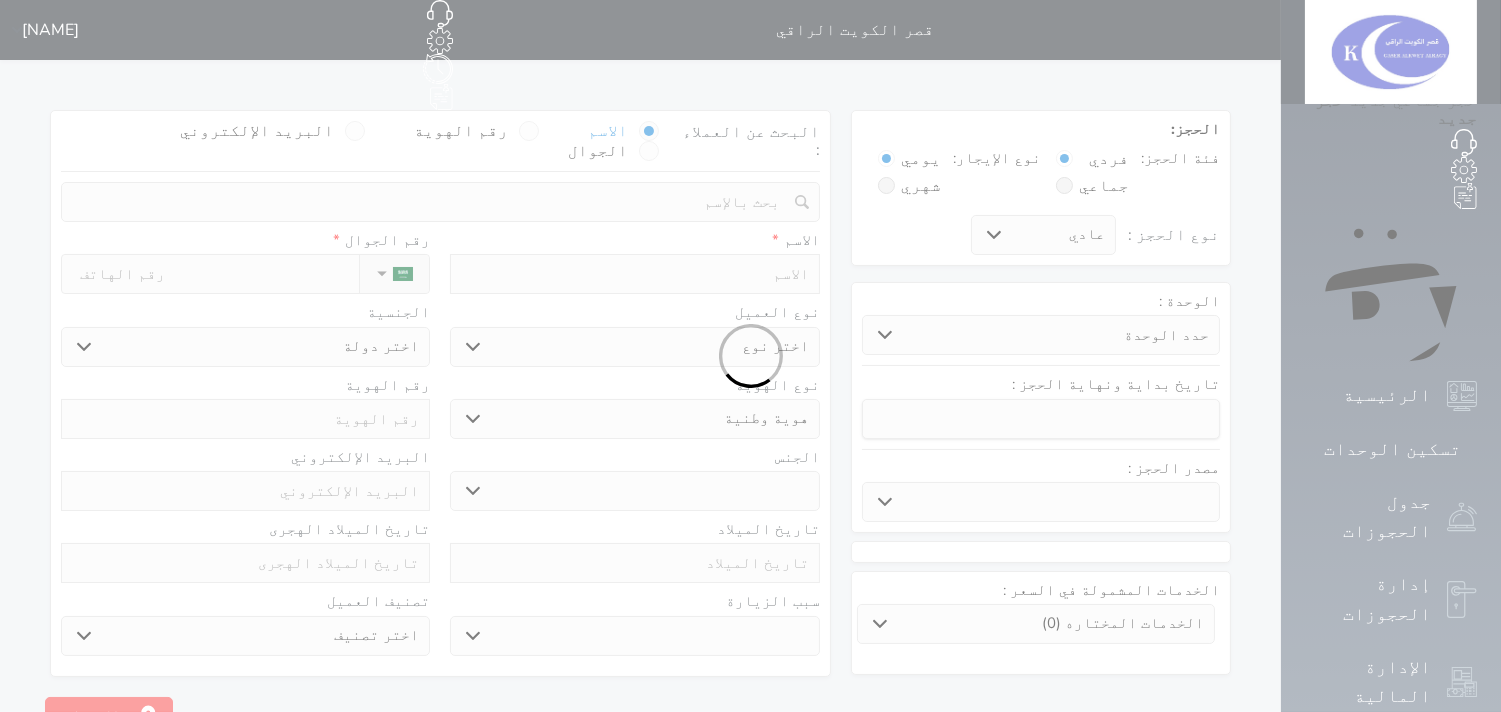select 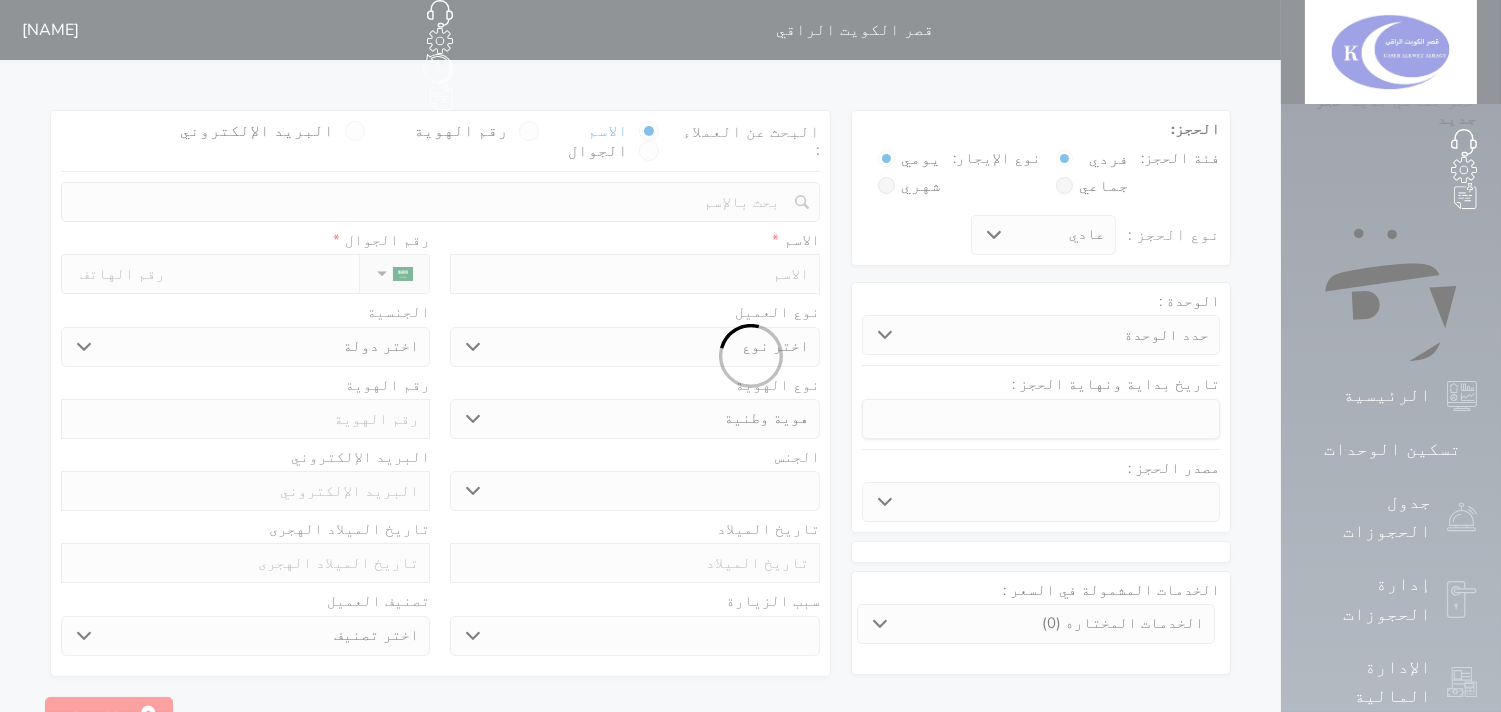 select 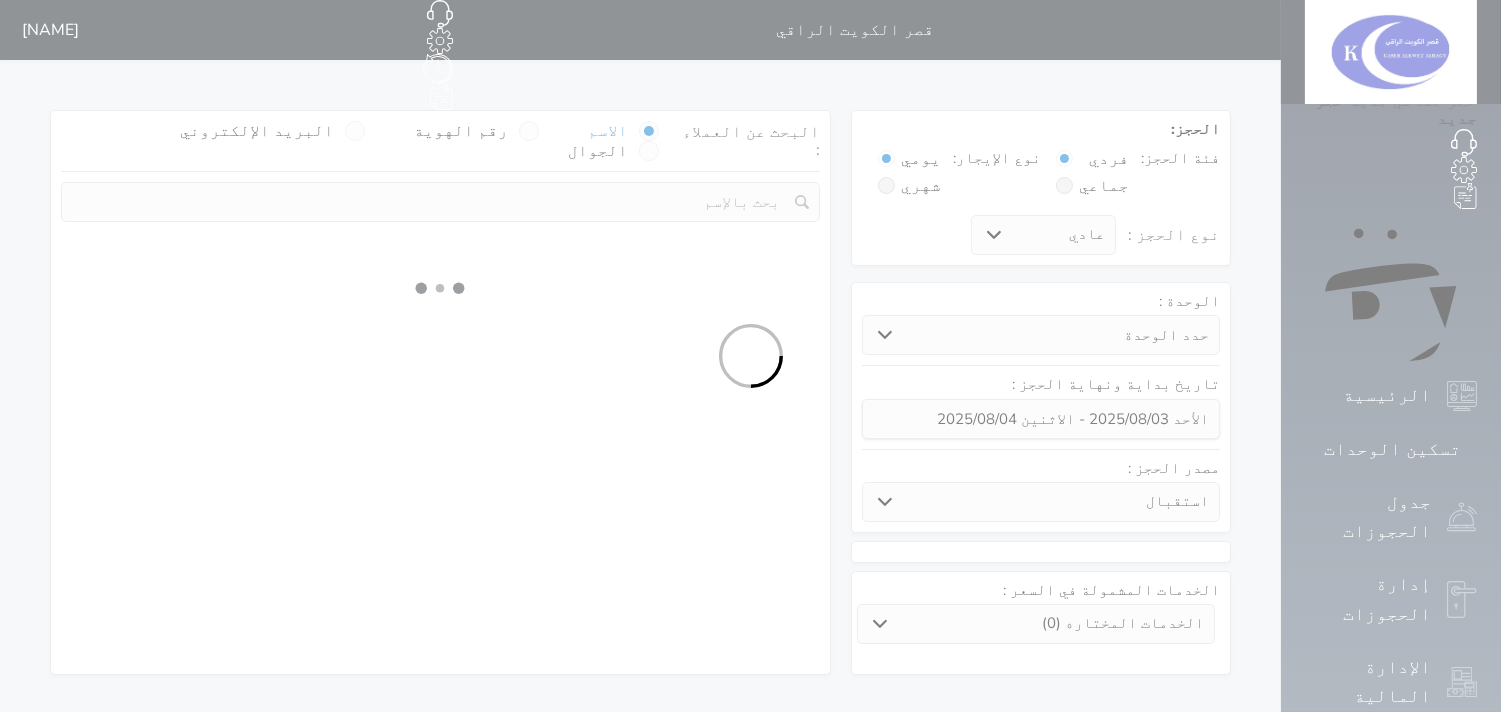 select 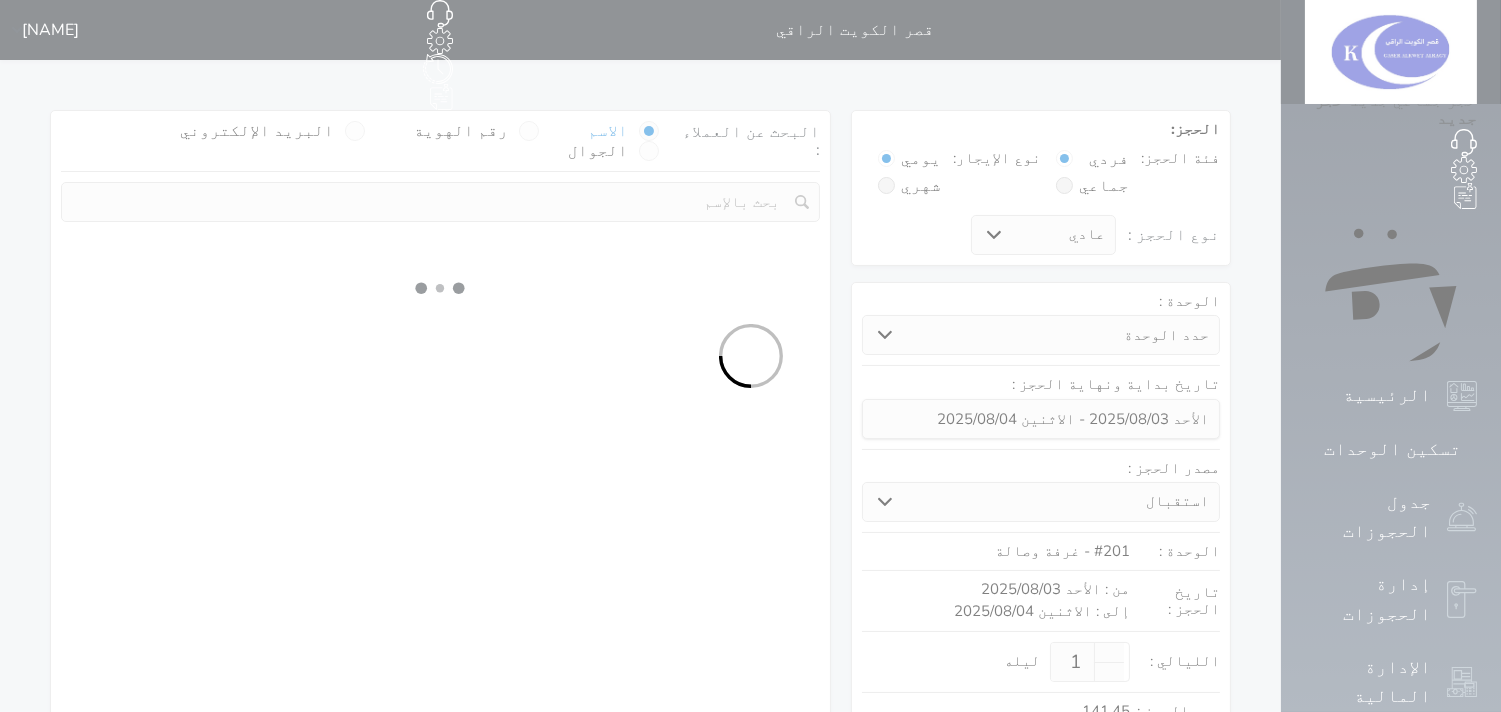 select on "1" 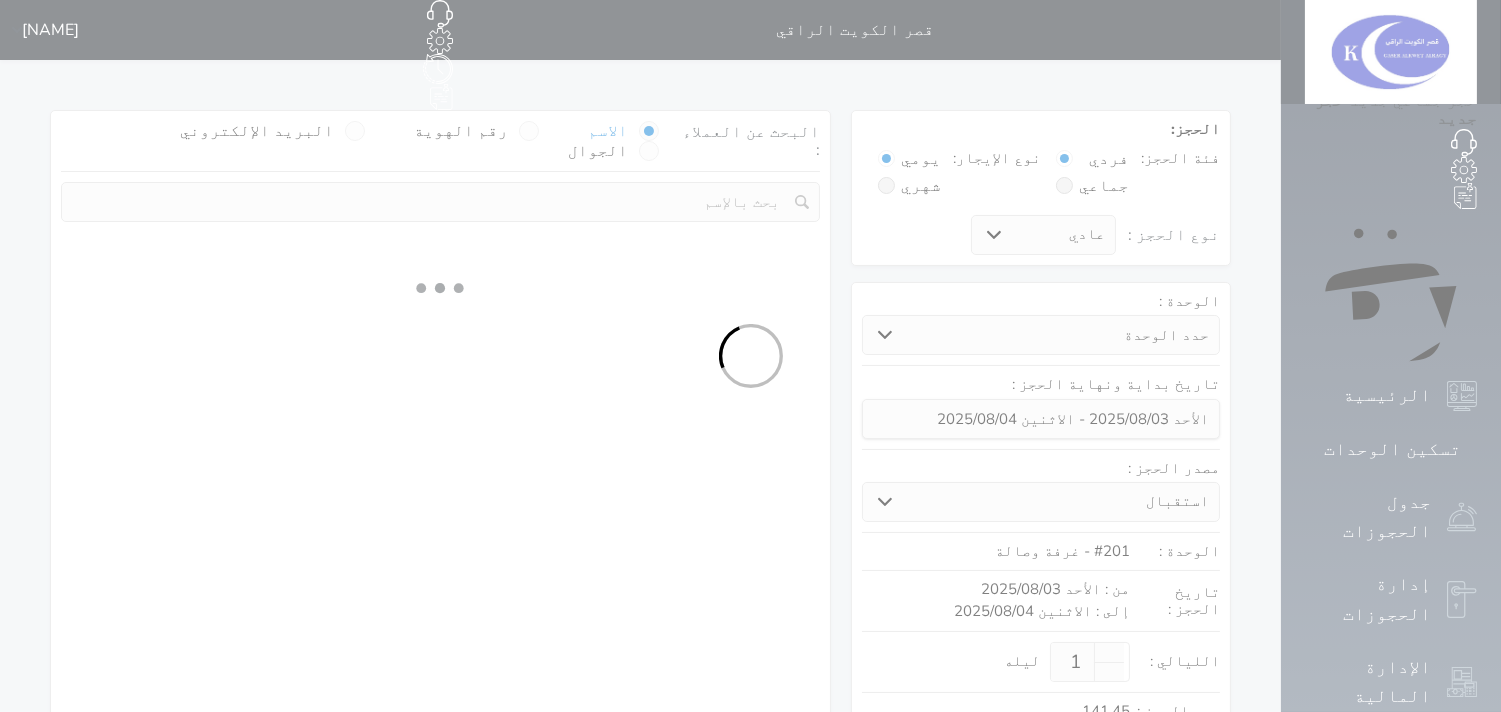 select on "113" 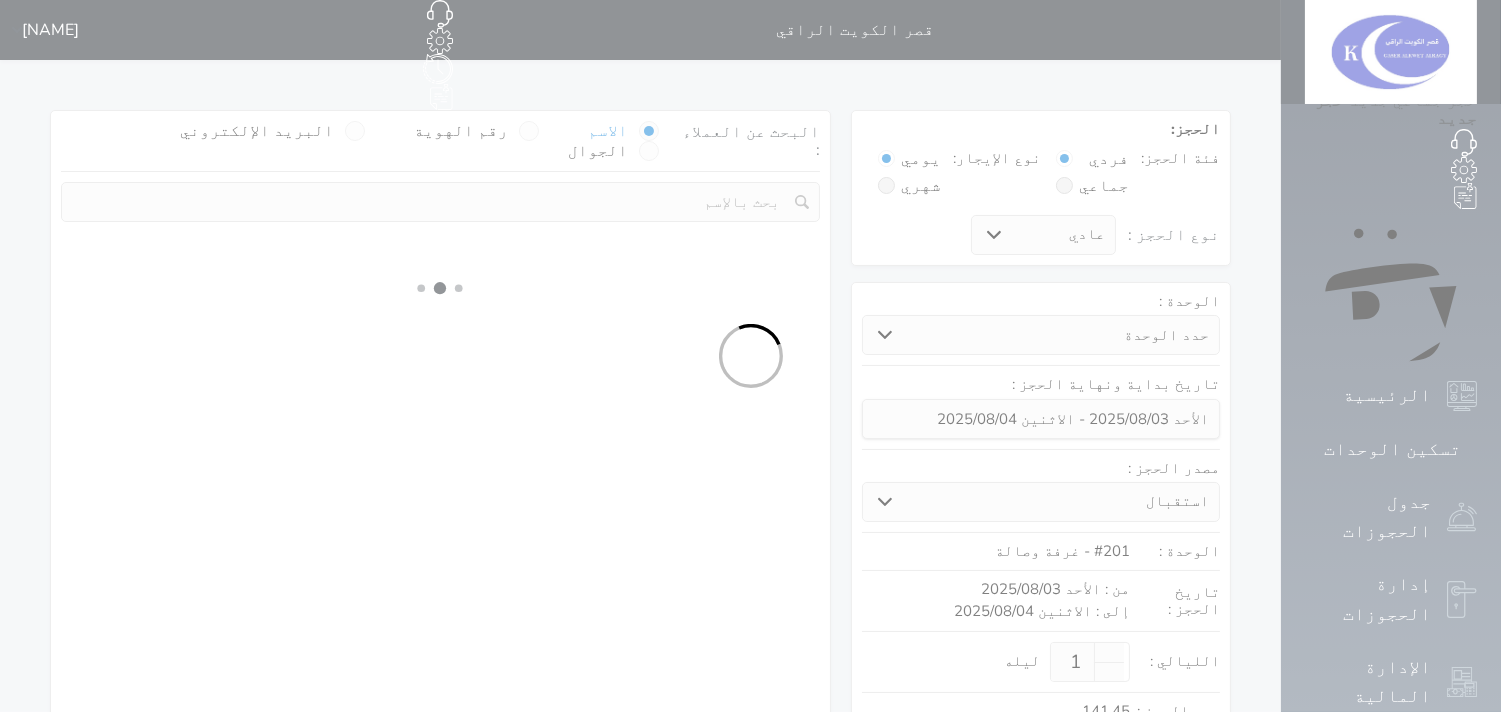 select on "1" 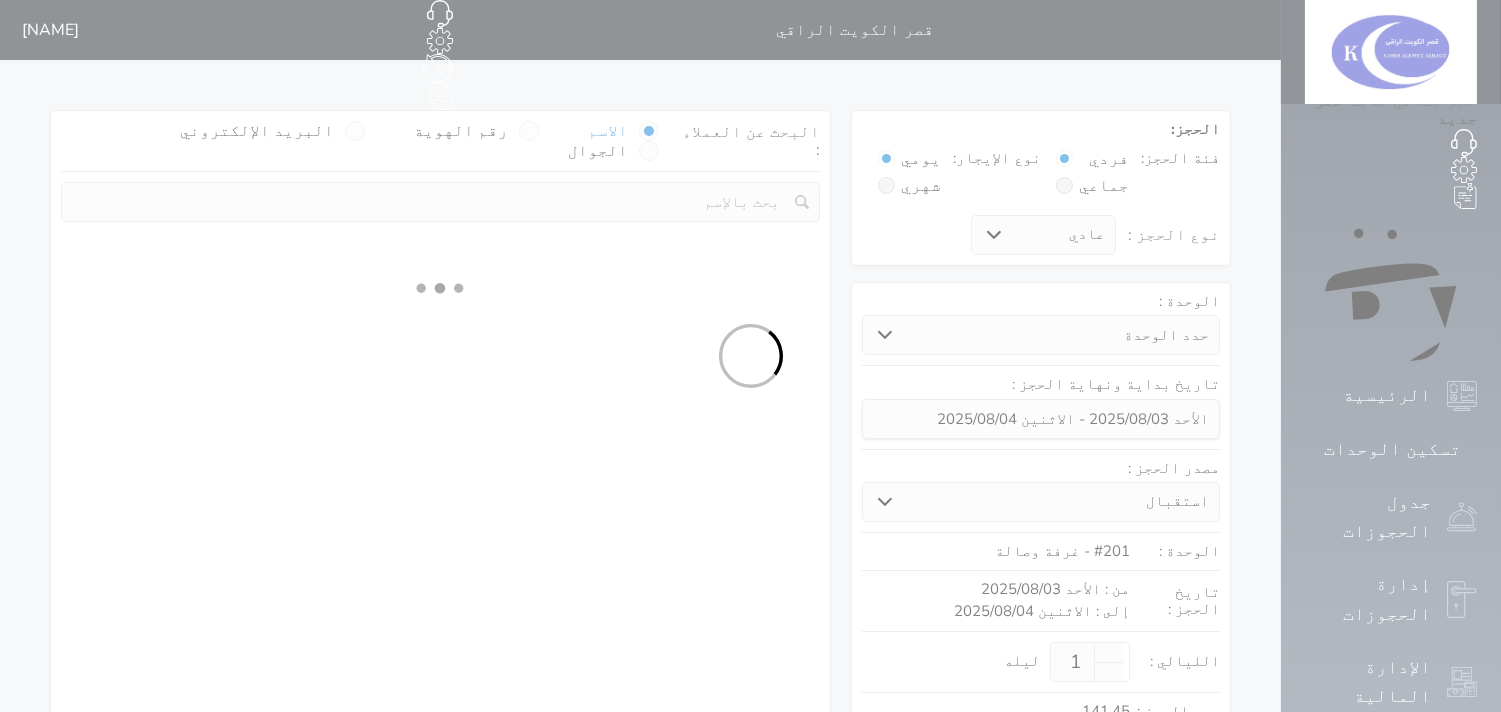 select 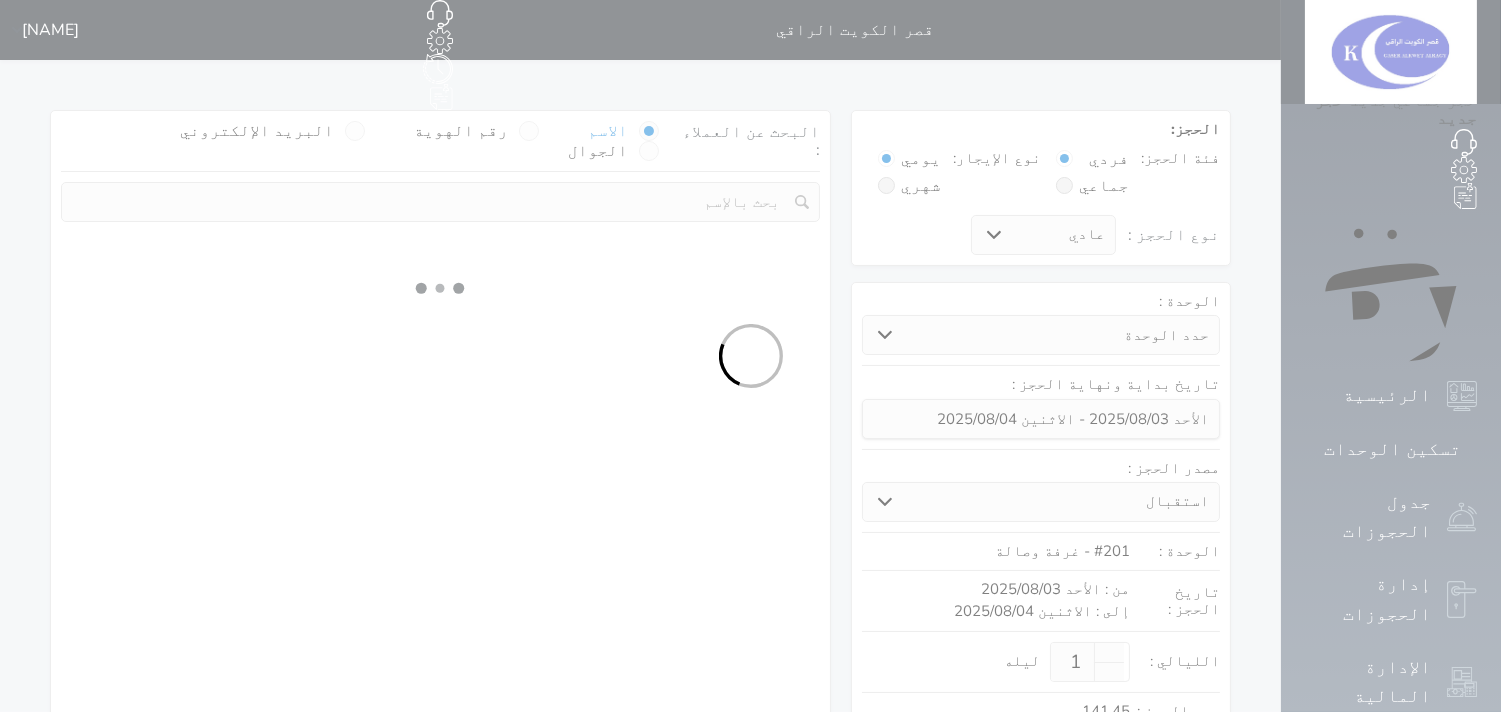 select on "7" 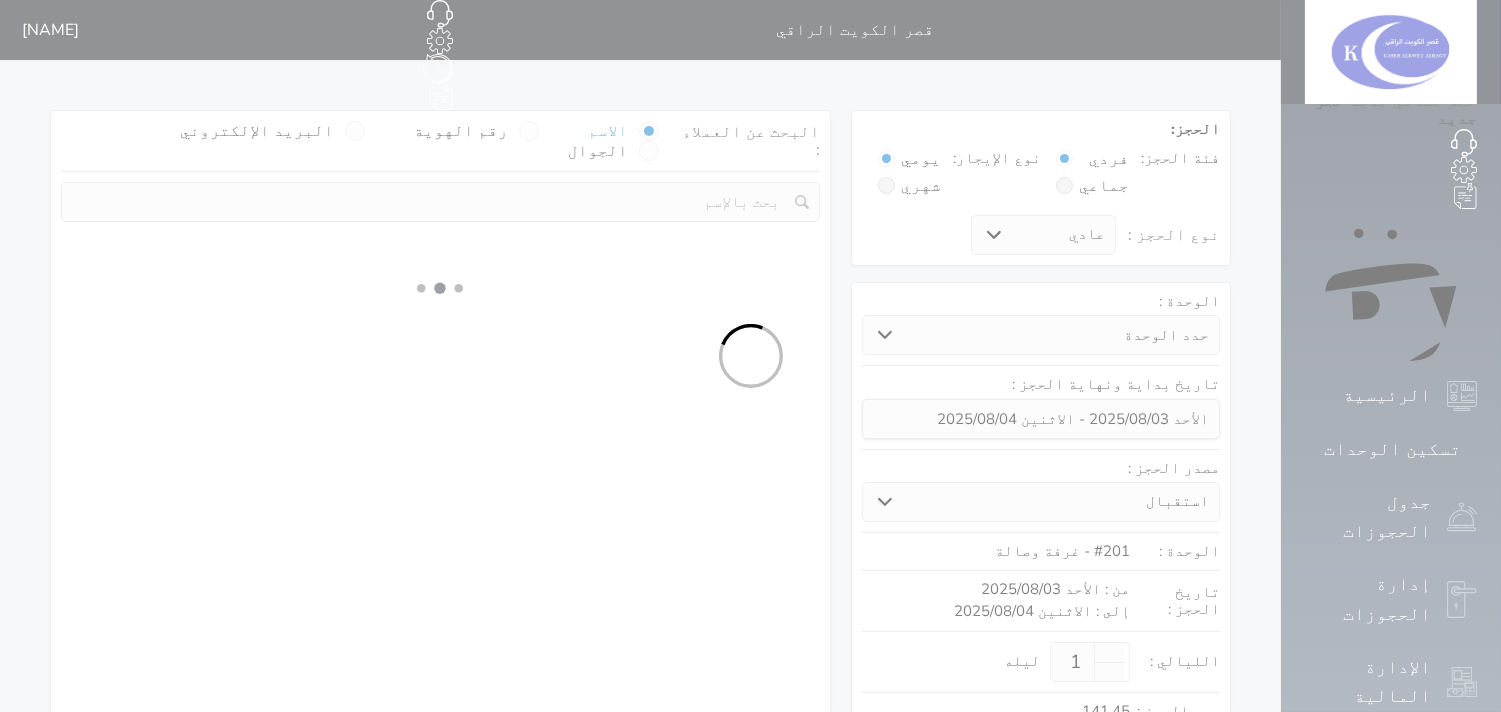 select 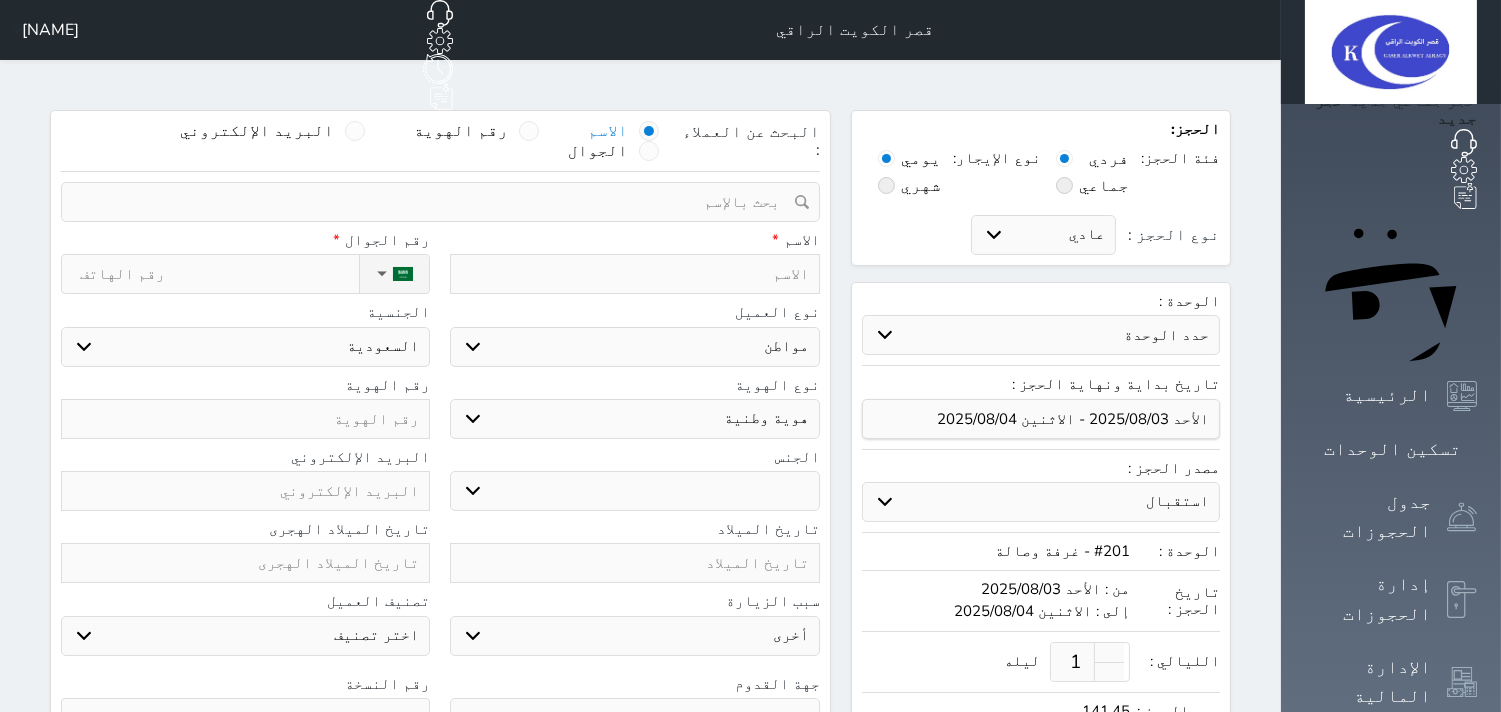 select 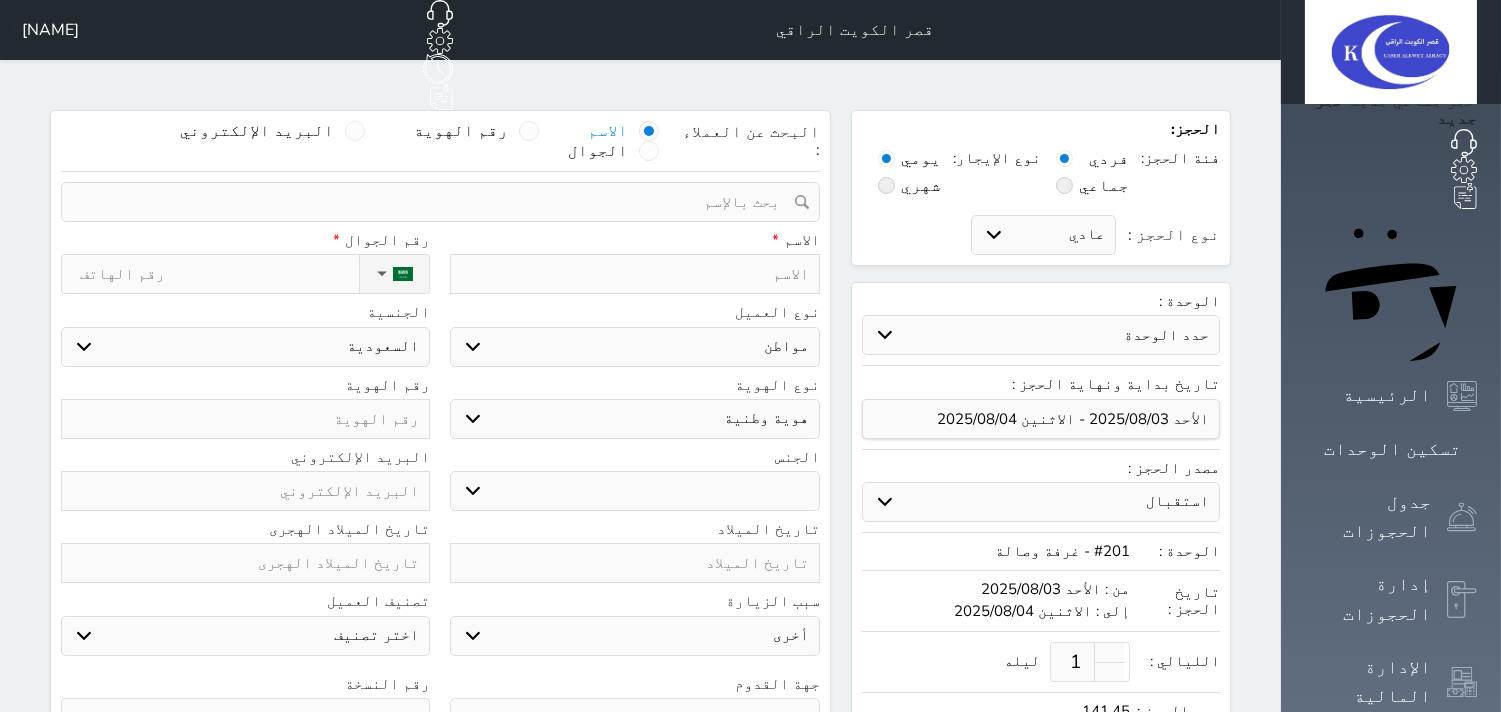 select 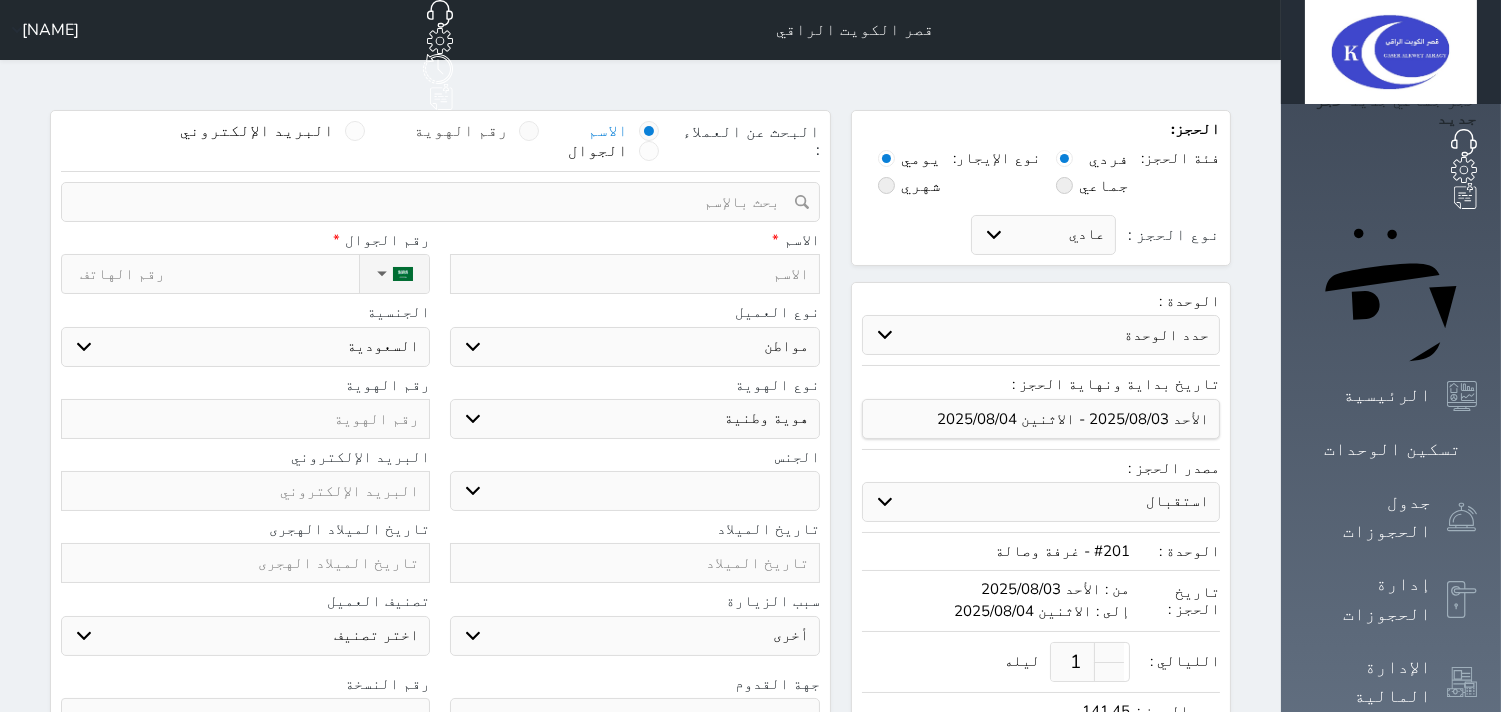 click on "رقم الهوية" at bounding box center (462, 131) 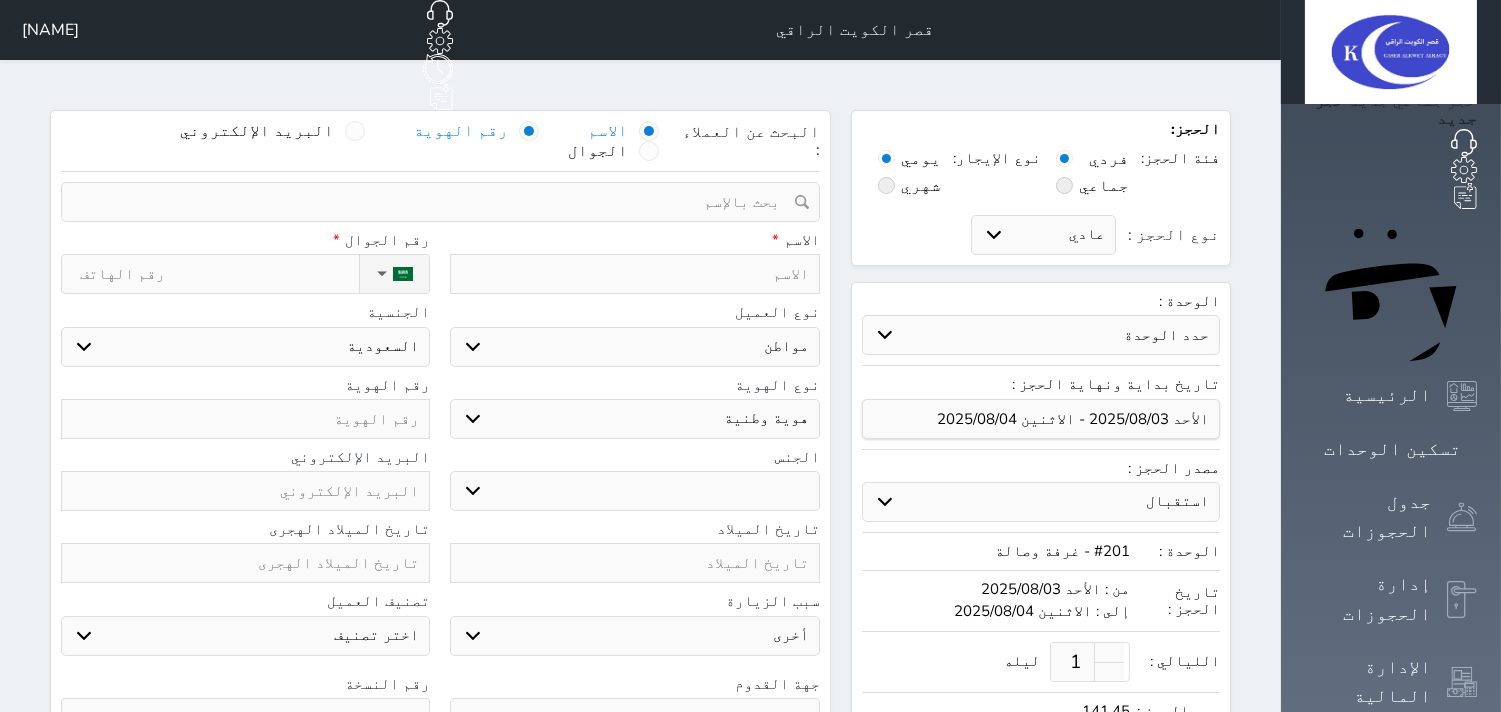 select 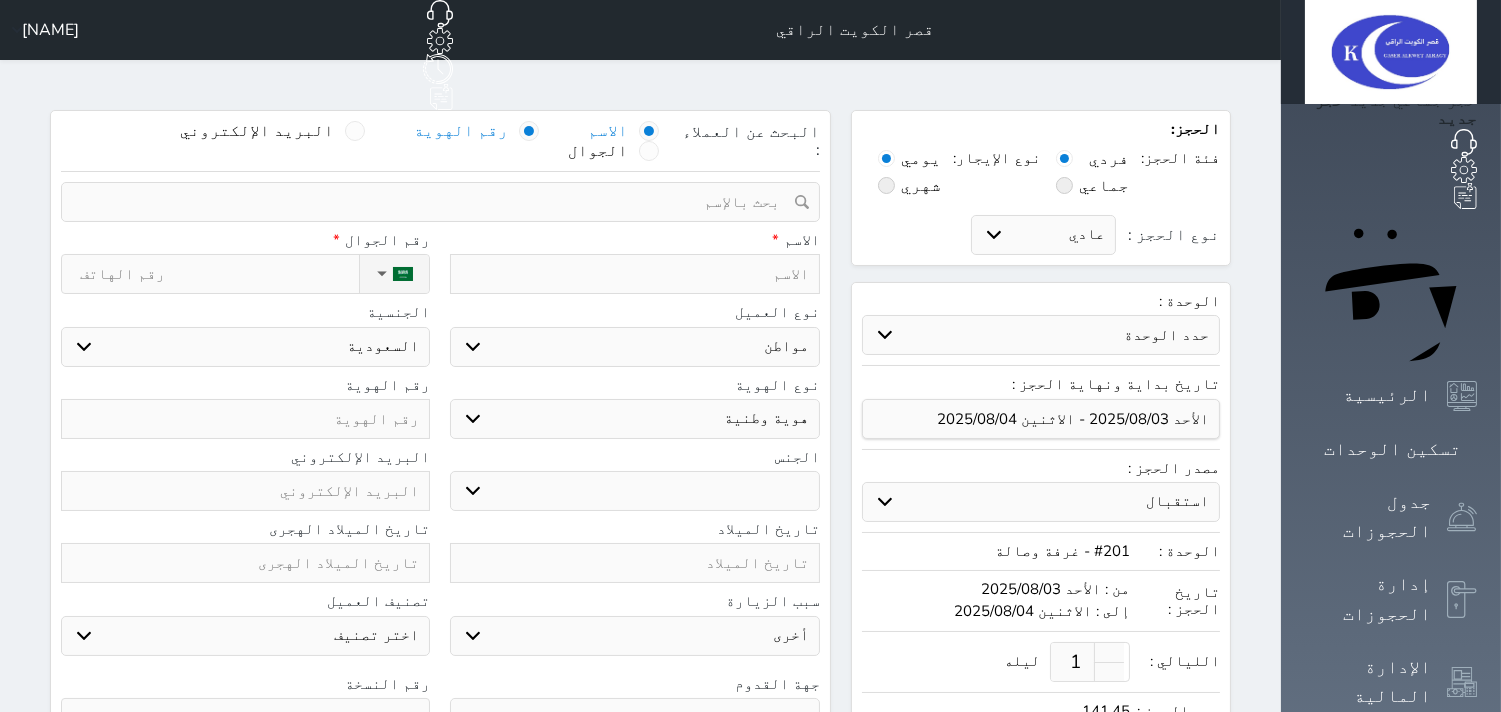select 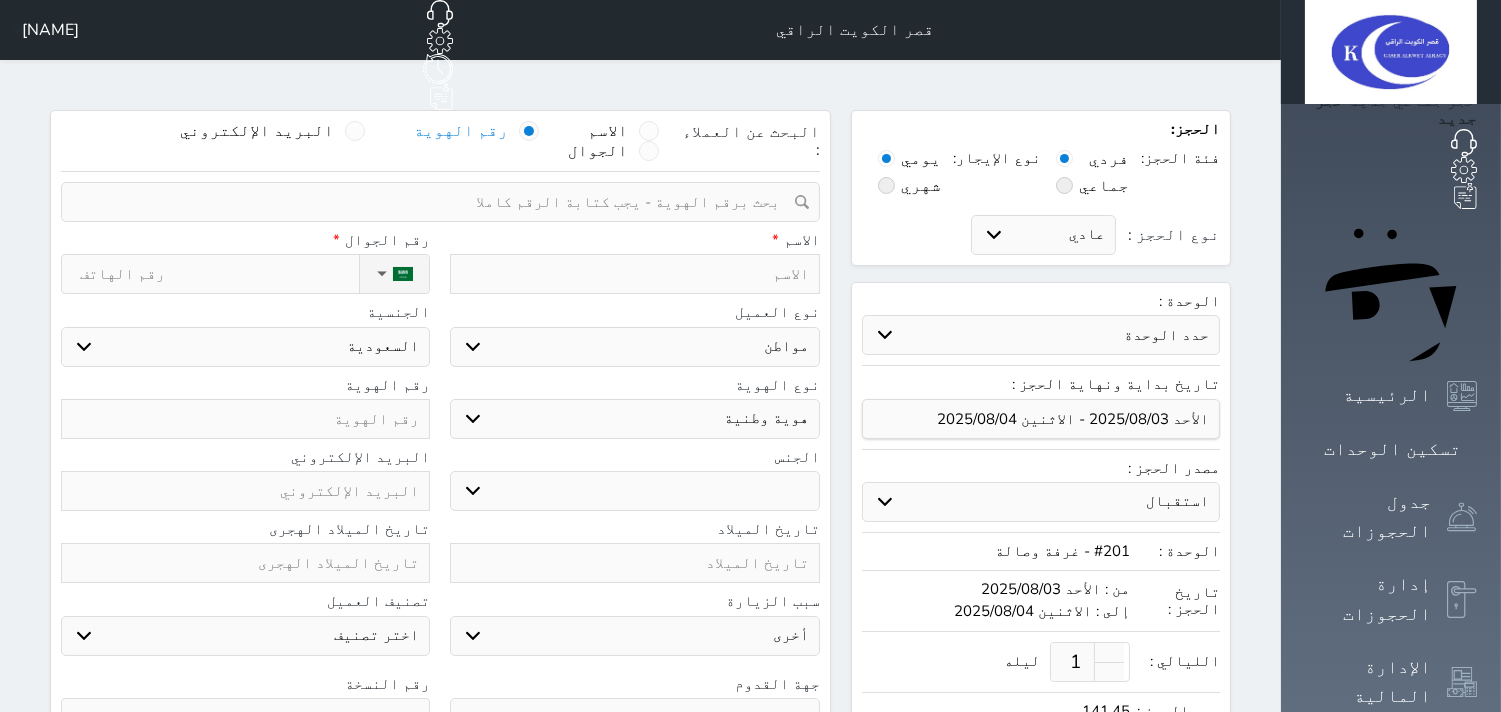 click at bounding box center (433, 202) 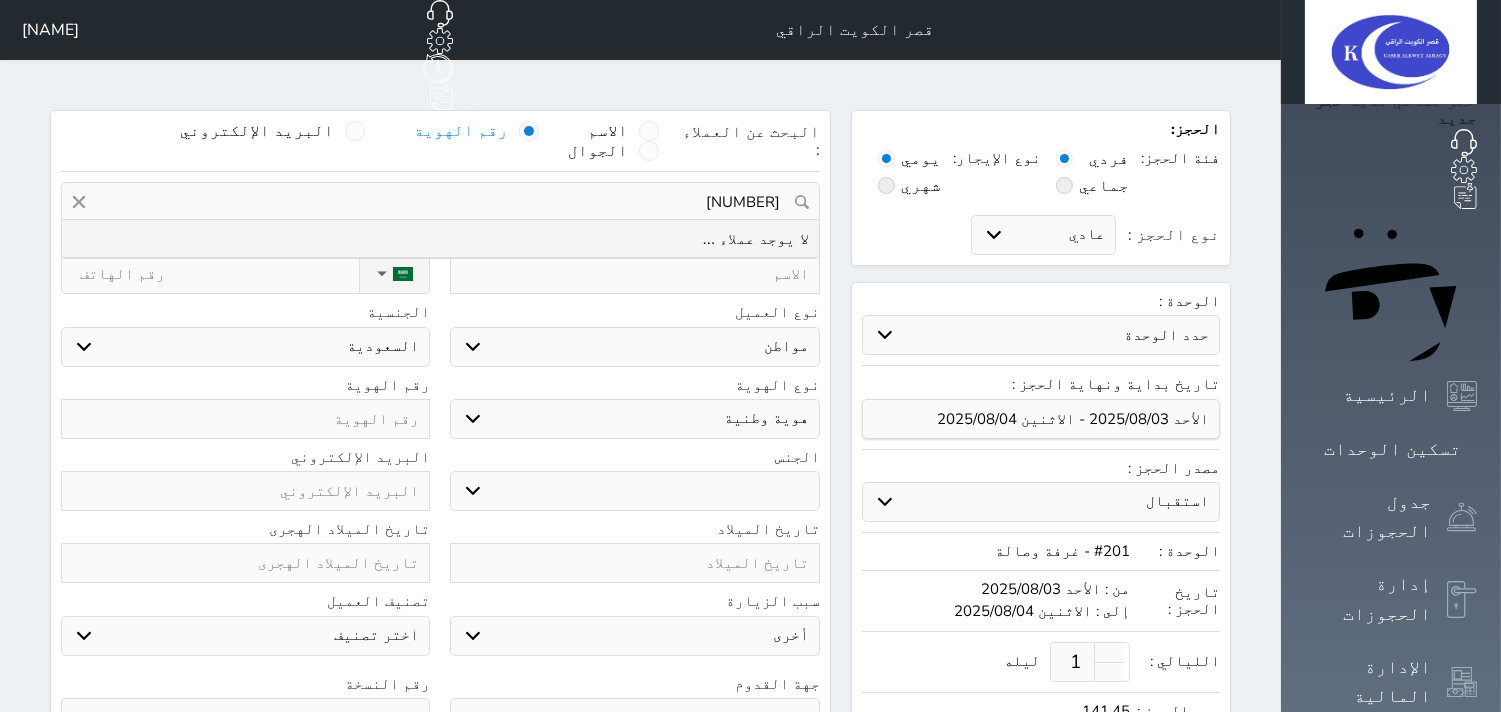 click on "[NUMBER]" at bounding box center (440, 202) 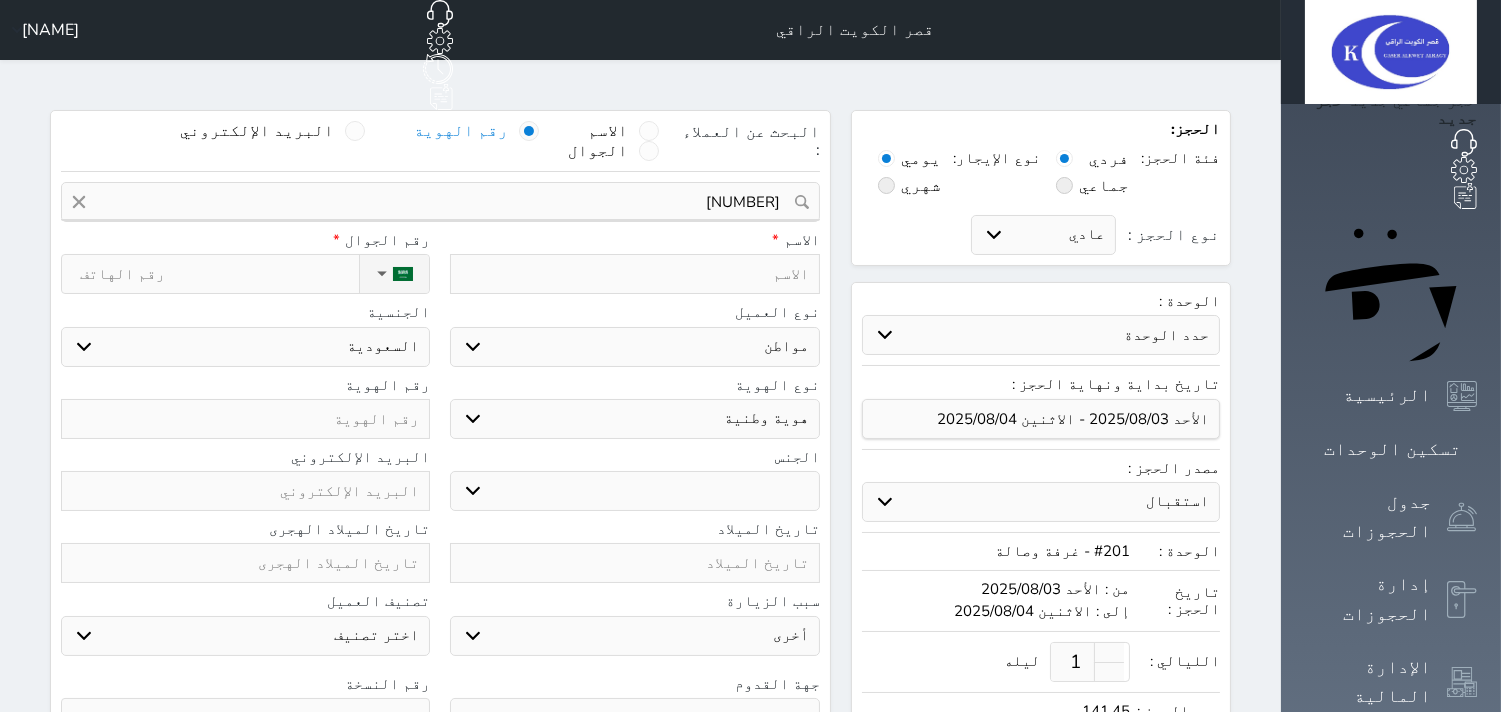 click at bounding box center (245, 419) 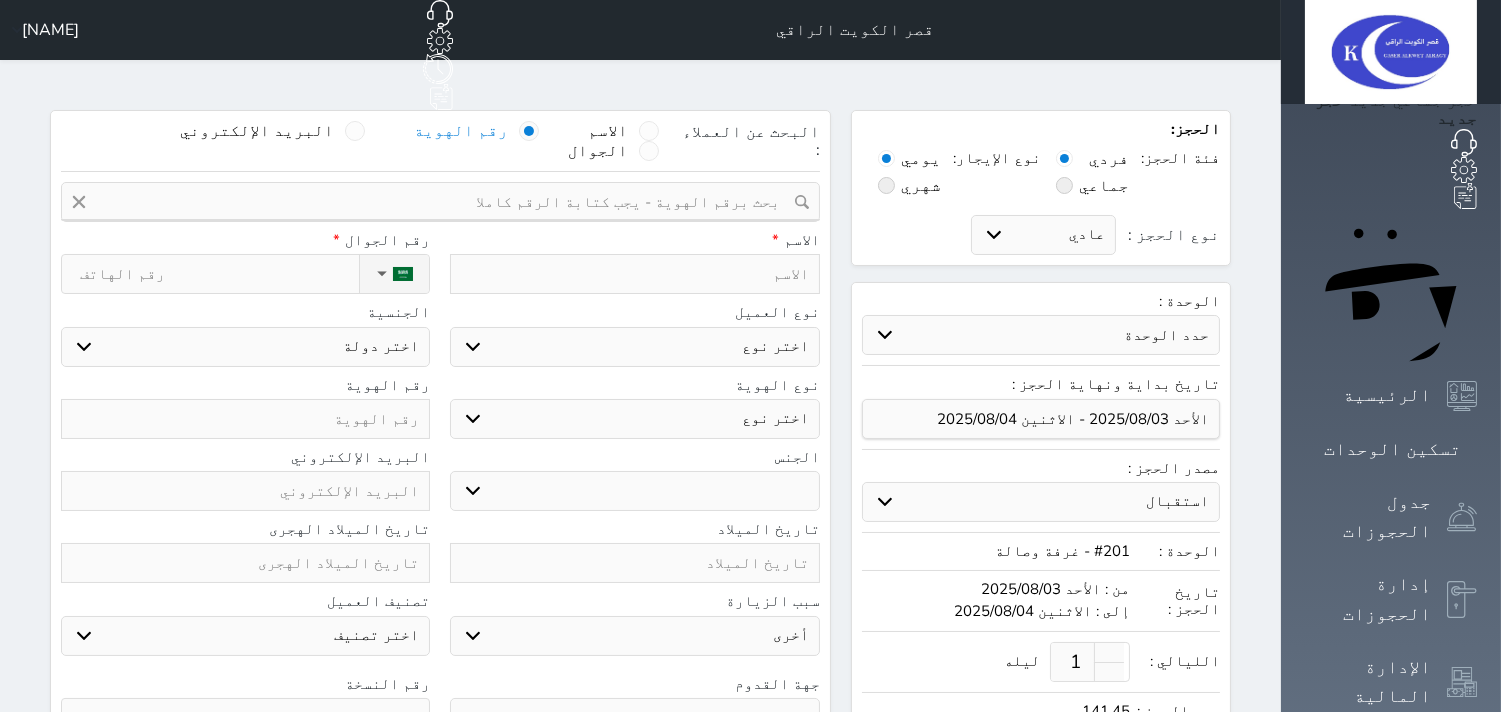 select 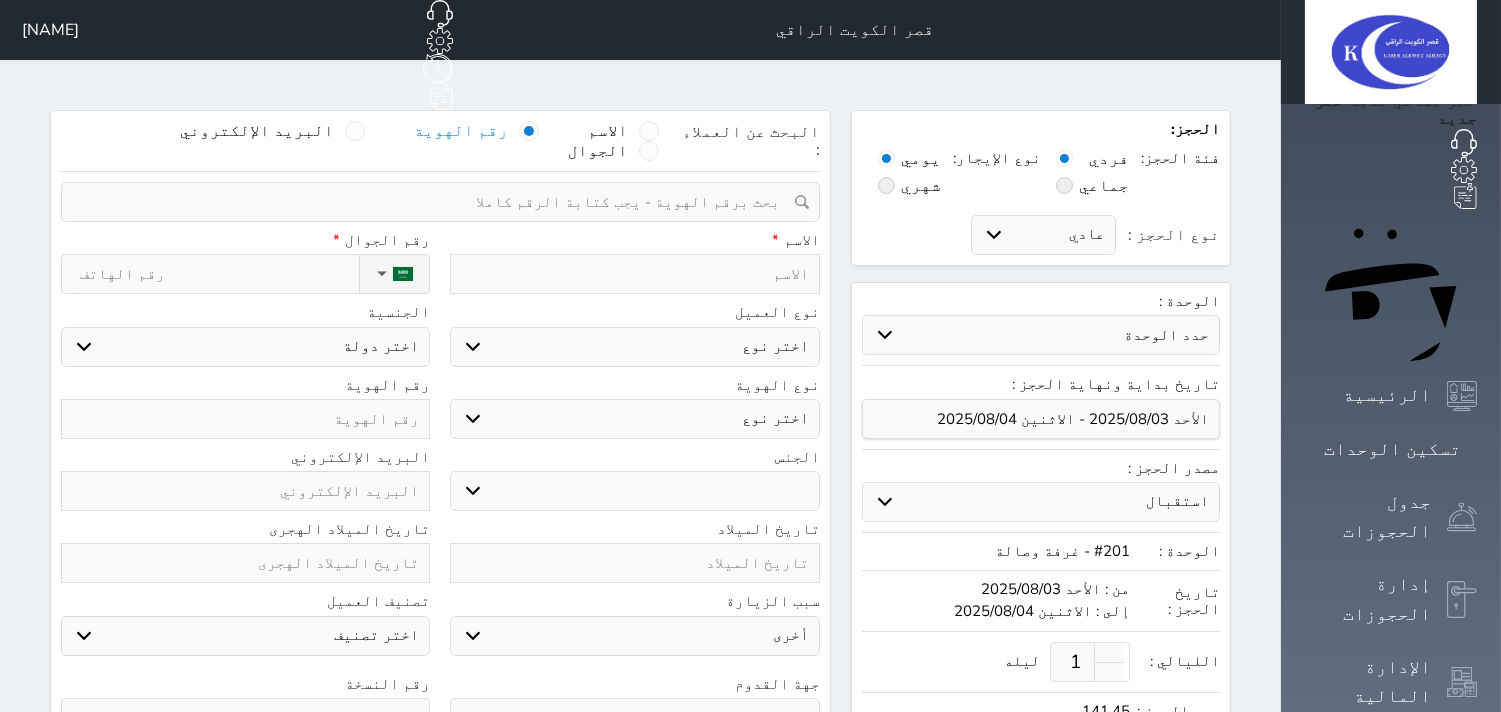 paste on "[NUMBER]" 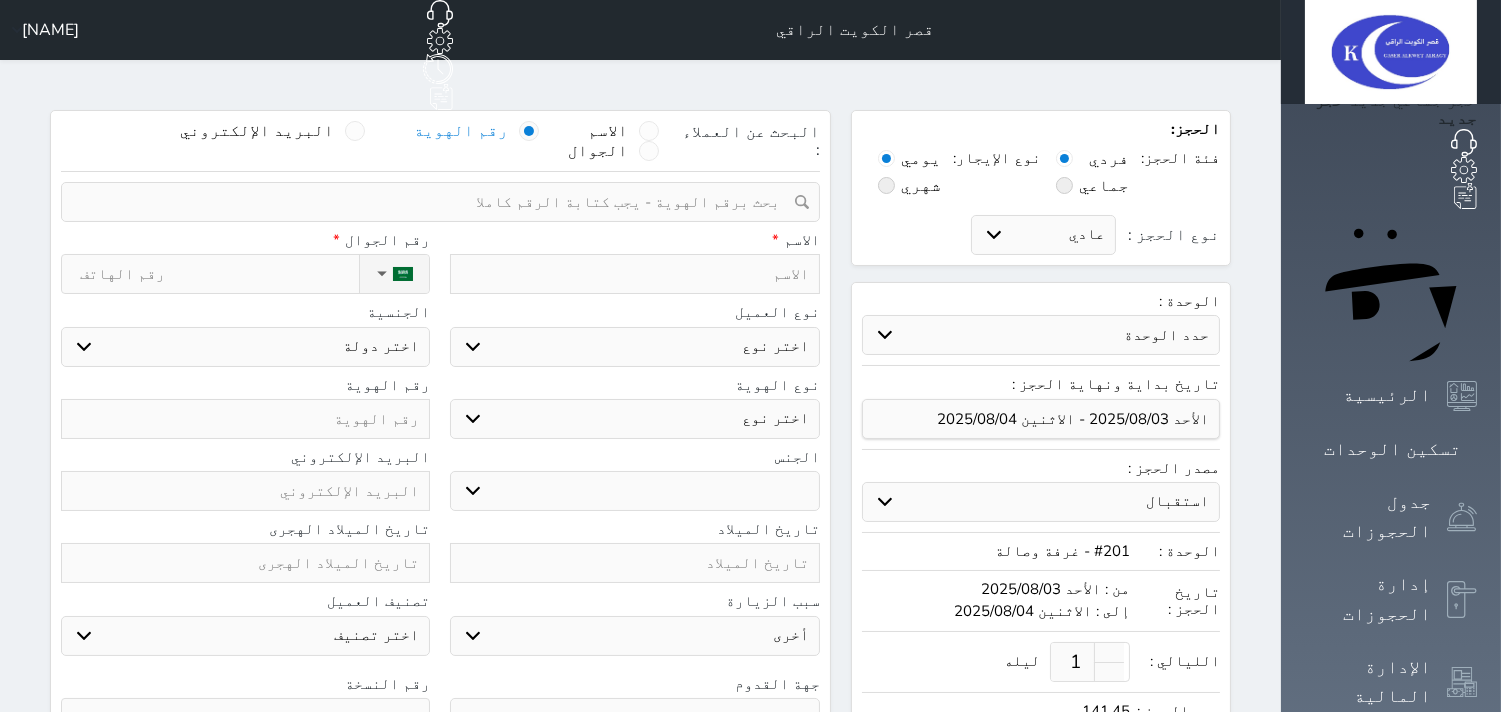 select 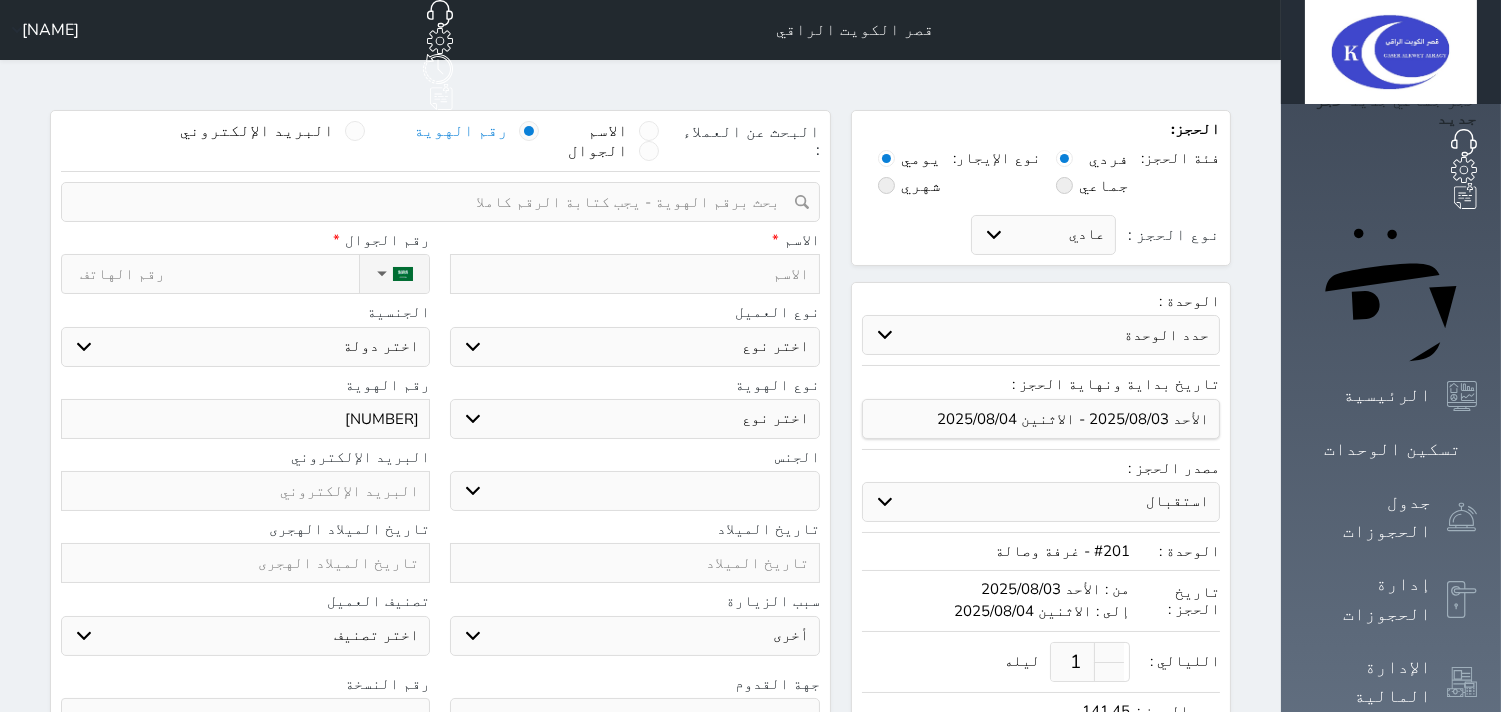 type on "[NUMBER]" 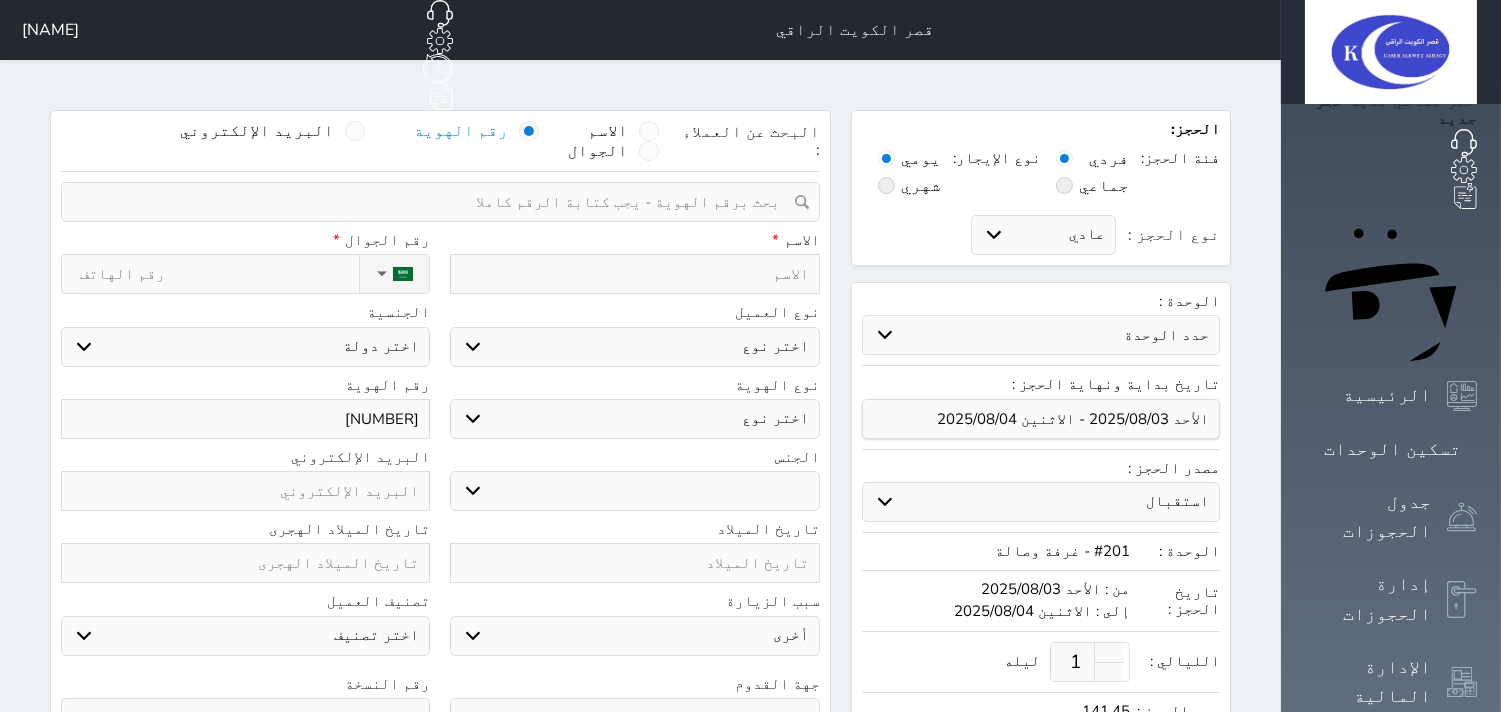 type on "ع" 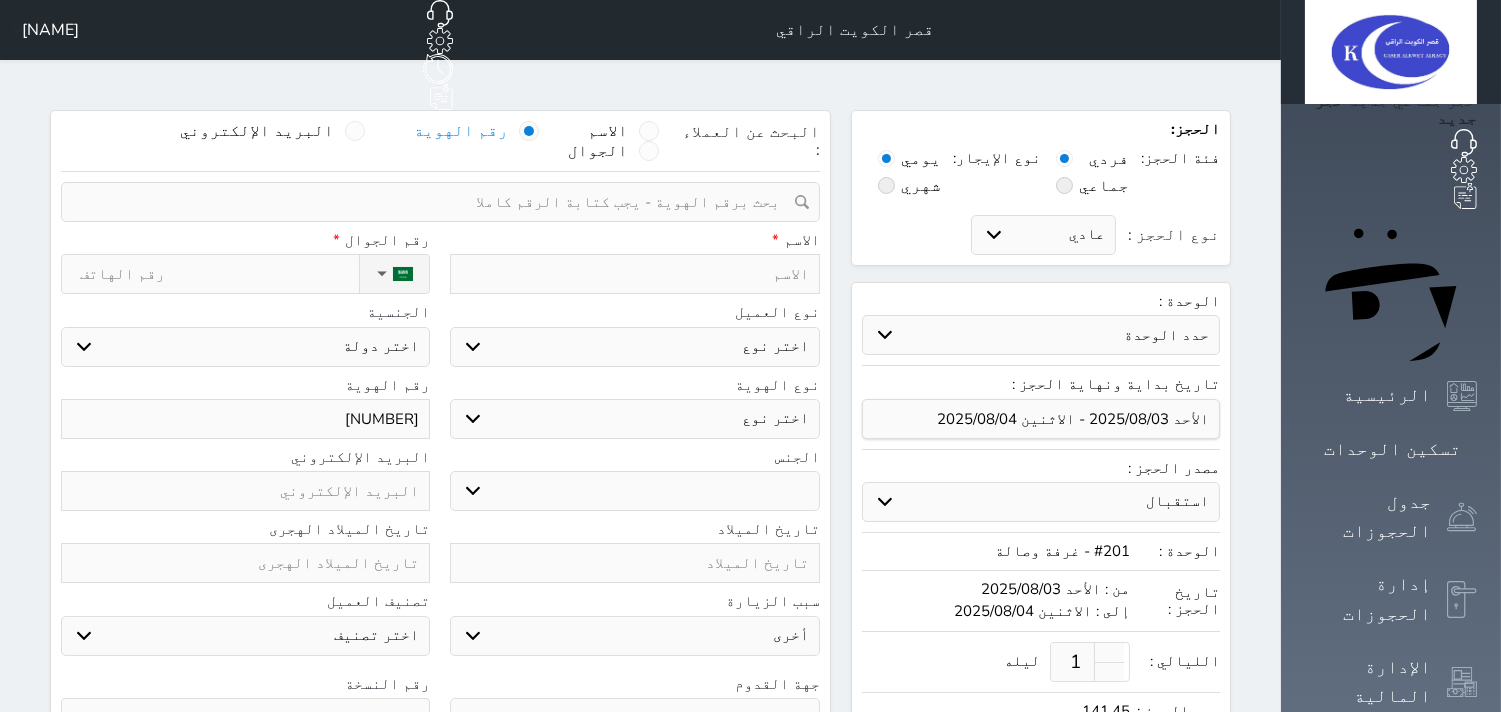 select 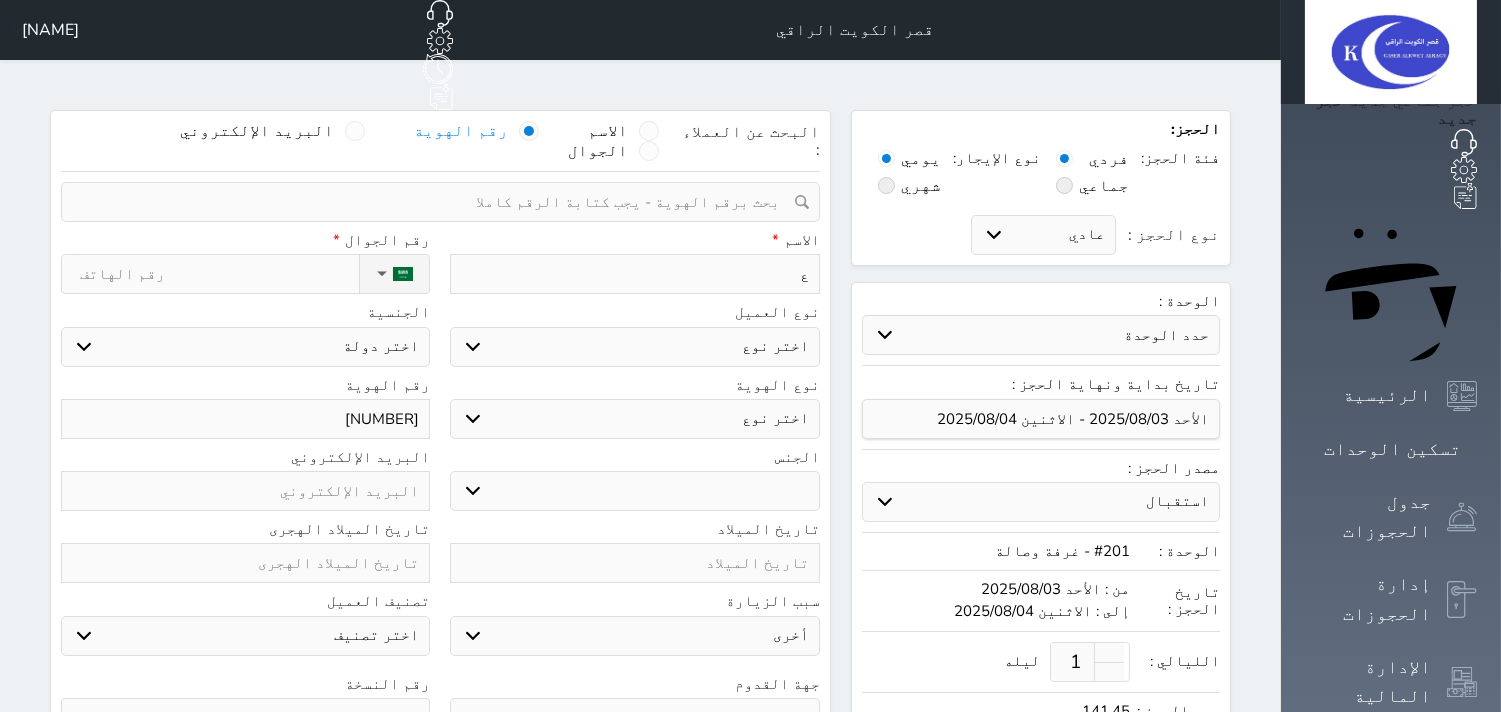 type on "عب" 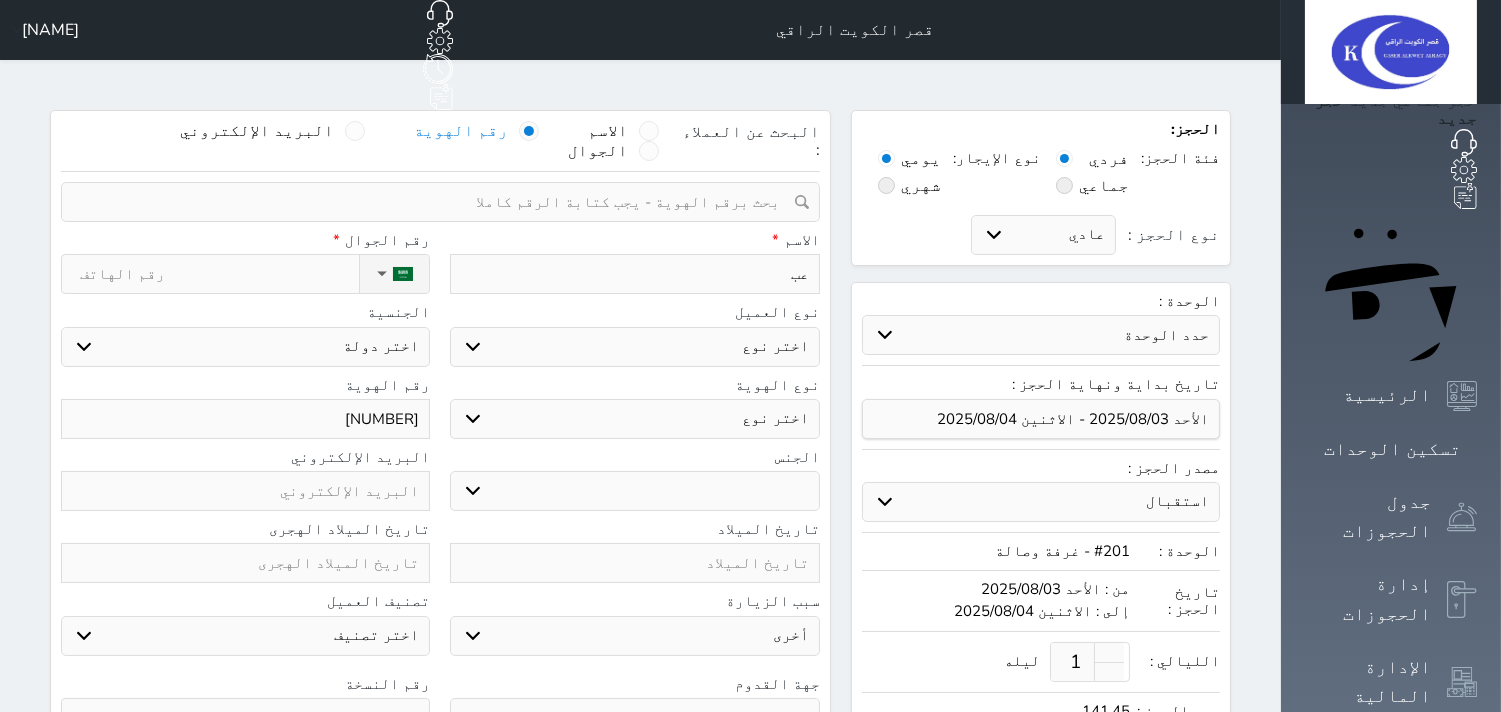 type on "عبد" 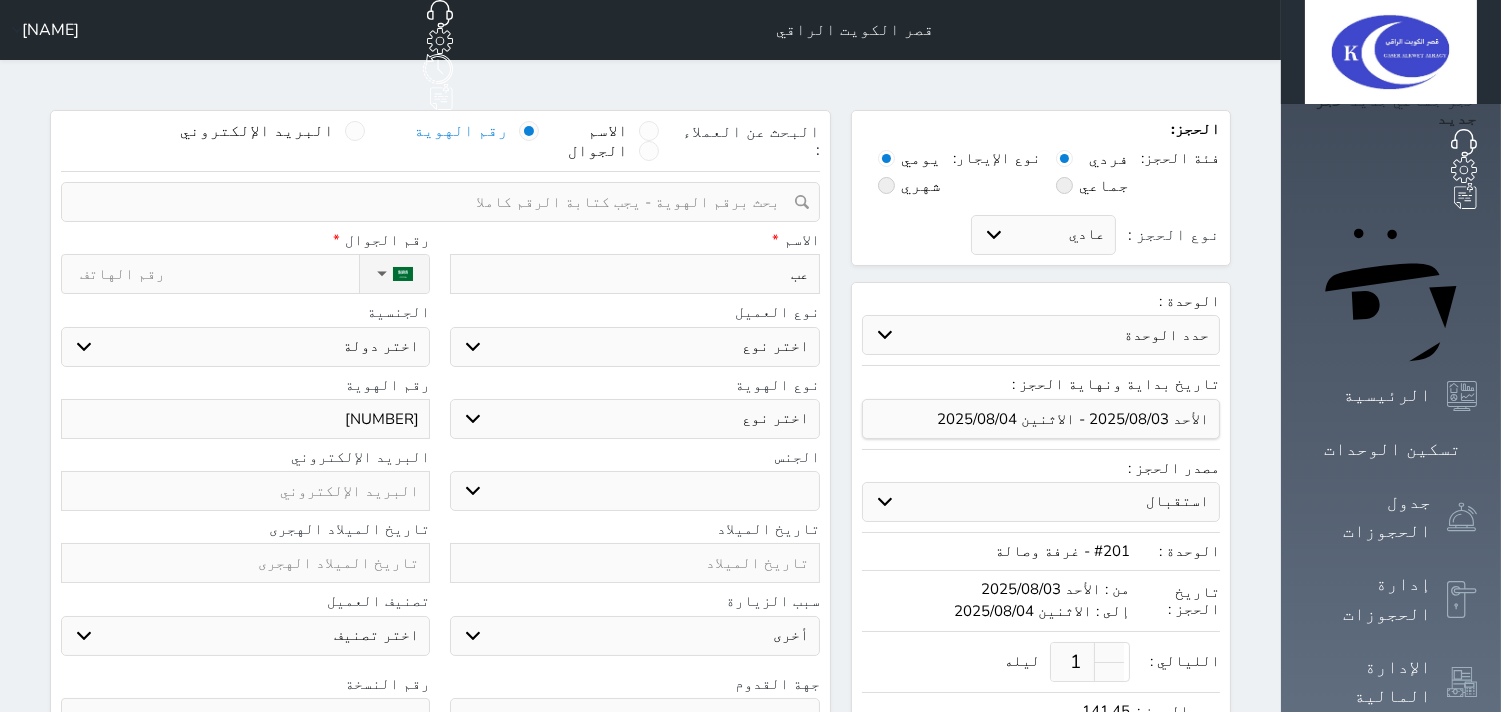 select 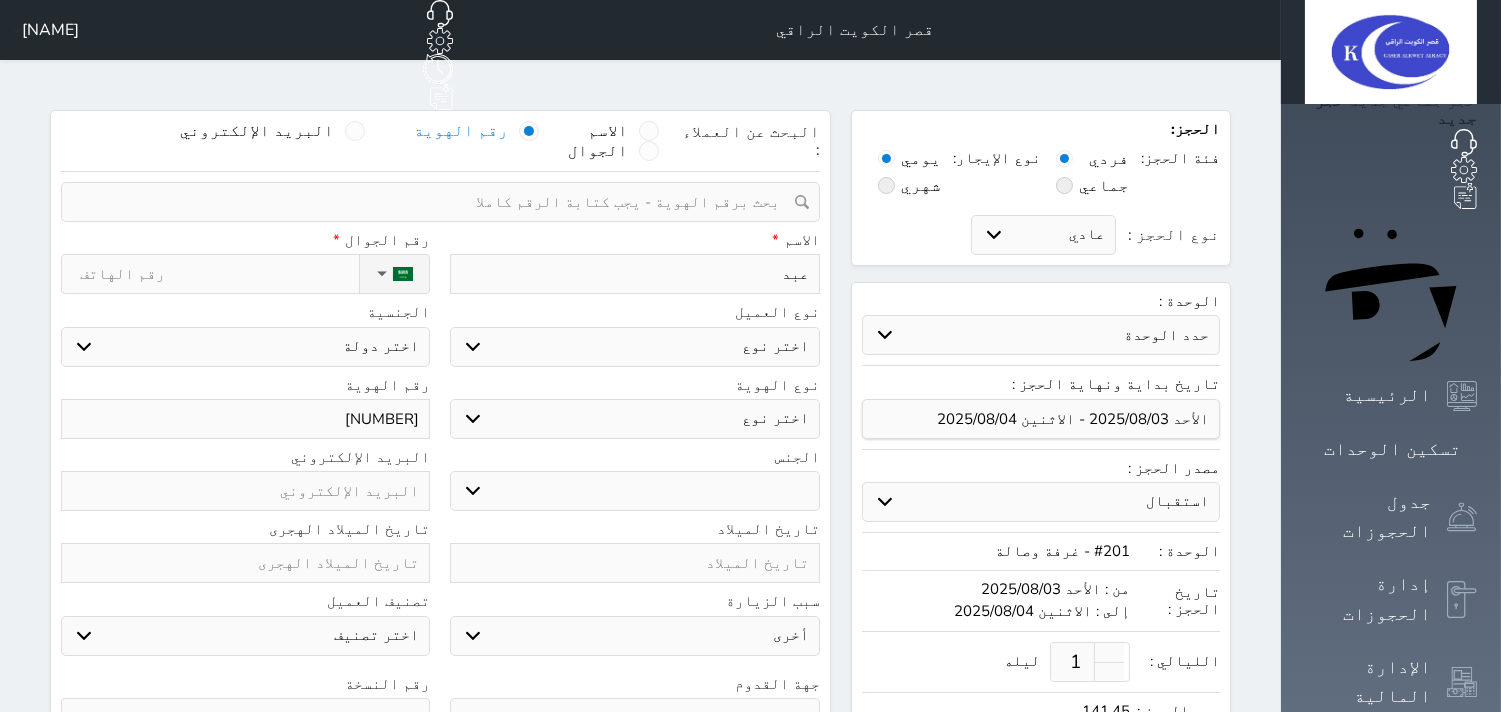 type on "عبد" 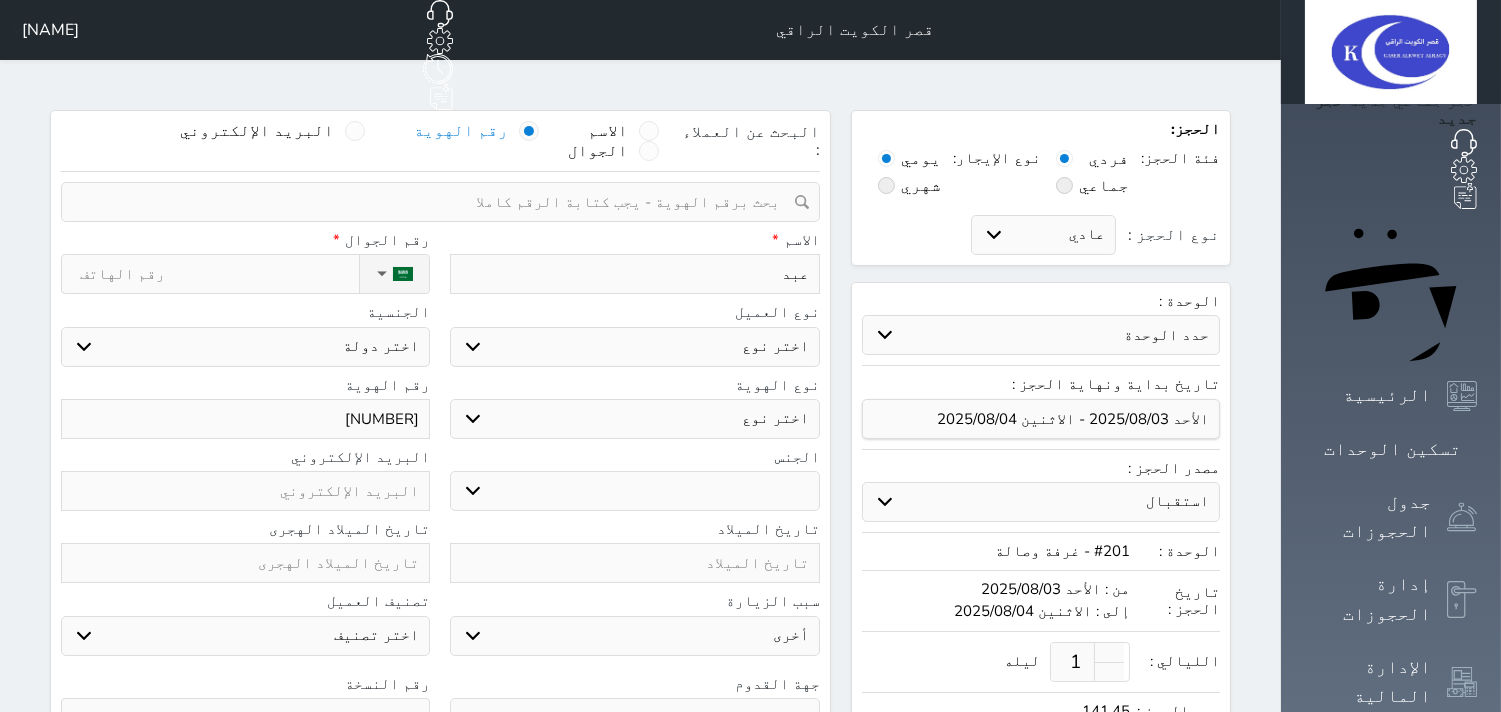 select 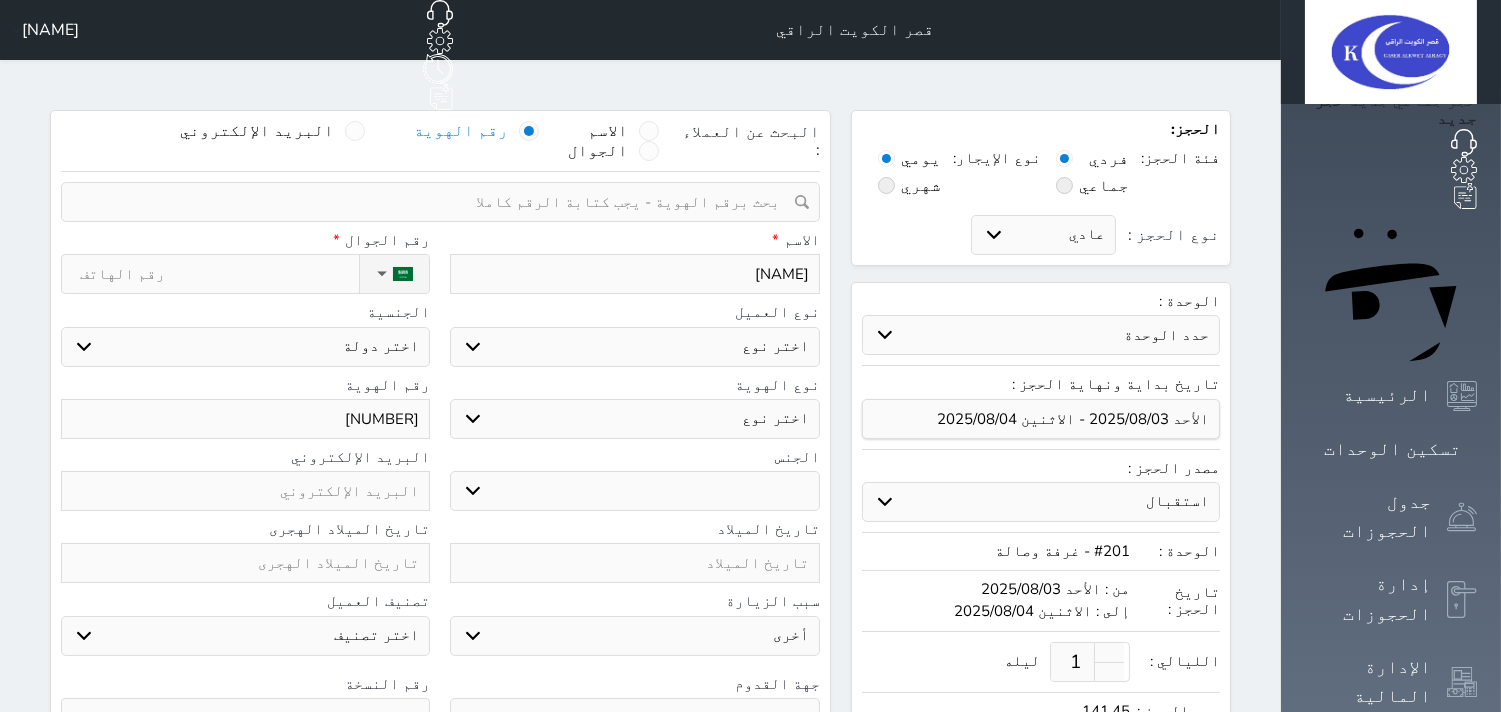 type on "[NAME]" 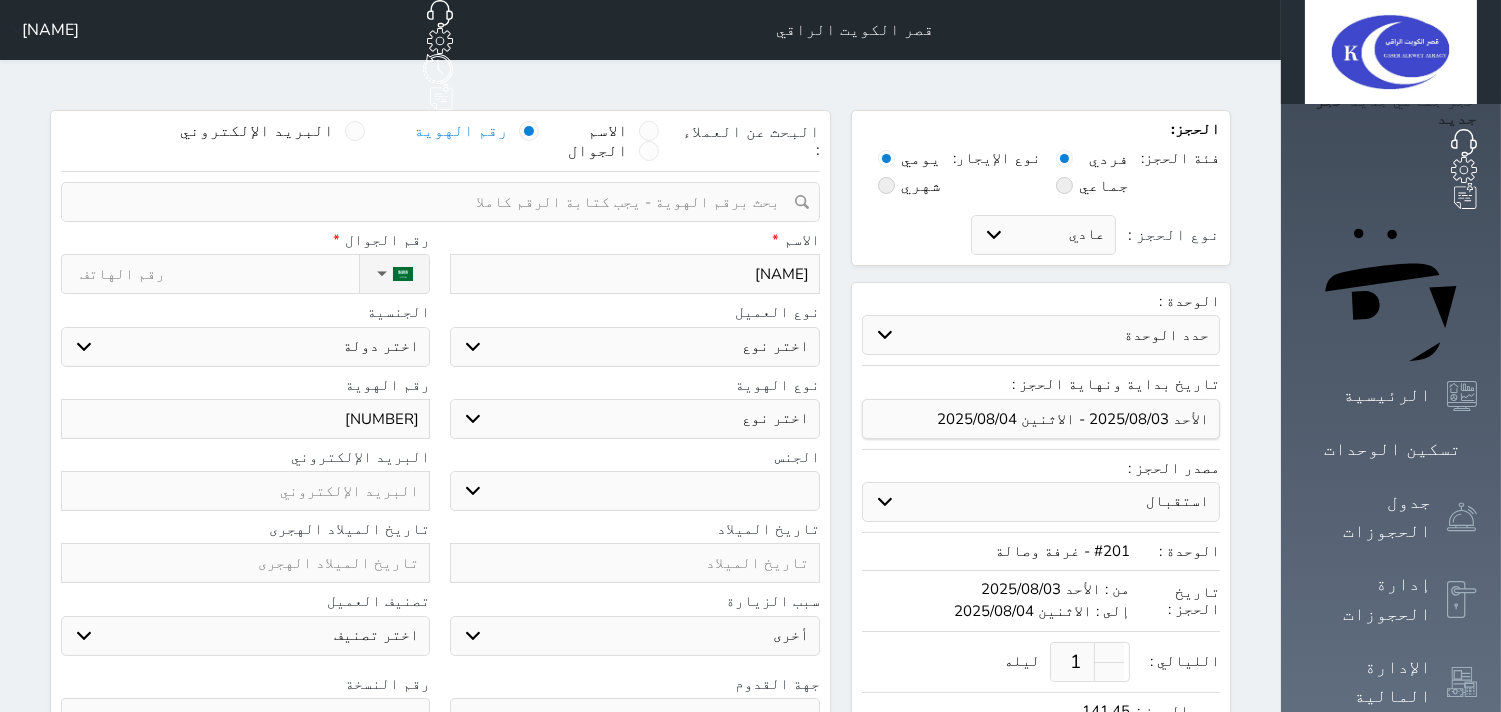 select 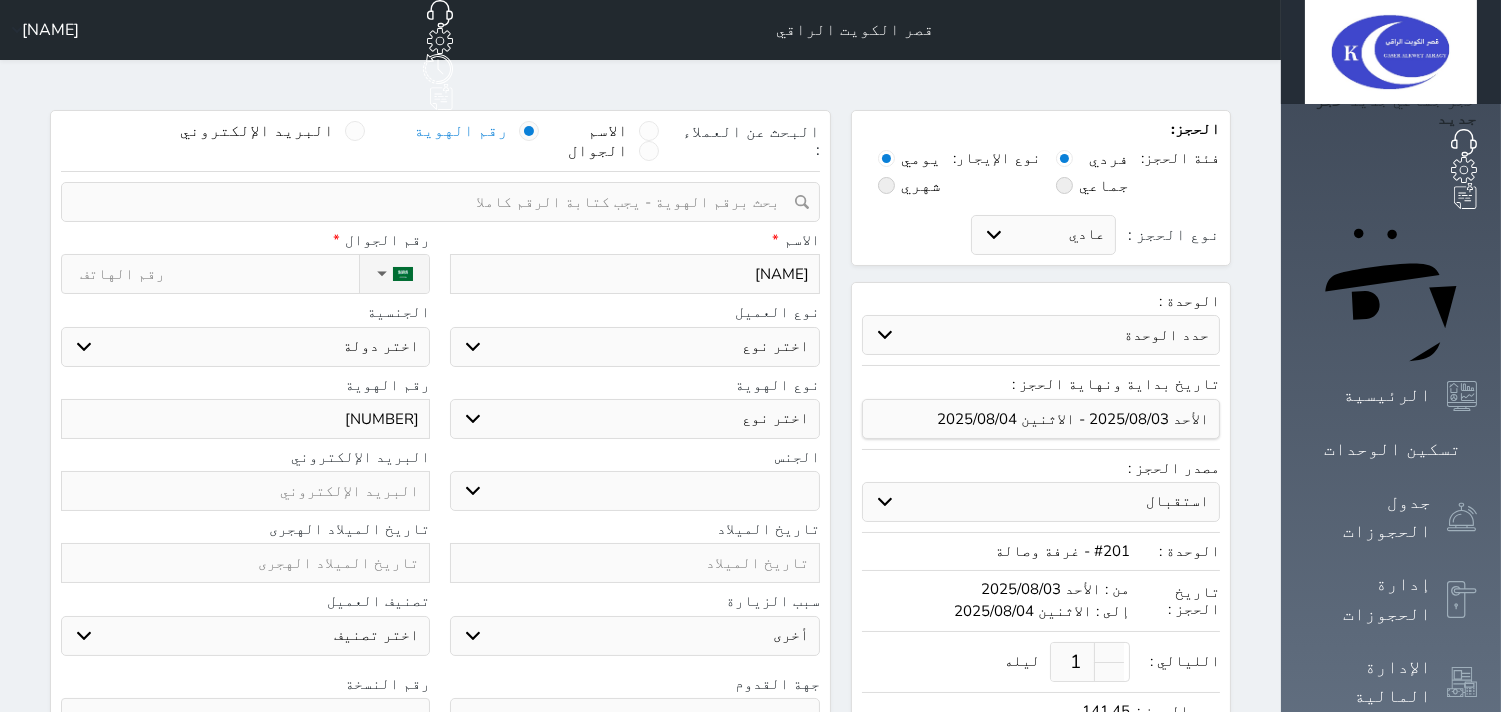 type on "[NAME]" 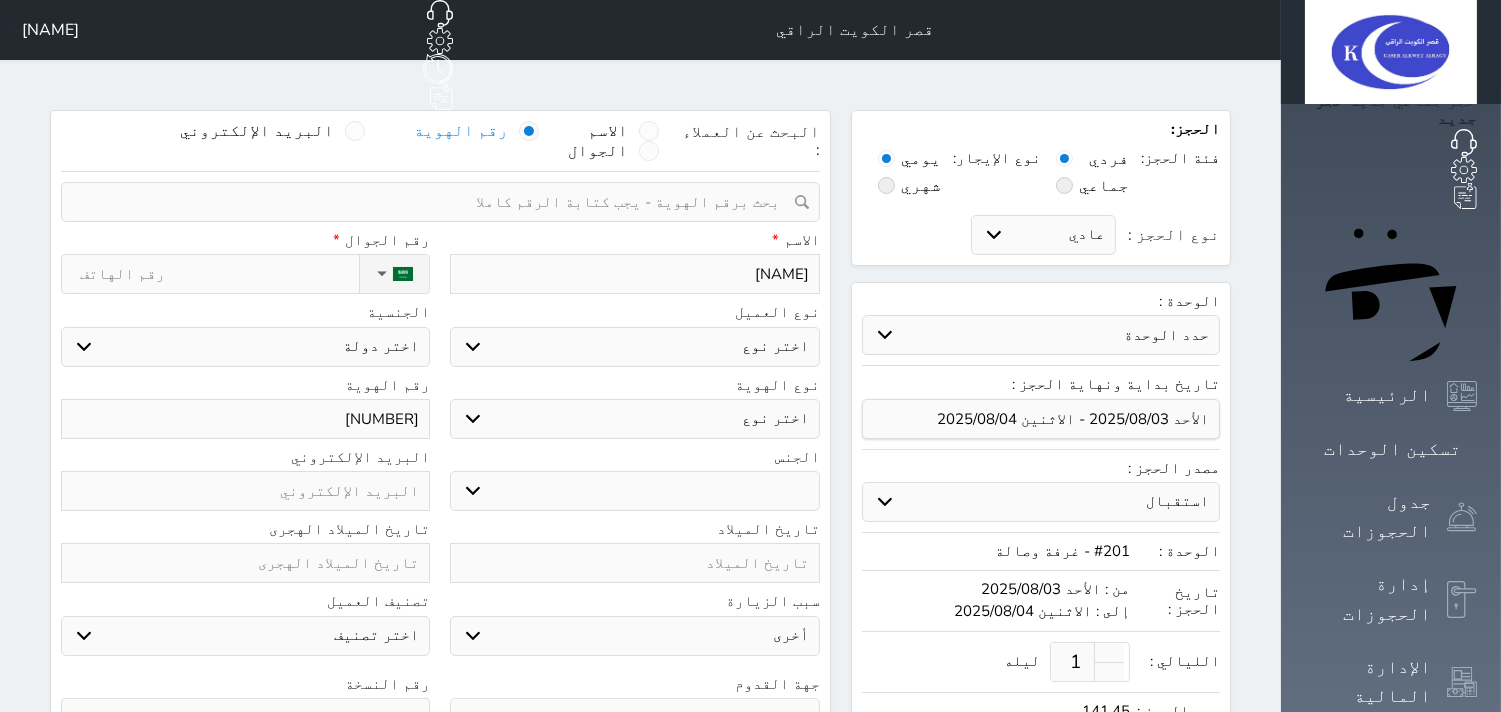 select 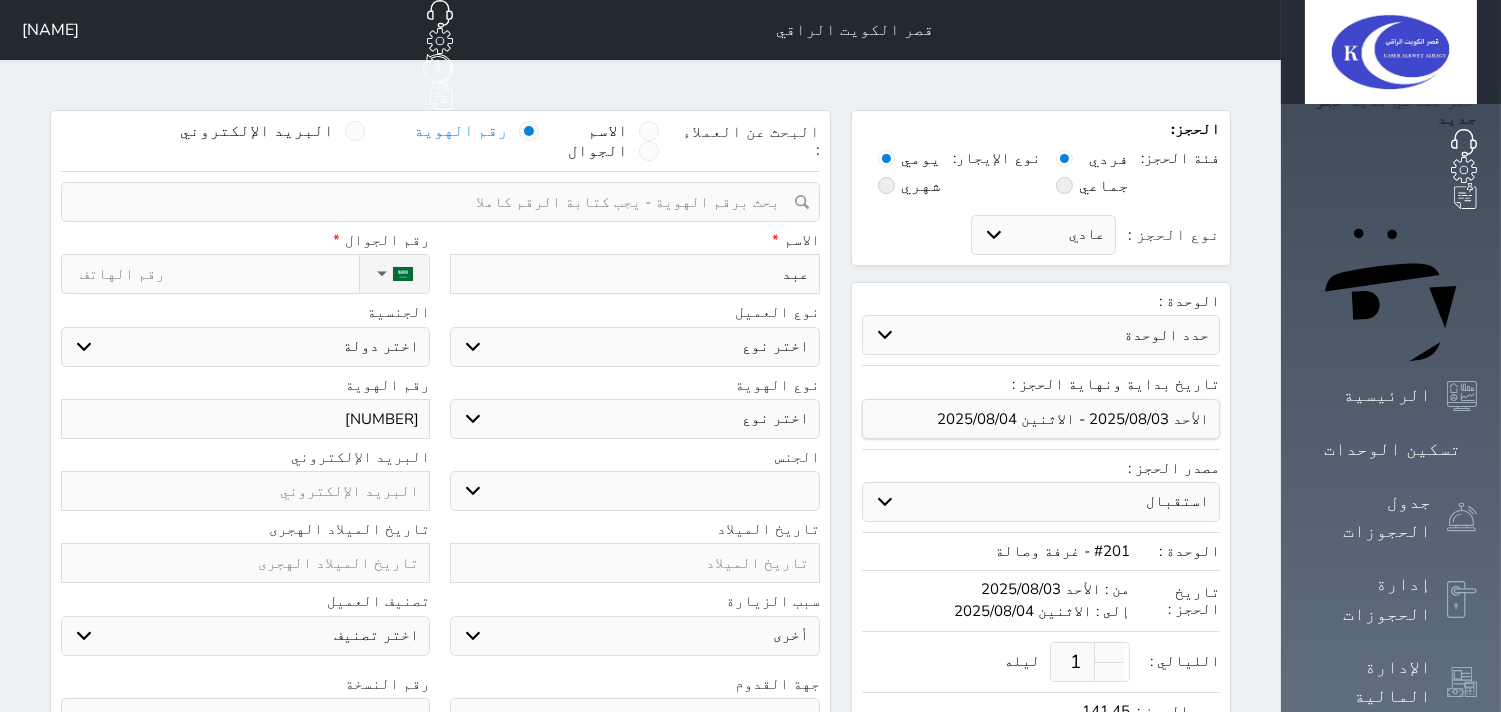 type on "عبد ا" 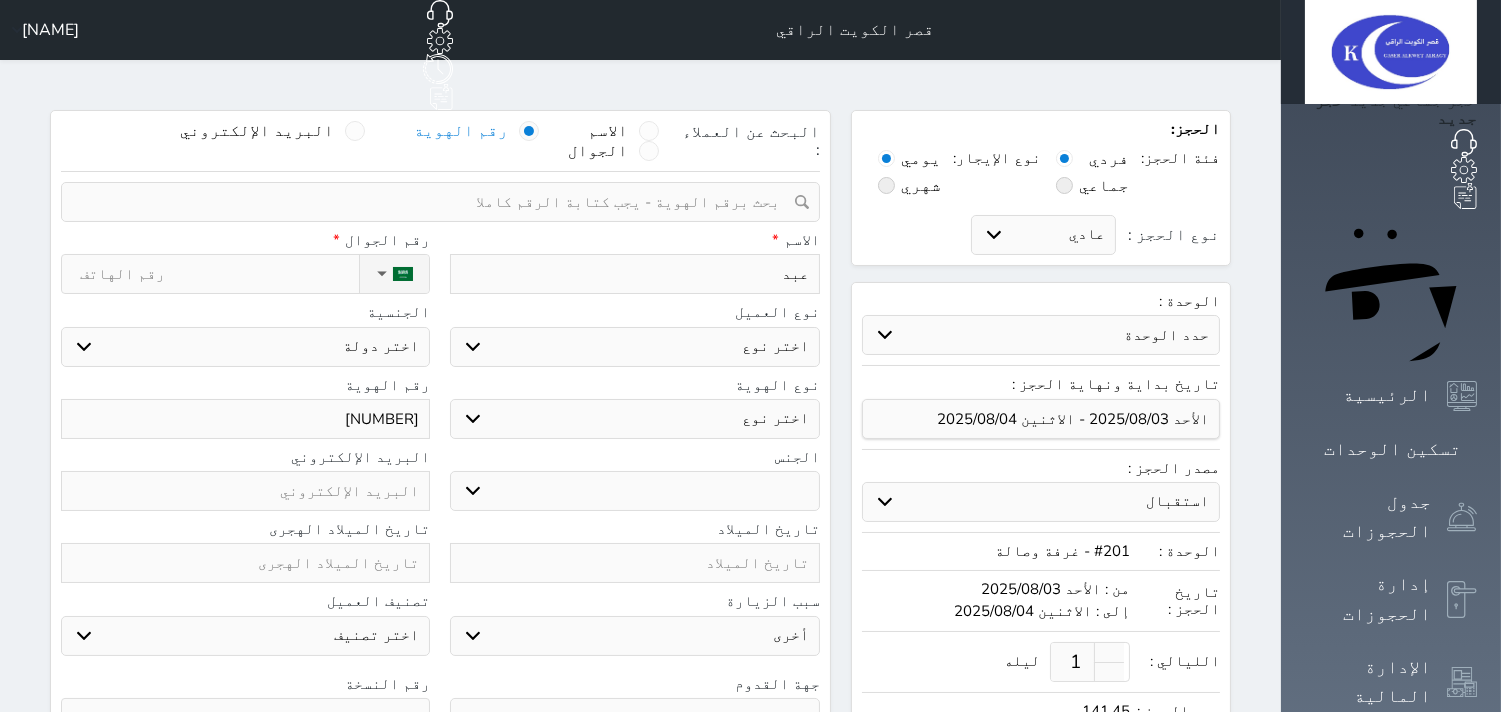 select 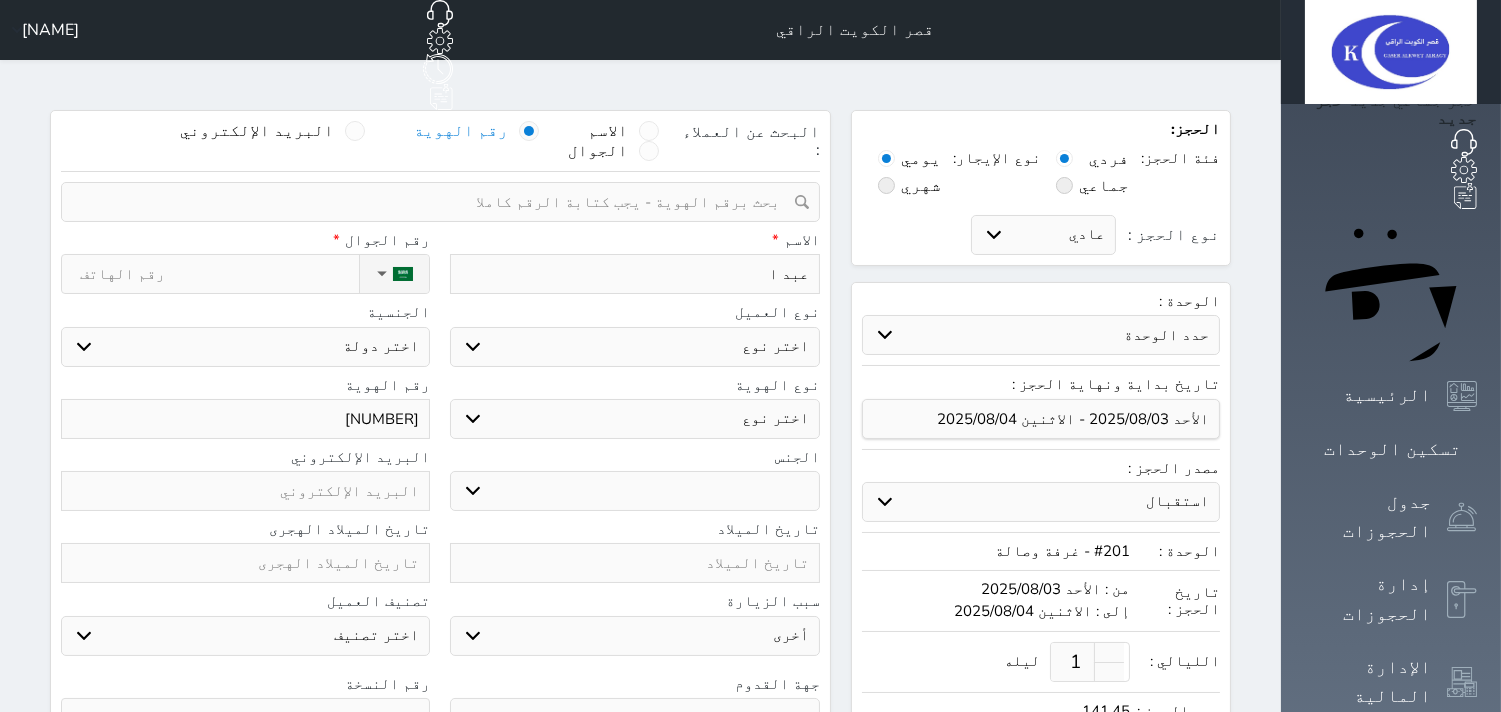 type on "[FULL_NAME]" 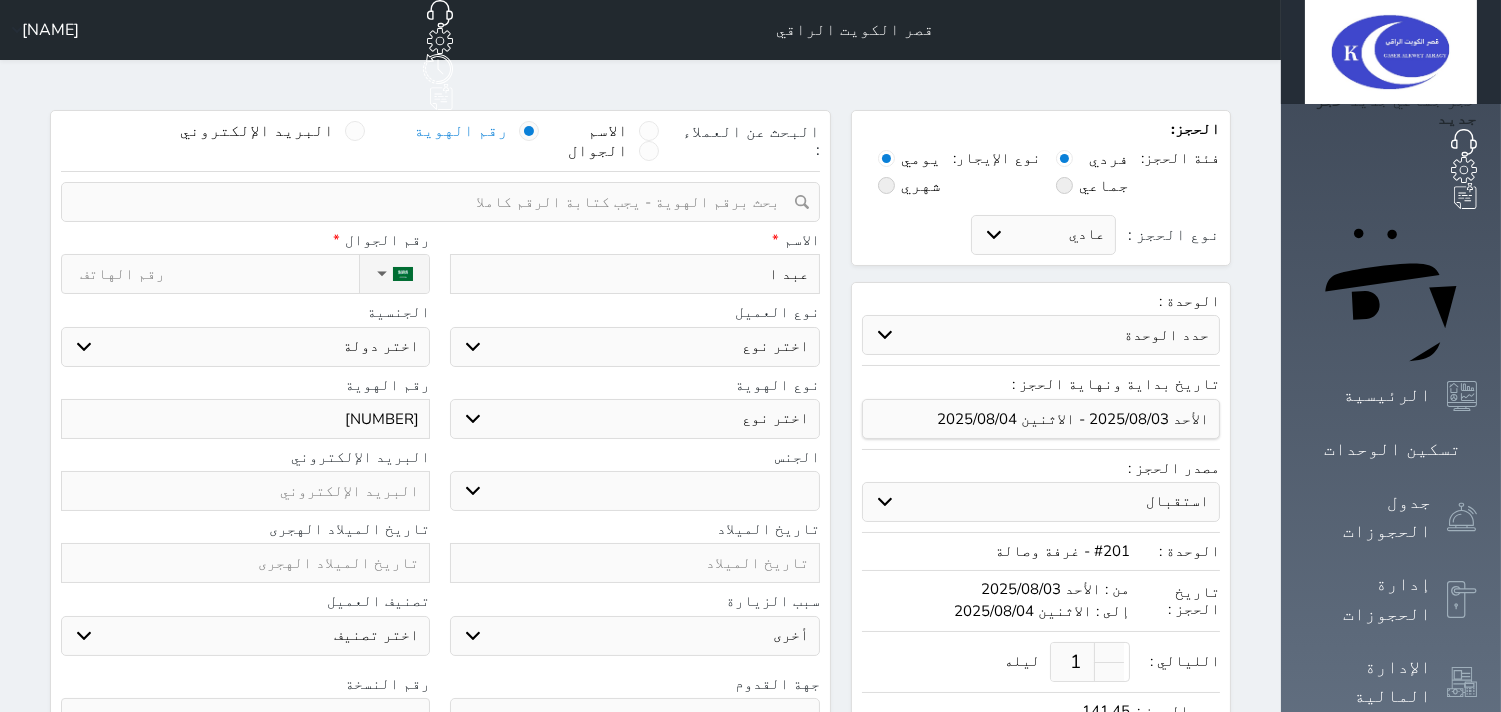 select 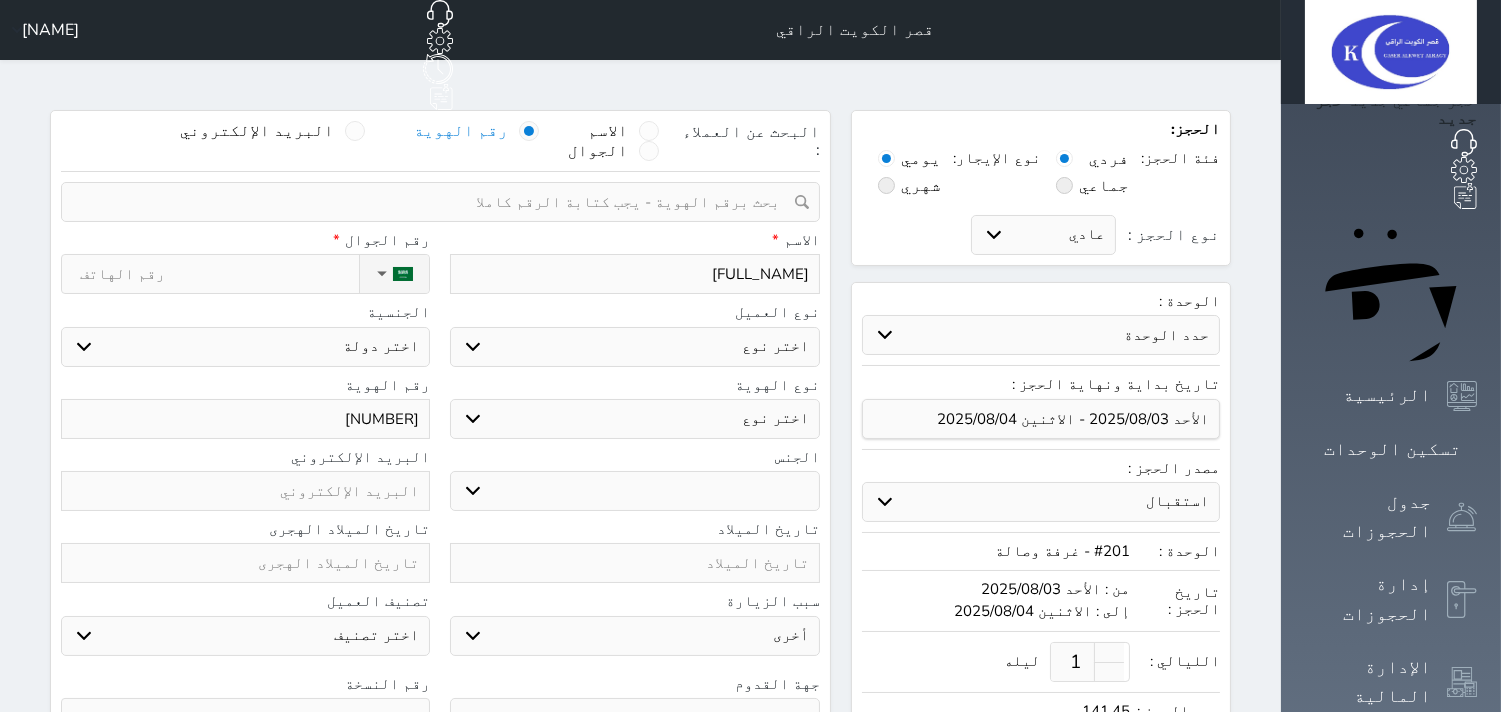 type on "عبد الل" 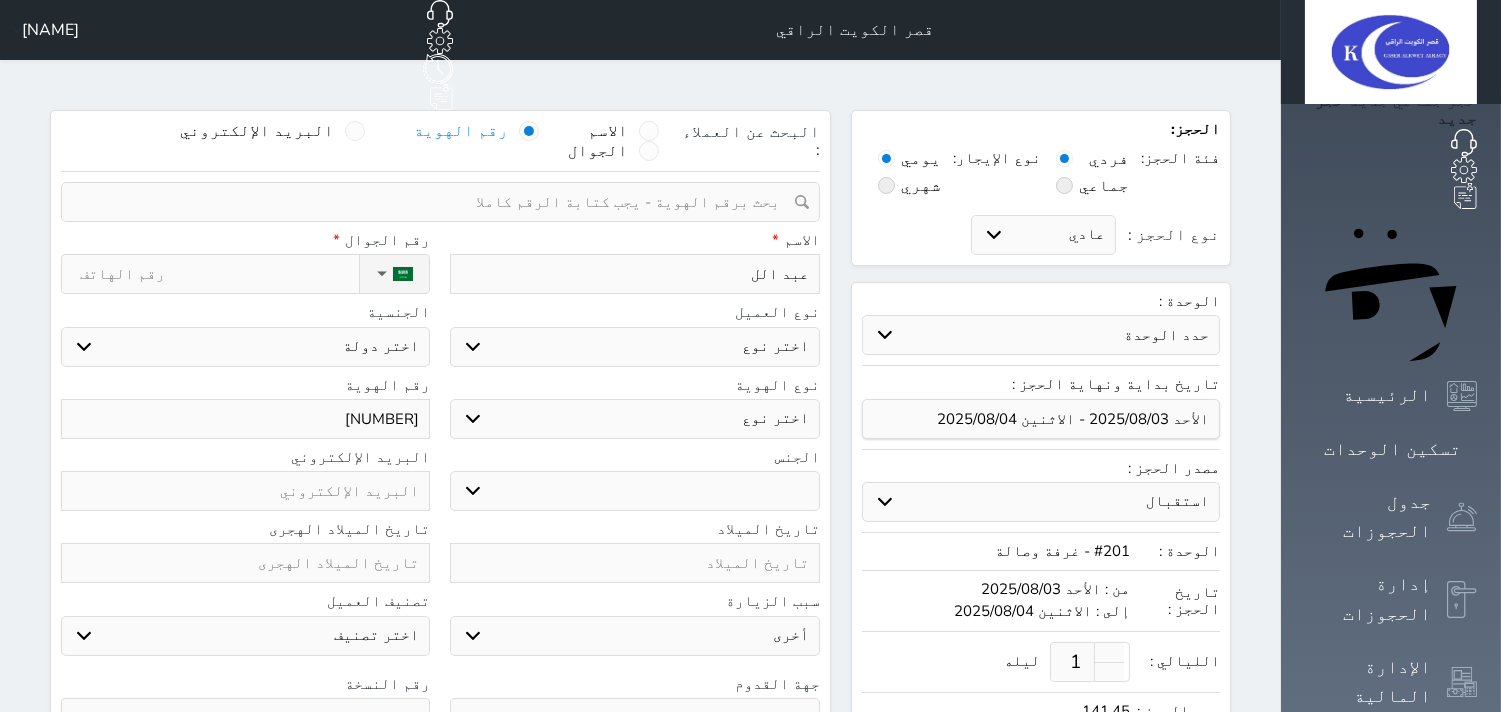 type on "[FIRST_NAME]" 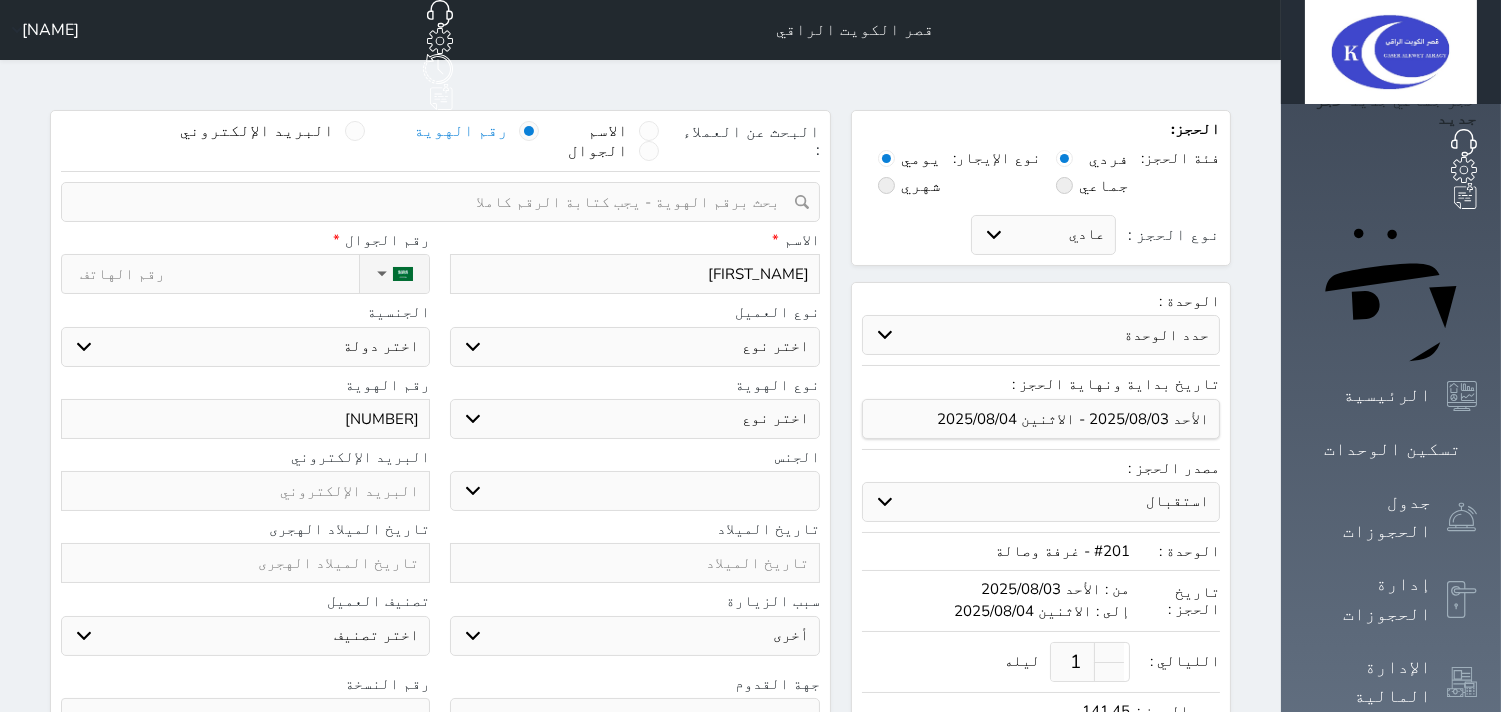 type on "[FIRST_NAME]" 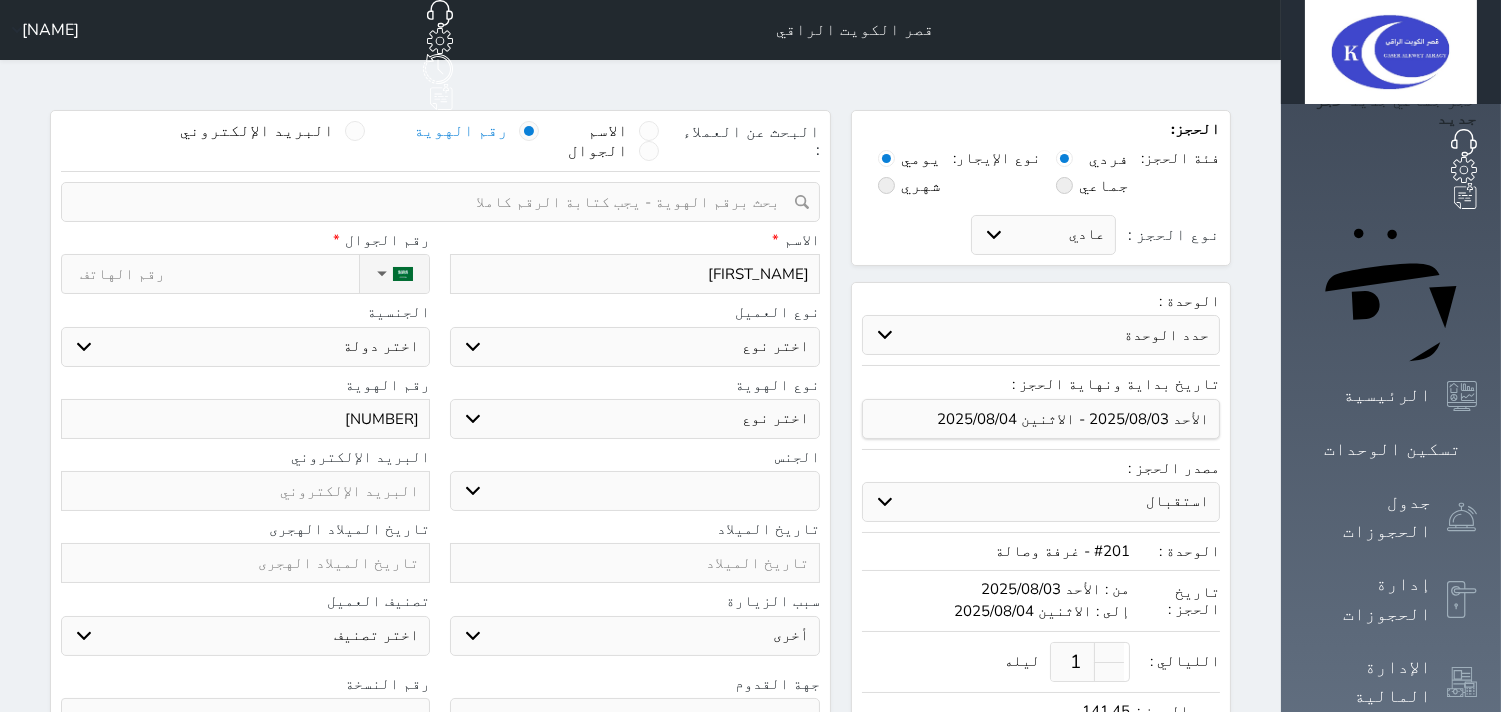 type on "[FULL_NAME]" 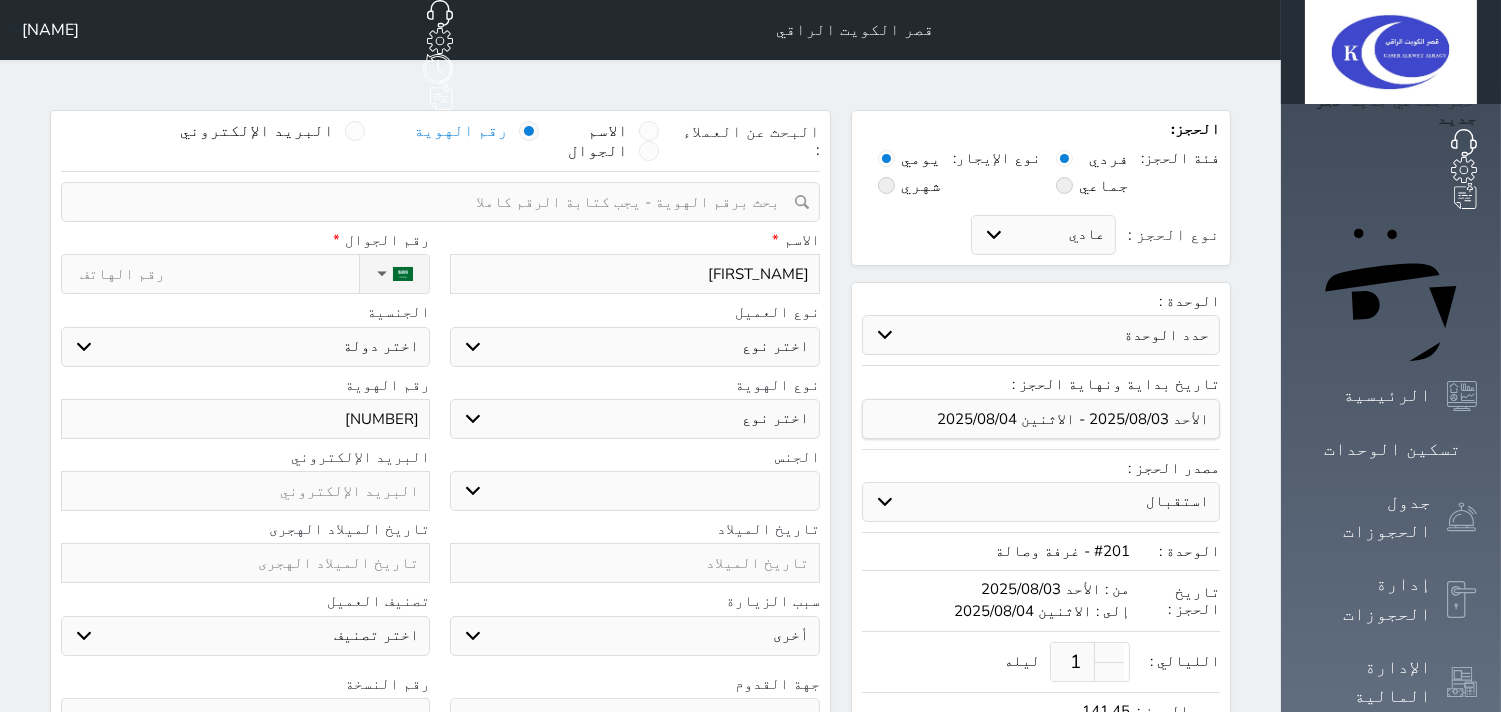 select 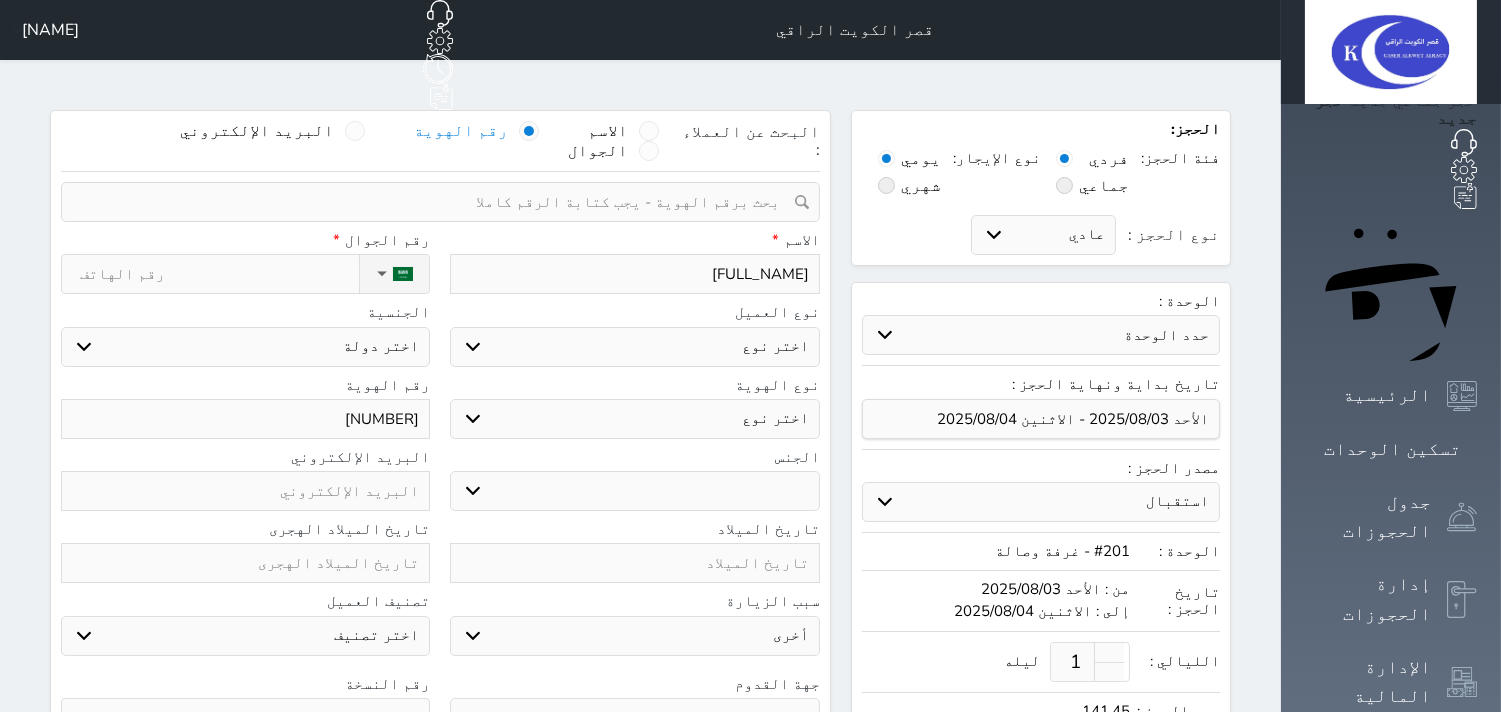 type on "[FULL_NAME]" 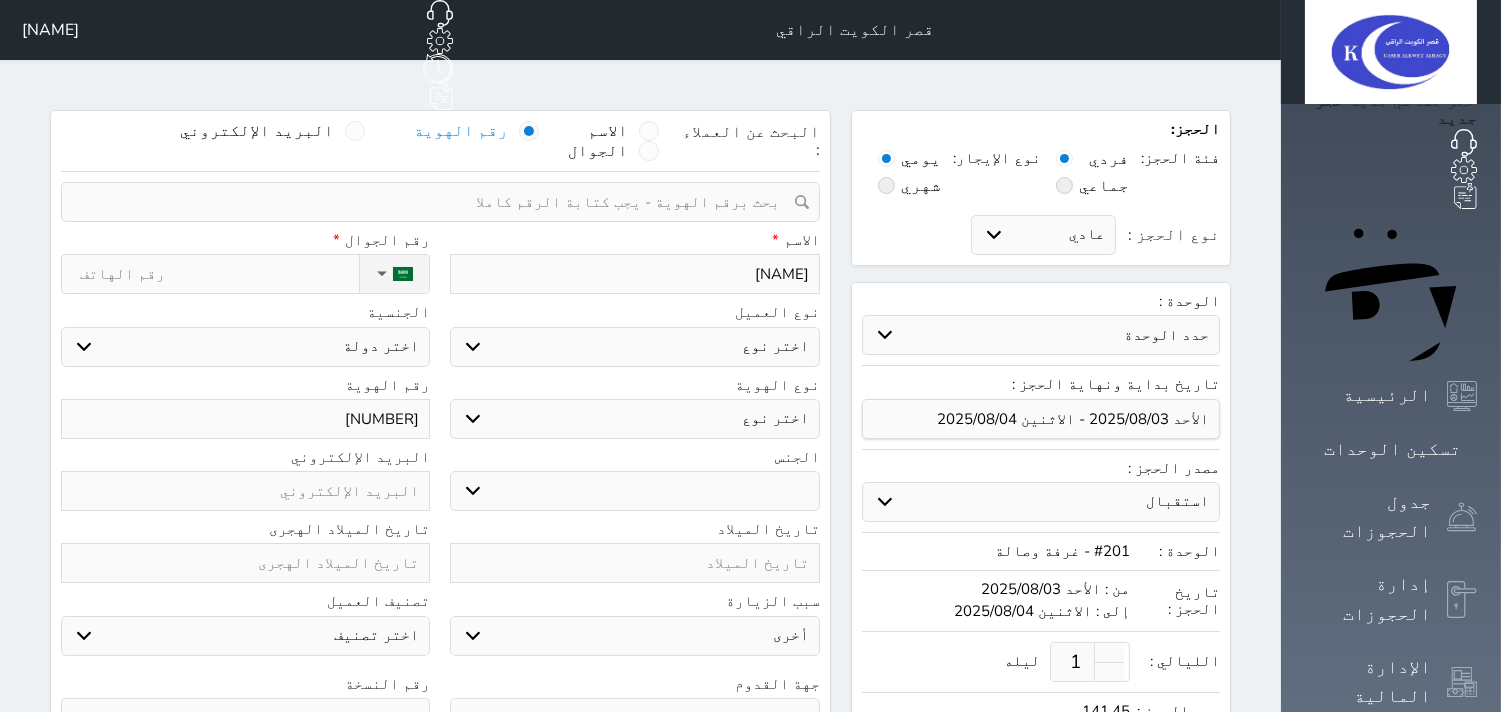 type on "[NAME]" 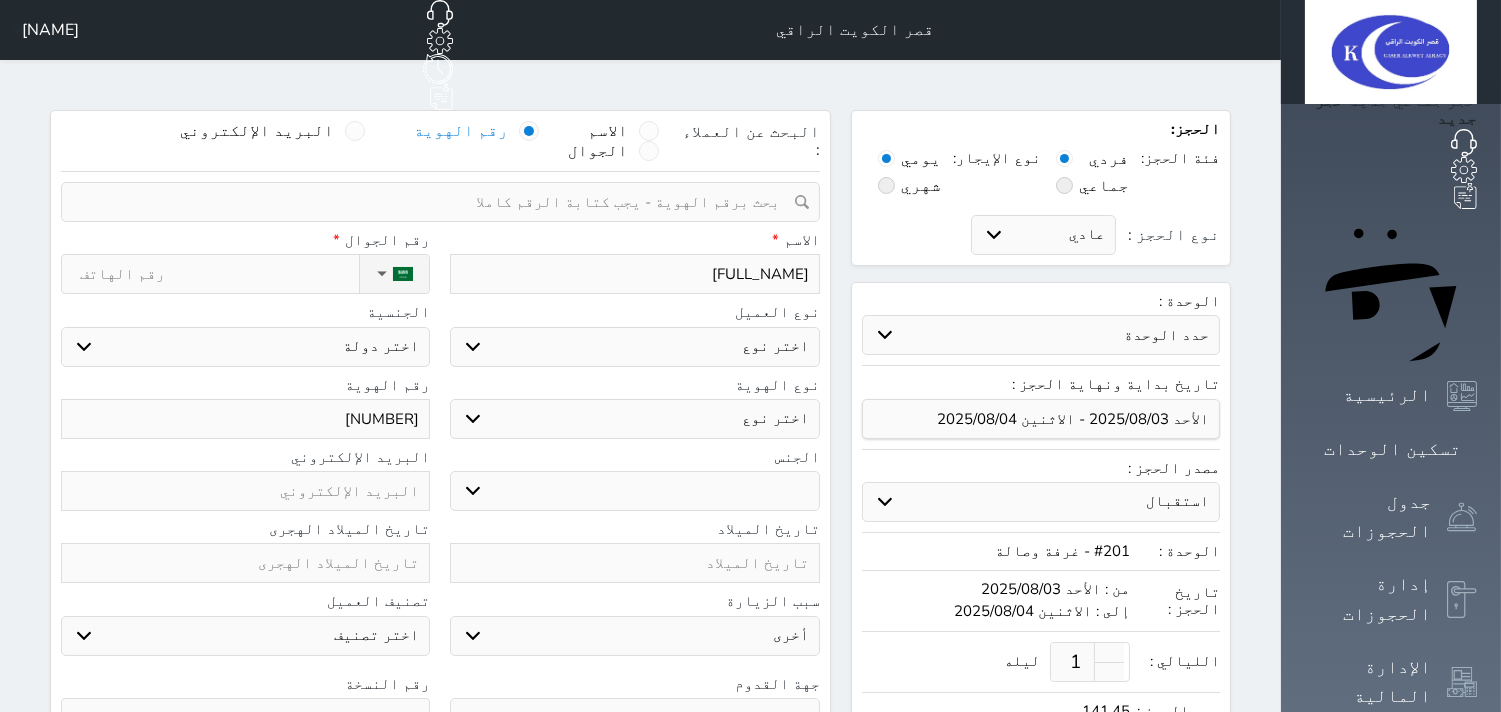 click on "اختر نوع   مواطن مواطن خليجي زائر مقيم" at bounding box center (634, 347) 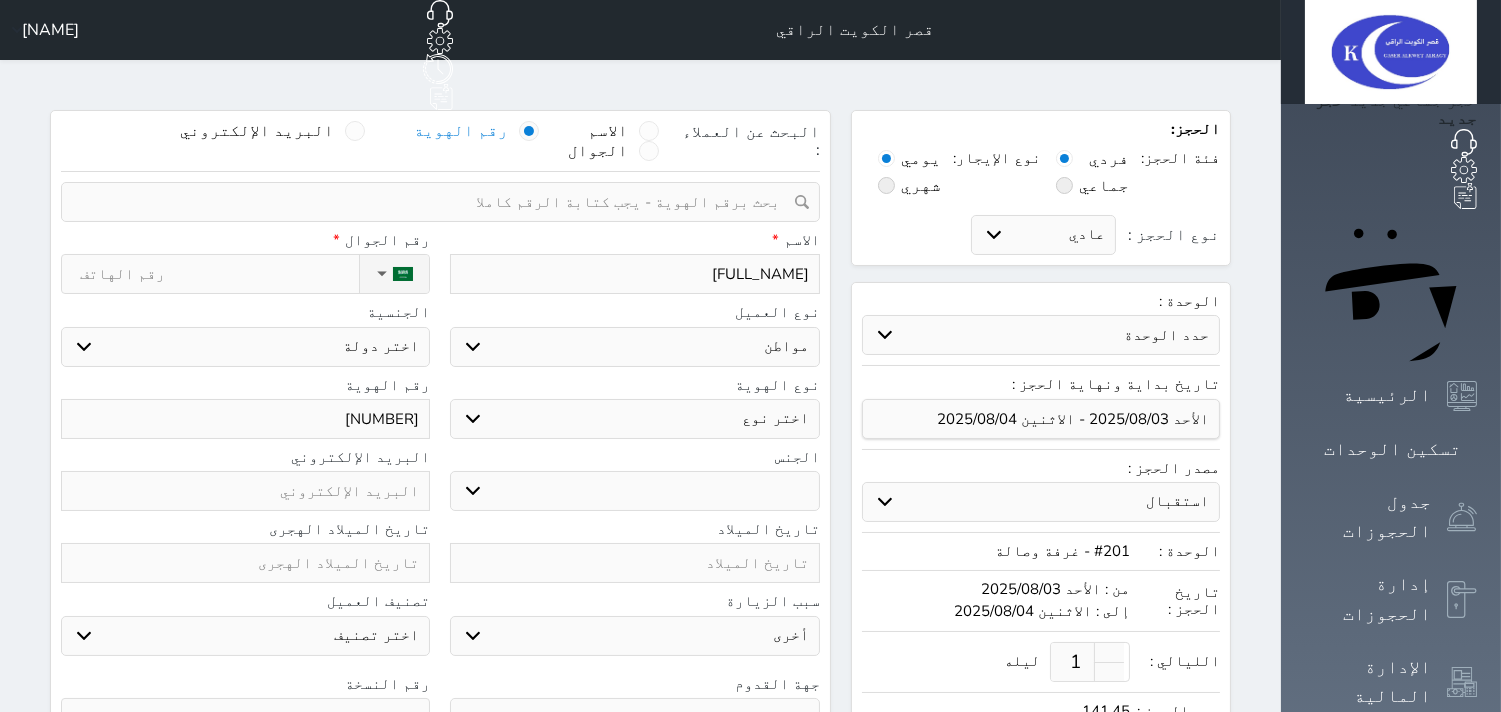 click on "اختر نوع   مواطن مواطن خليجي زائر مقيم" at bounding box center [634, 347] 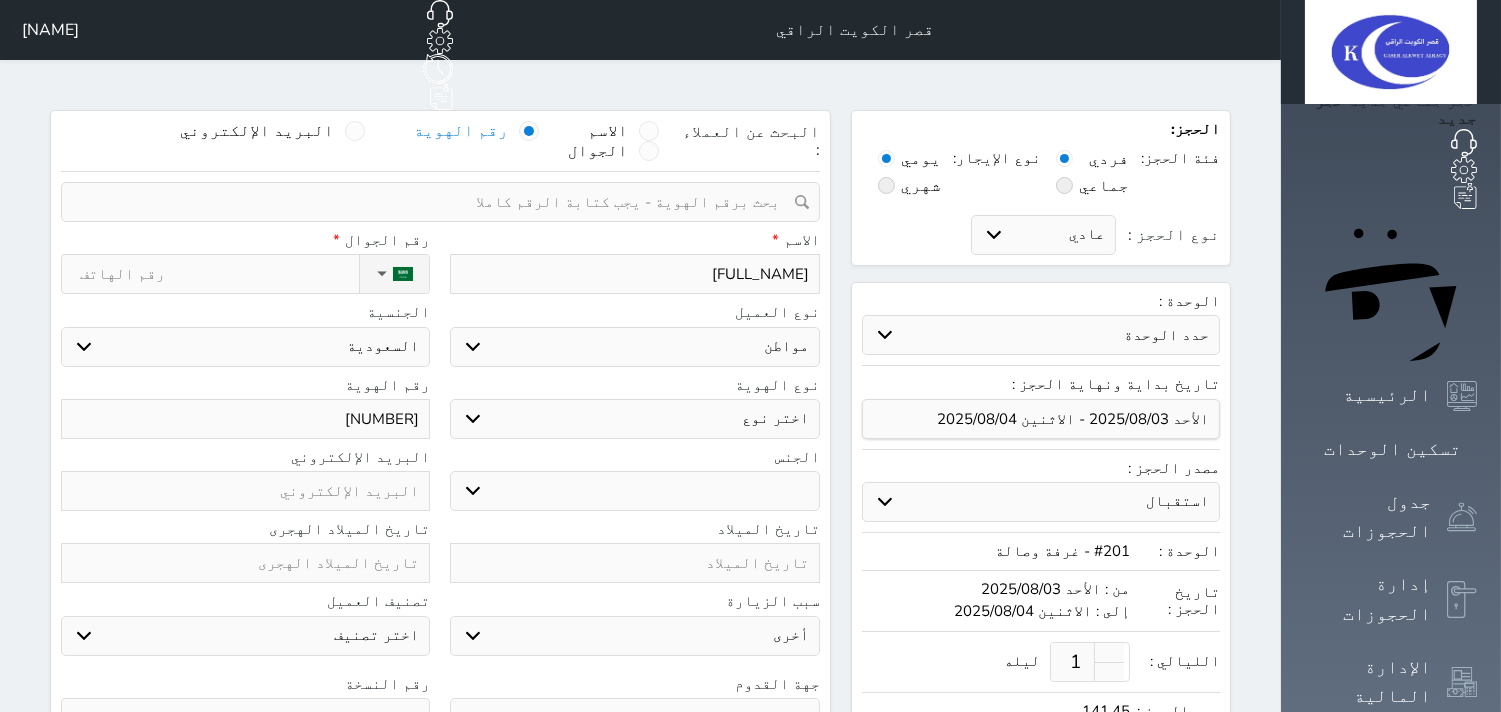 click on "اختر نوع   هوية وطنية هوية عائلية جواز السفر" at bounding box center [634, 419] 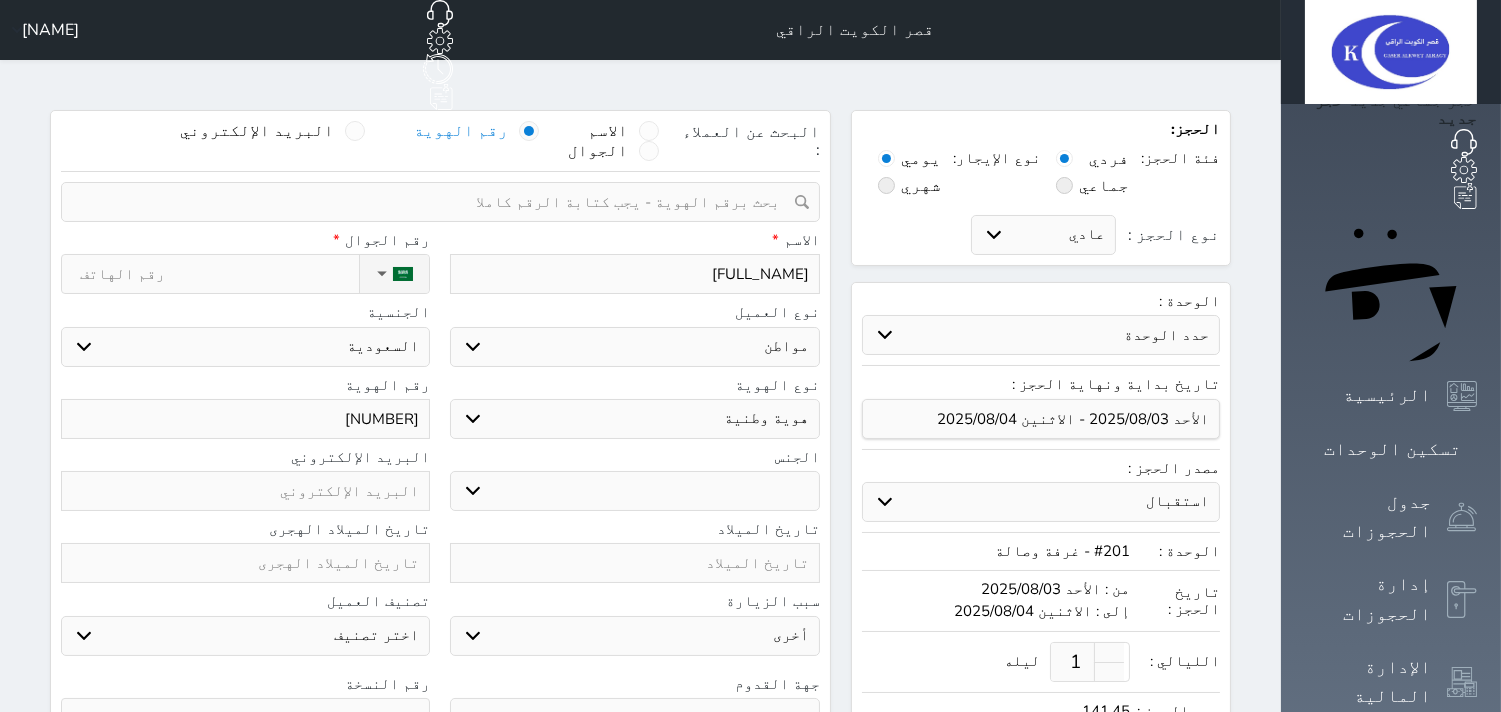 click on "اختر نوع   هوية وطنية هوية عائلية جواز السفر" at bounding box center (634, 419) 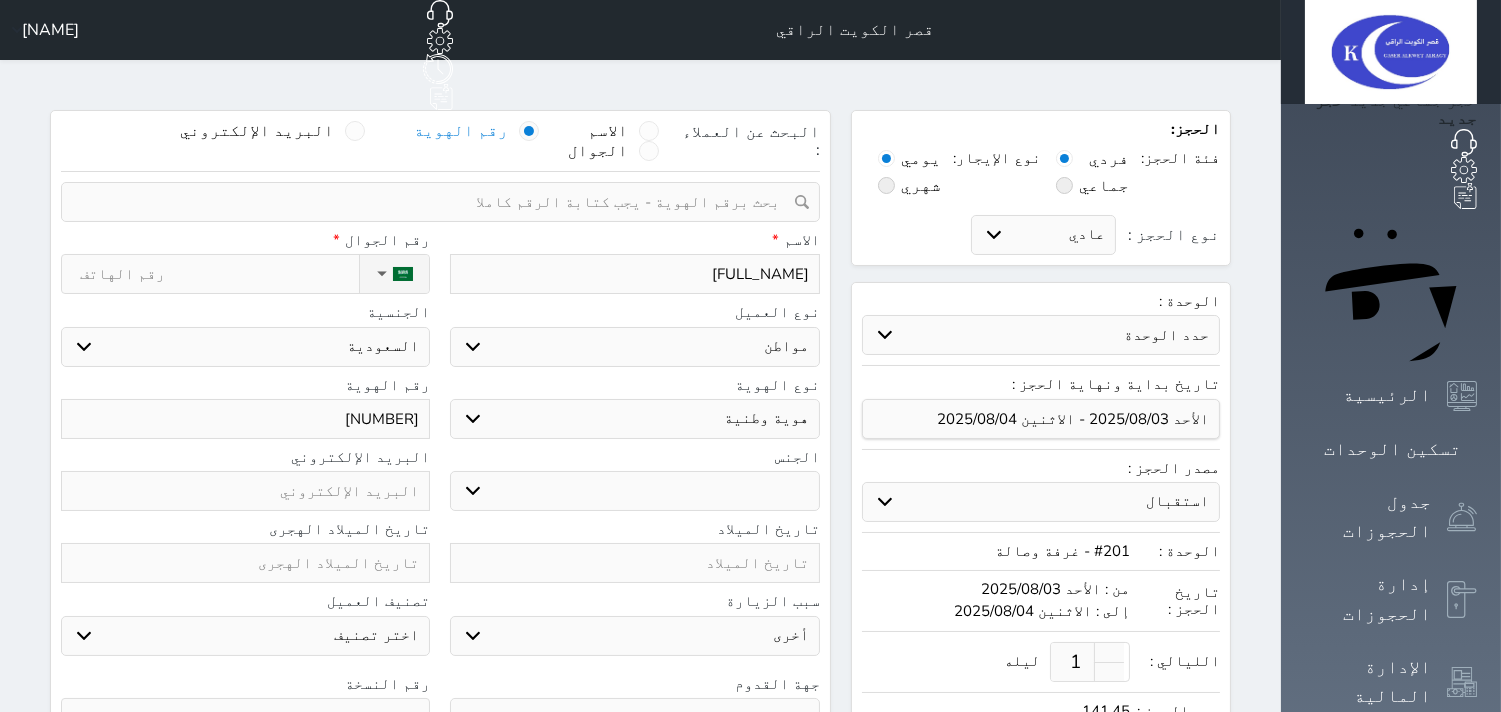 click on "ذكر   انثى" at bounding box center (634, 491) 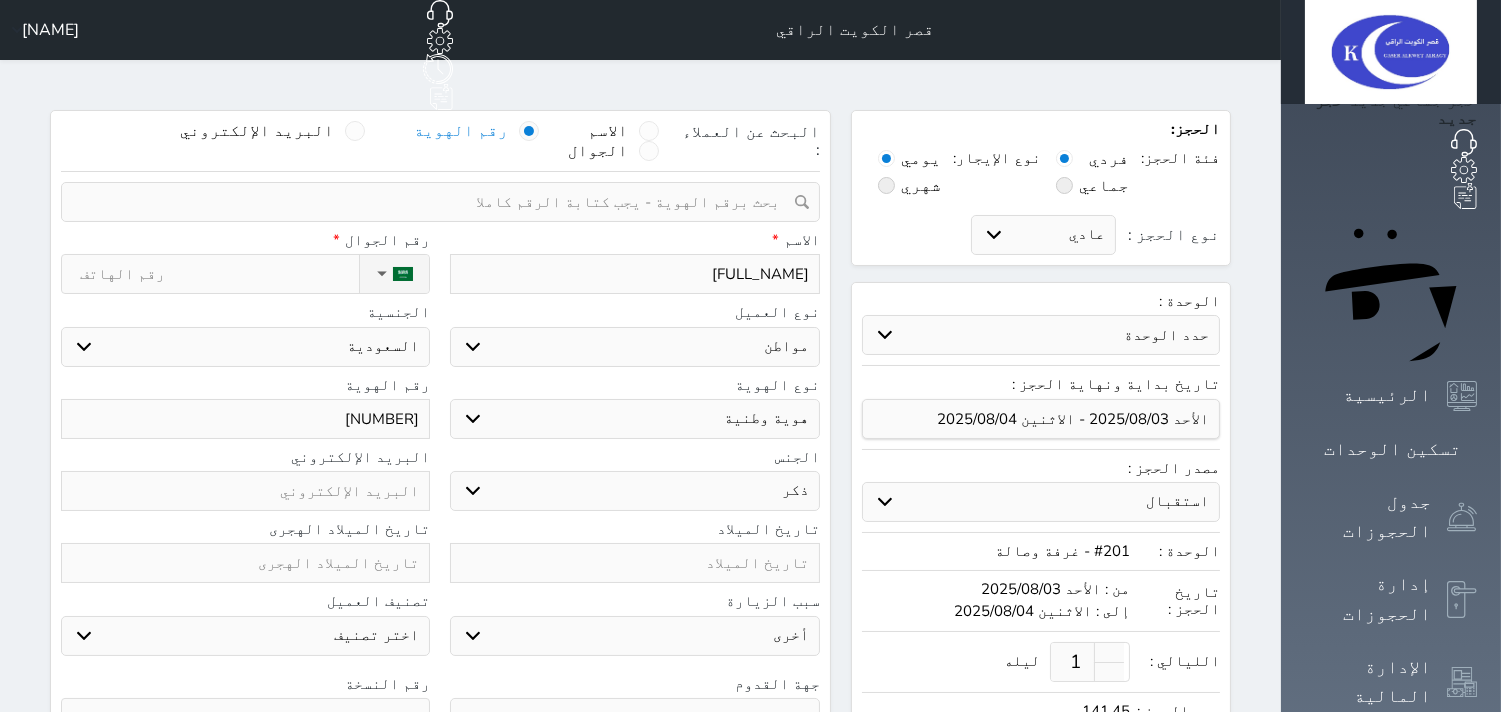 click on "ذكر   انثى" at bounding box center (634, 491) 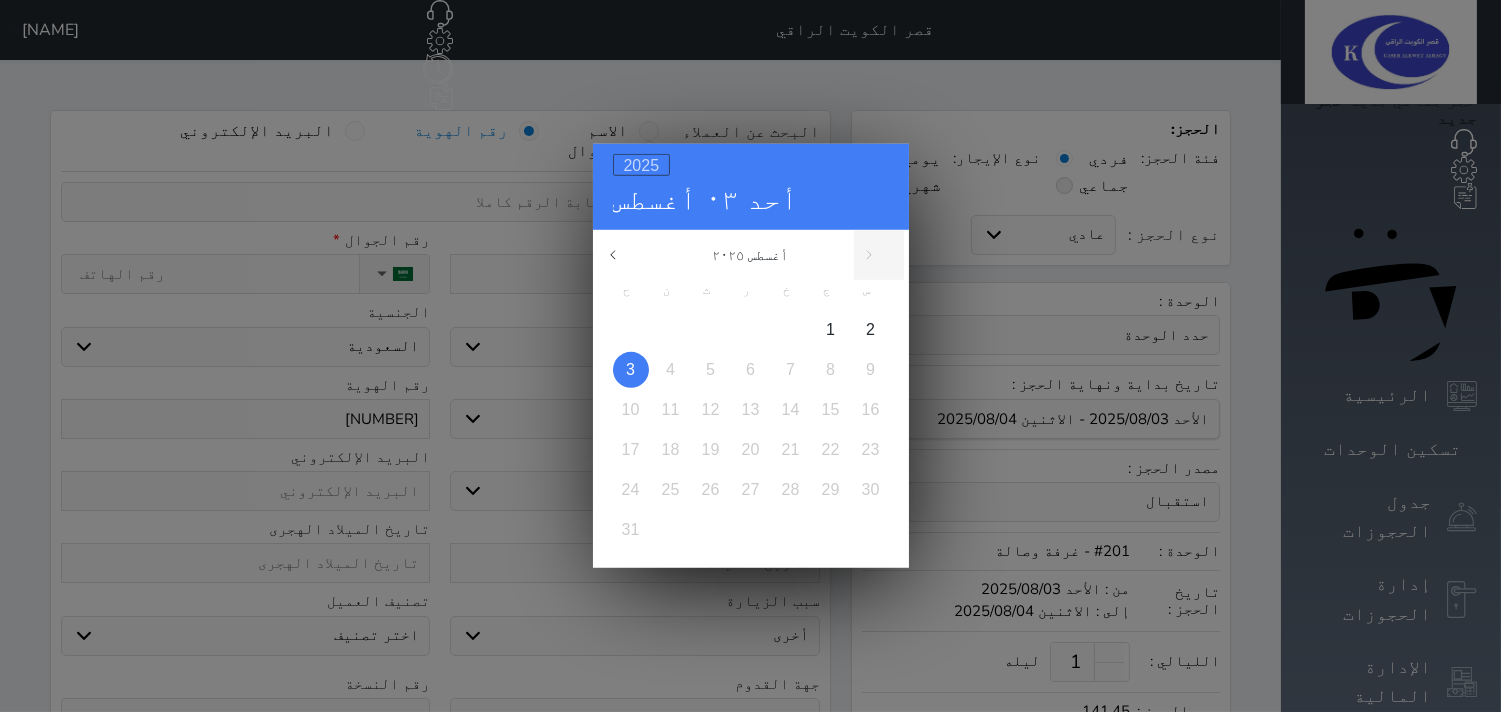 click on "2025" at bounding box center (642, 165) 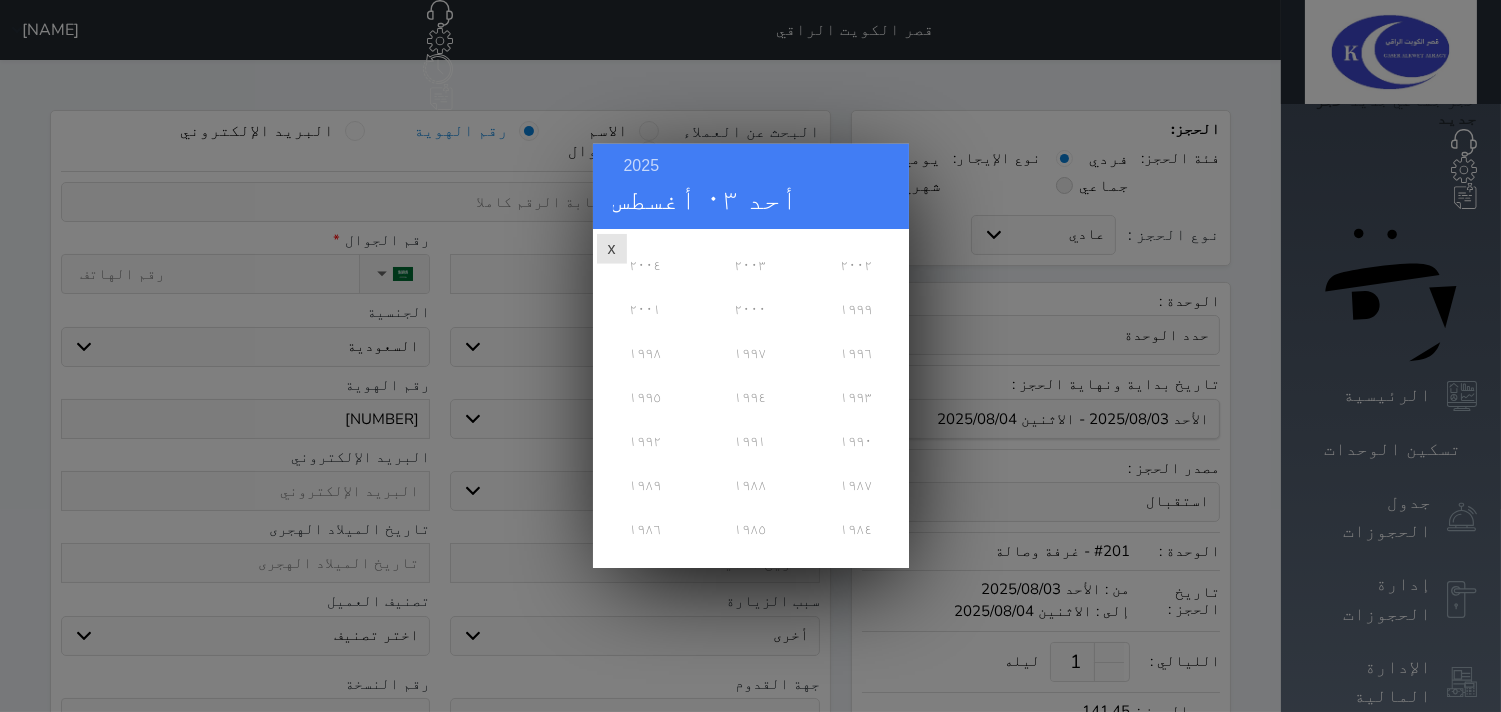 scroll, scrollTop: 333, scrollLeft: 0, axis: vertical 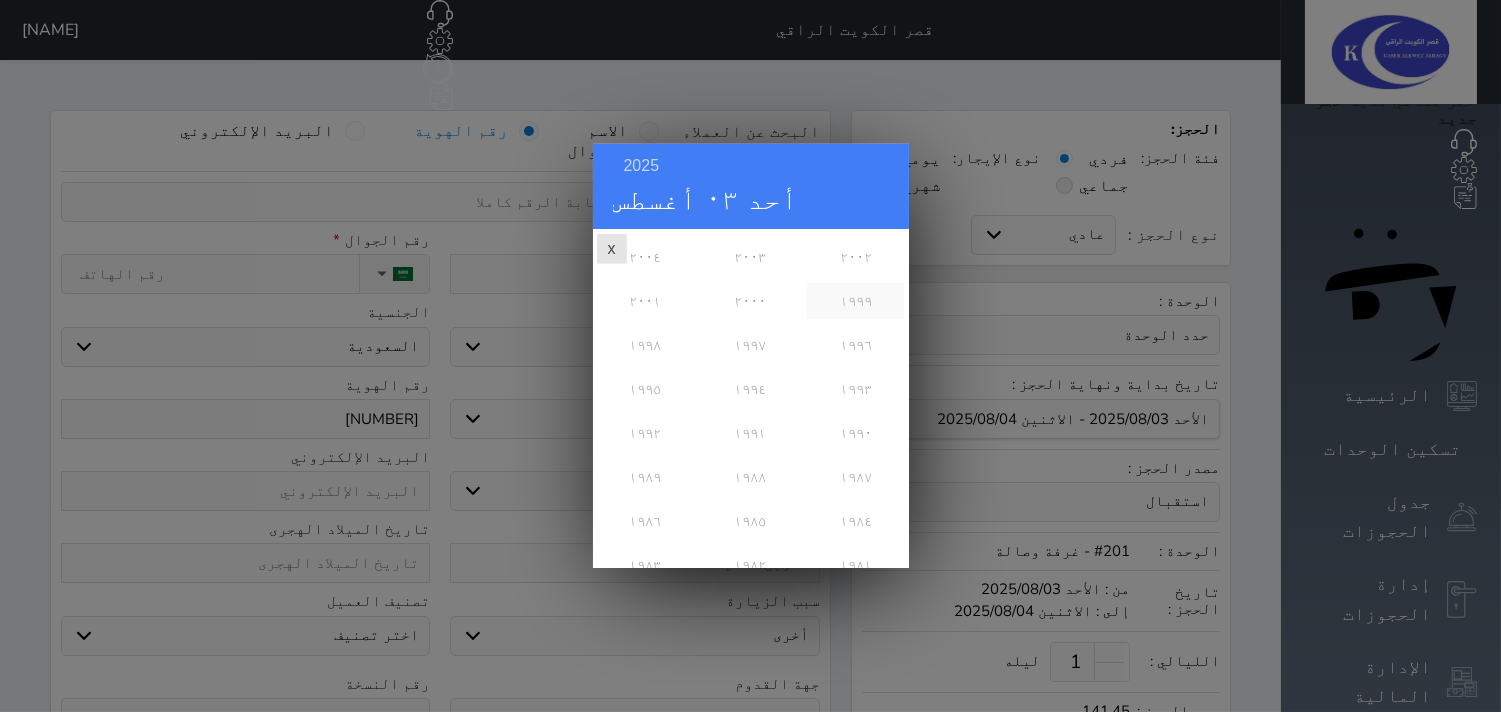 click on "١٩٩٩" at bounding box center (855, 301) 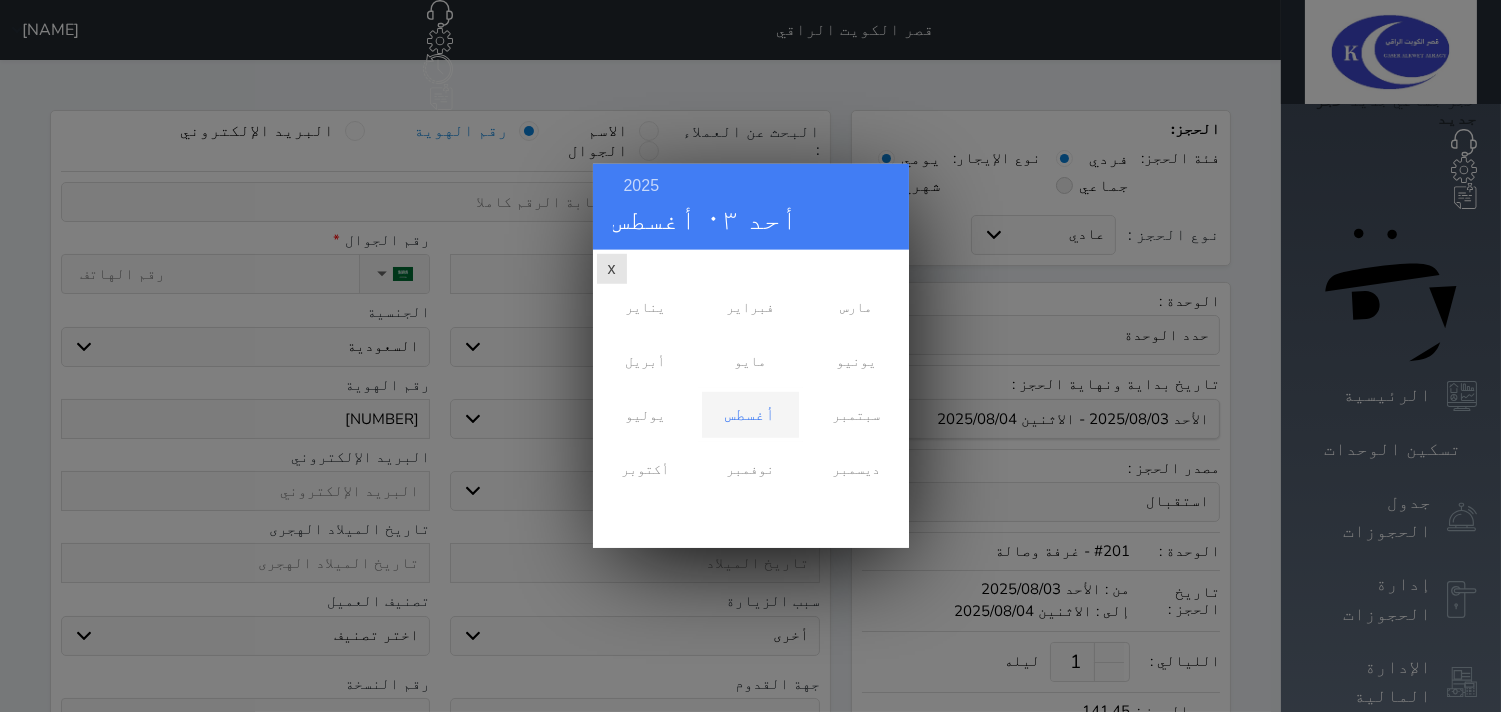 scroll, scrollTop: 0, scrollLeft: 0, axis: both 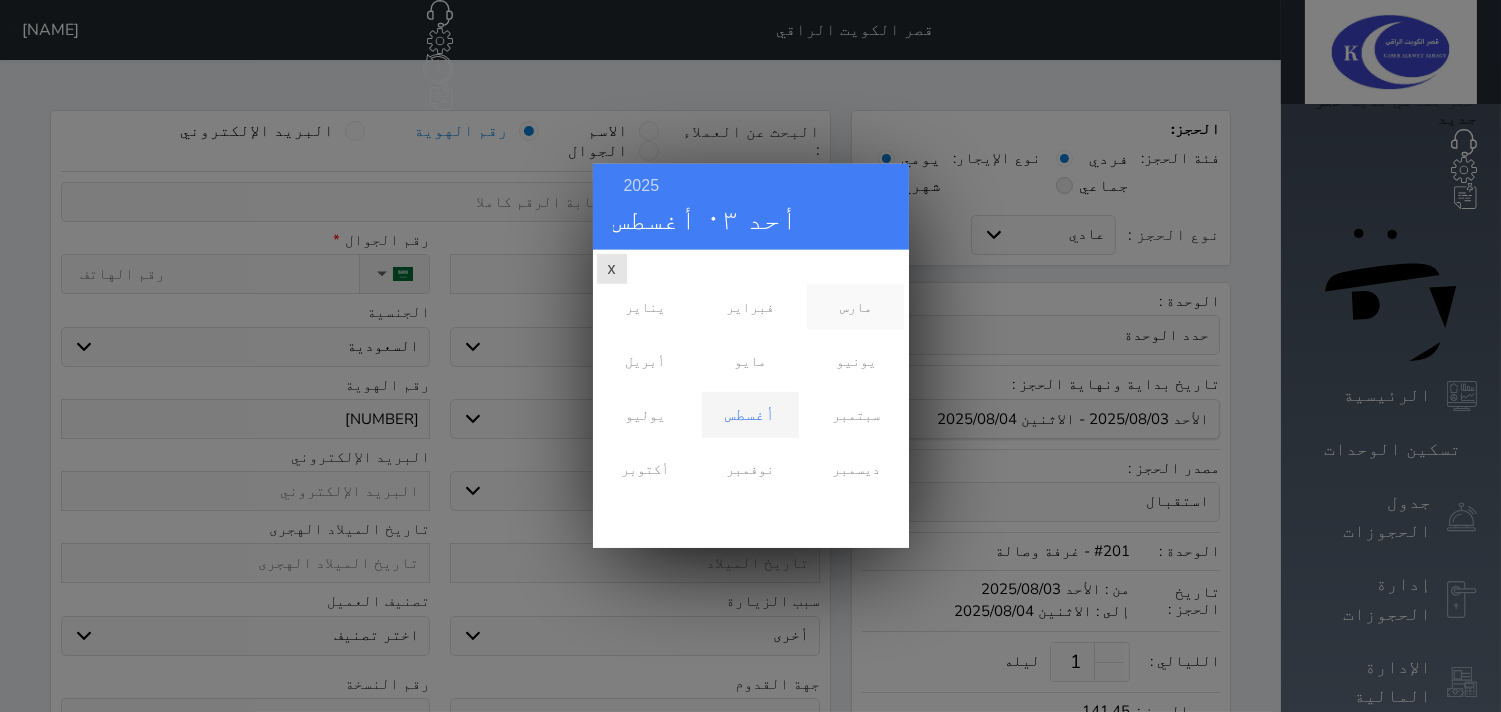 click on "مارس" at bounding box center [855, 307] 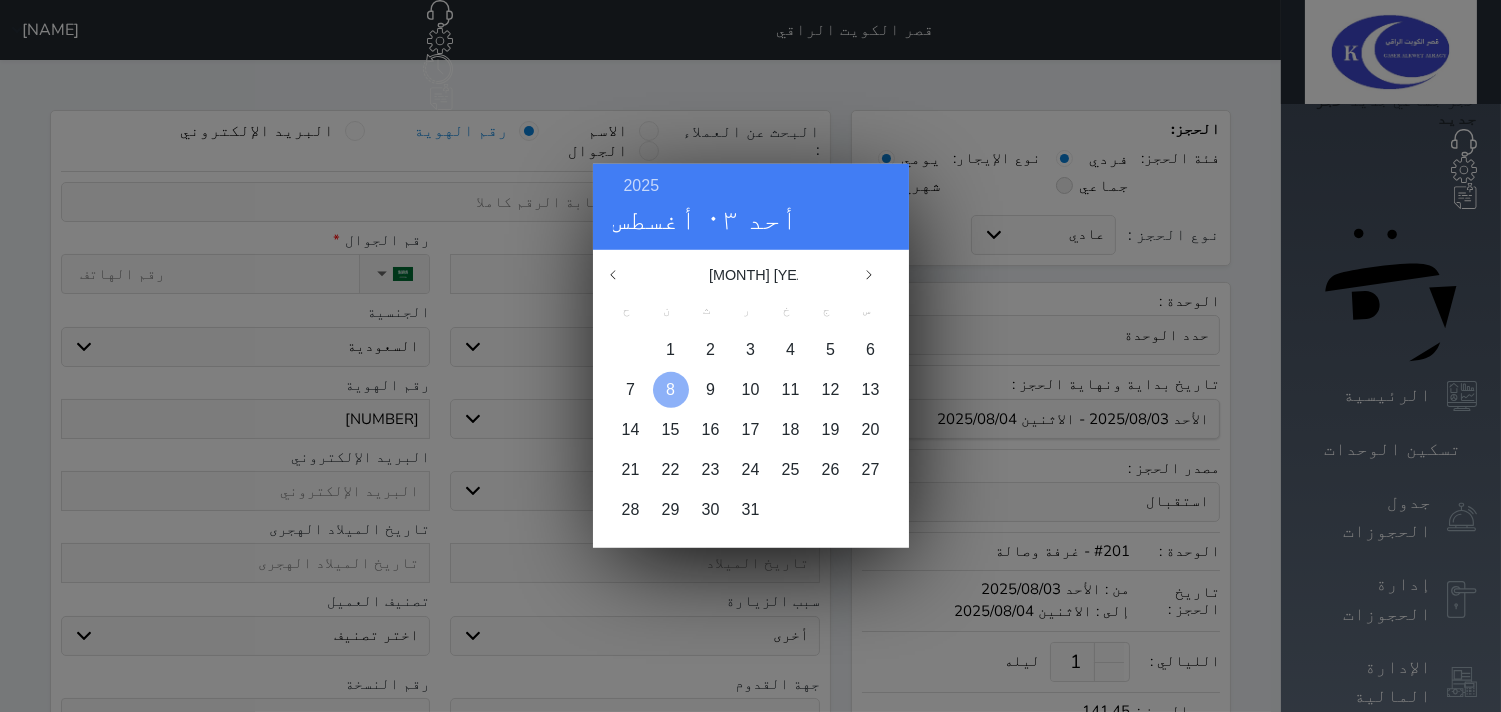 click on "8" at bounding box center (670, 389) 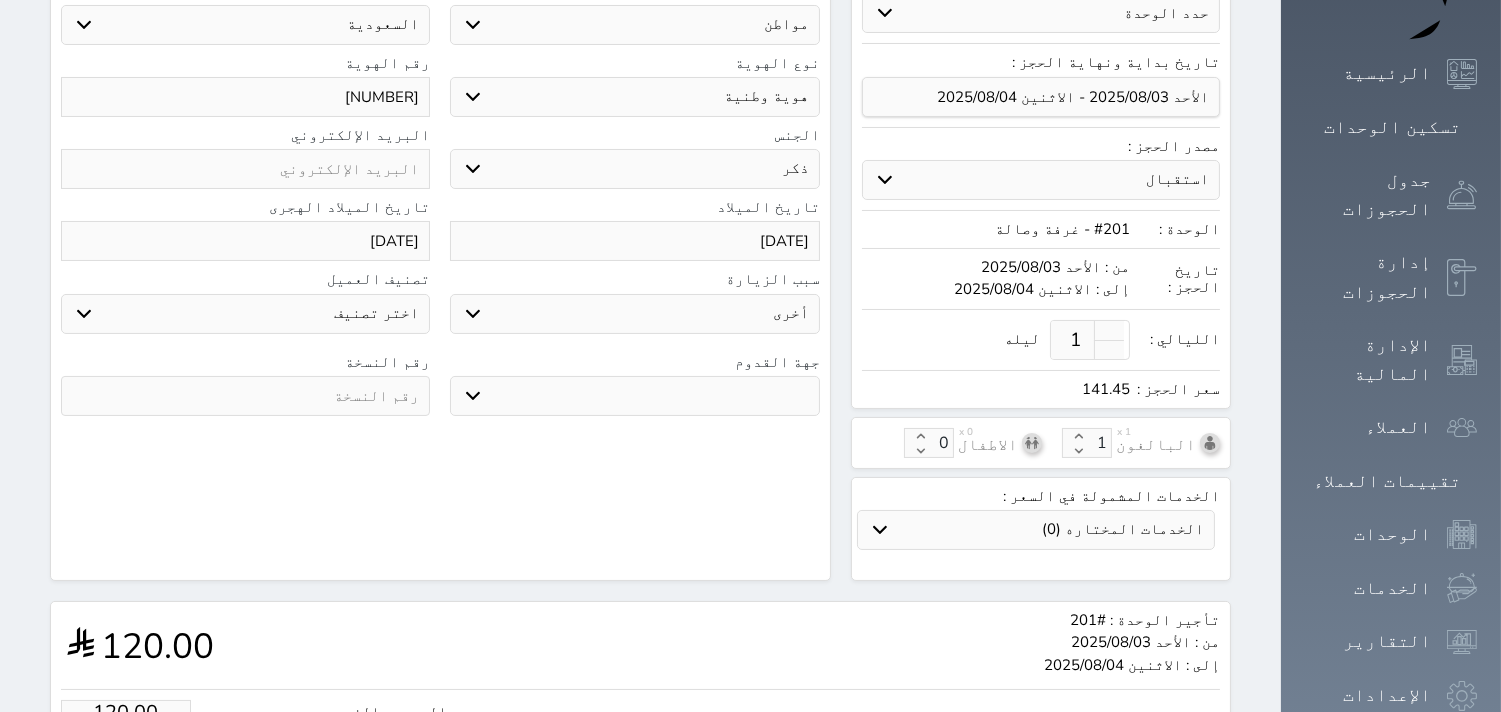 scroll, scrollTop: 333, scrollLeft: 0, axis: vertical 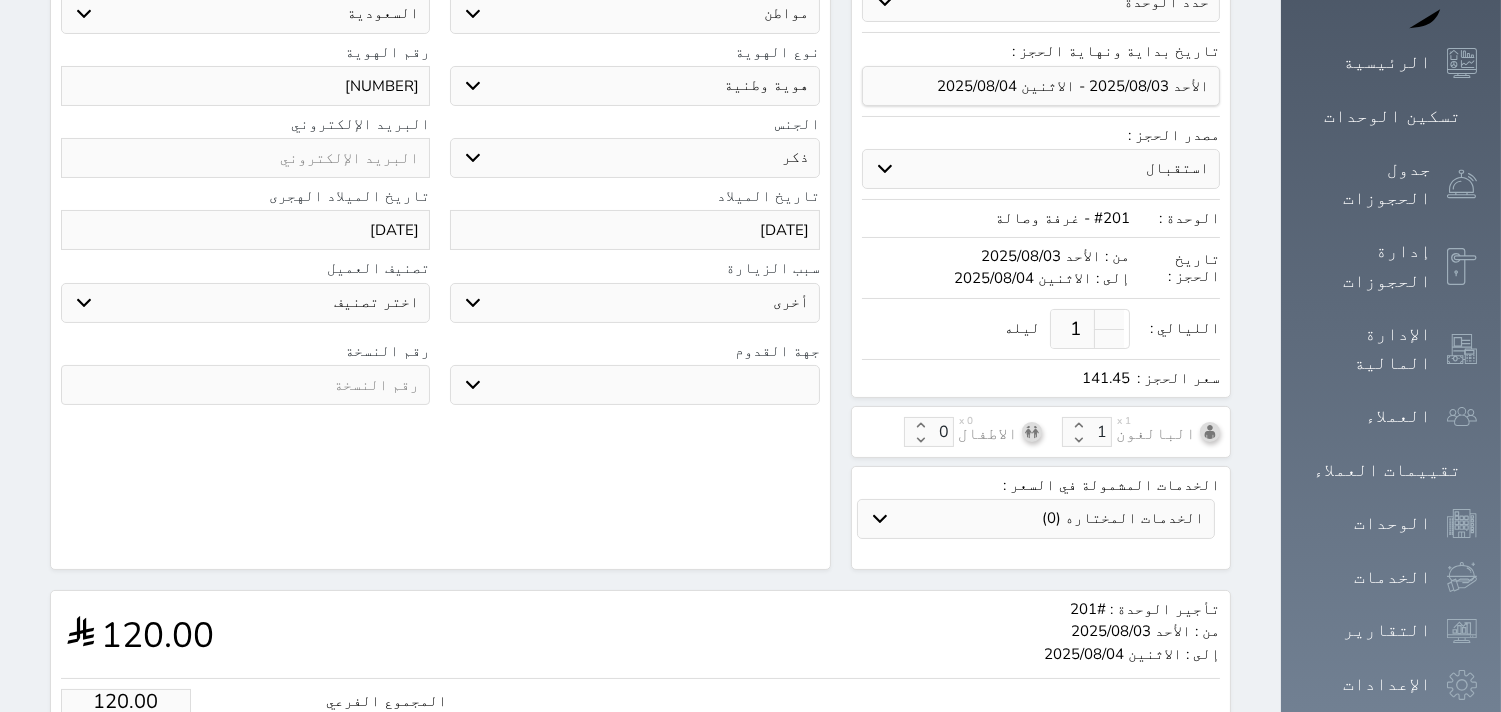 click at bounding box center [245, 385] 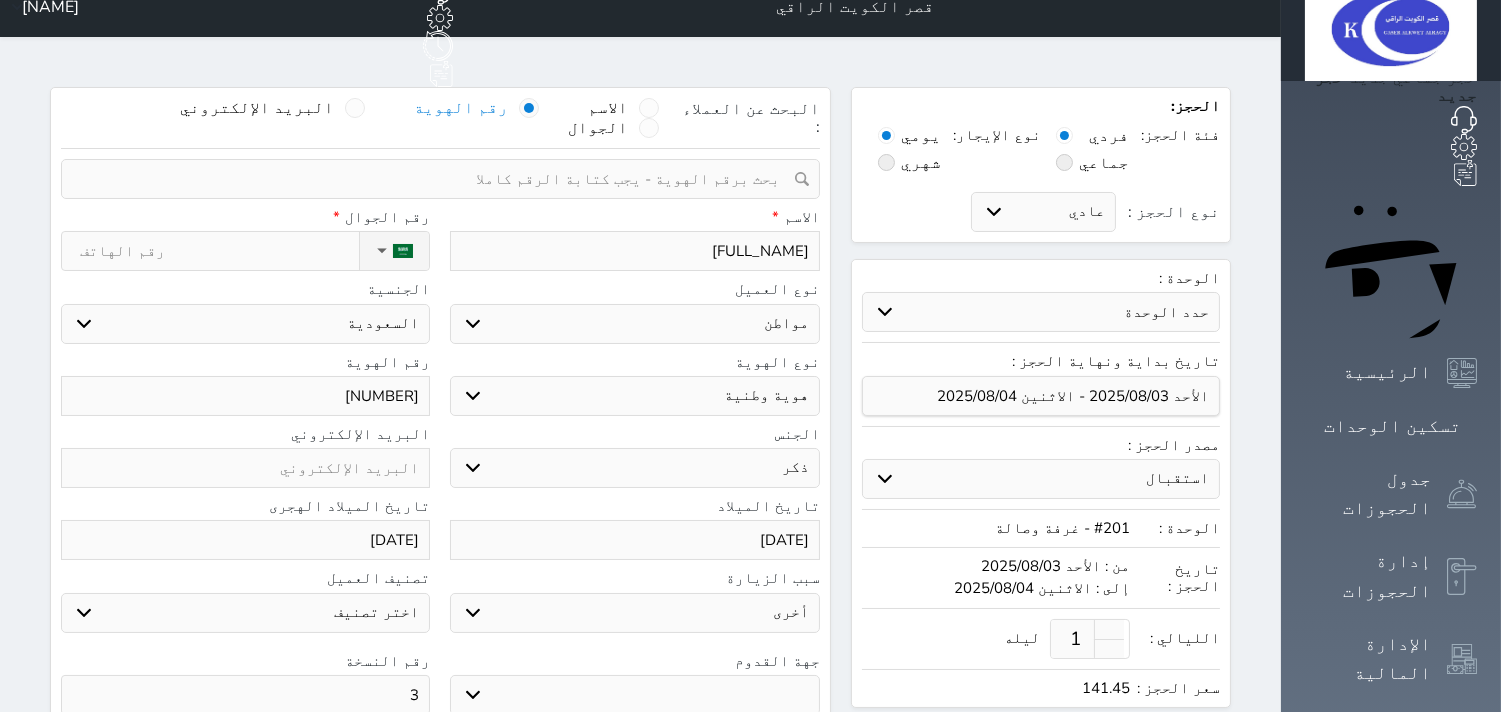 scroll, scrollTop: 0, scrollLeft: 0, axis: both 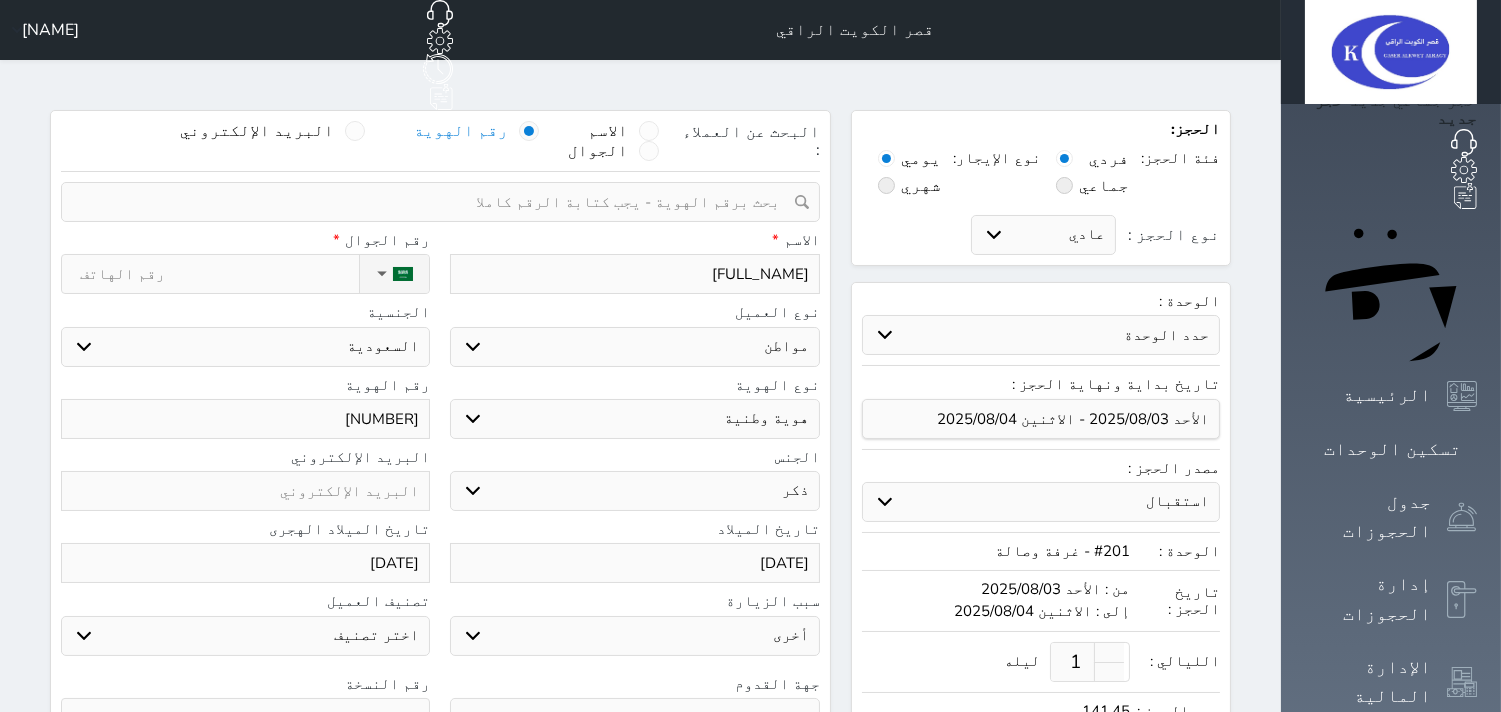 click on "نوع الحجز :" at bounding box center [219, 274] 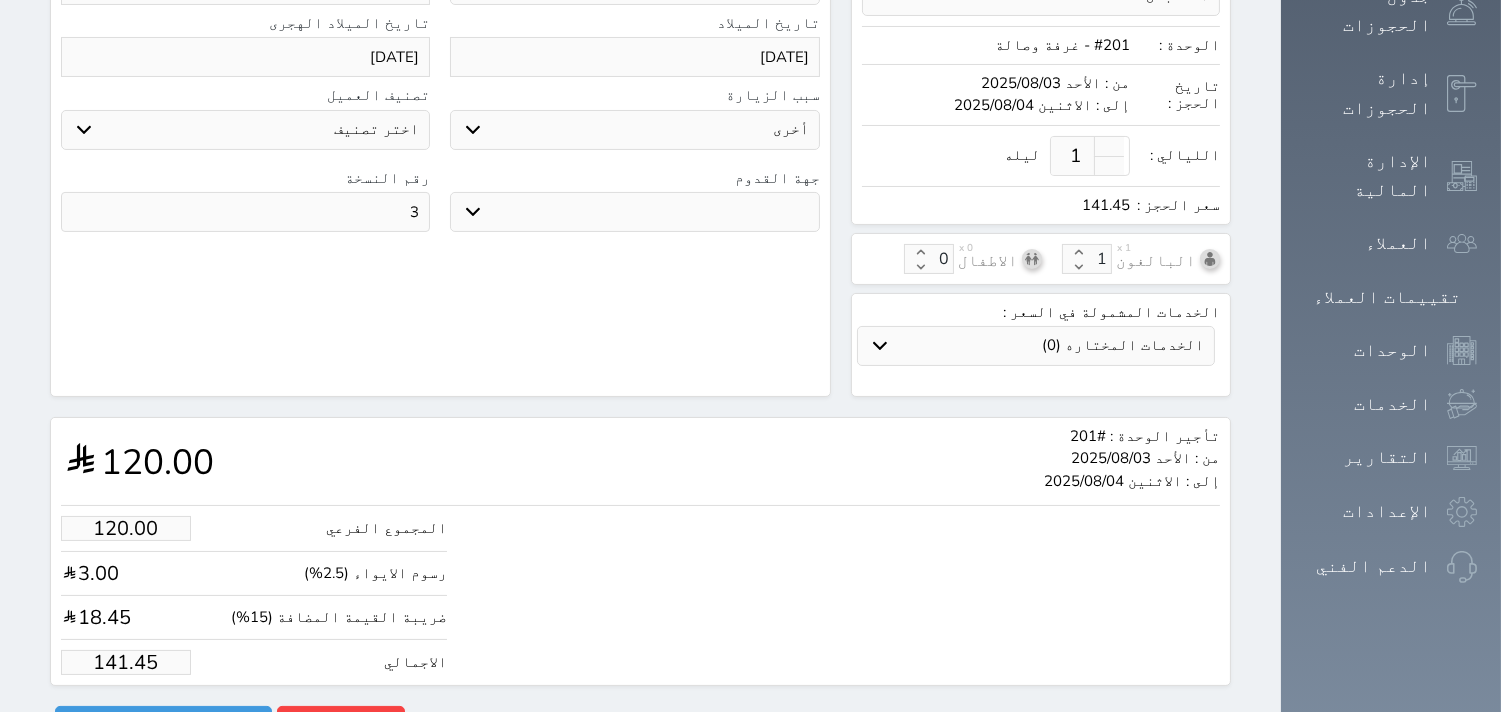 scroll, scrollTop: 523, scrollLeft: 0, axis: vertical 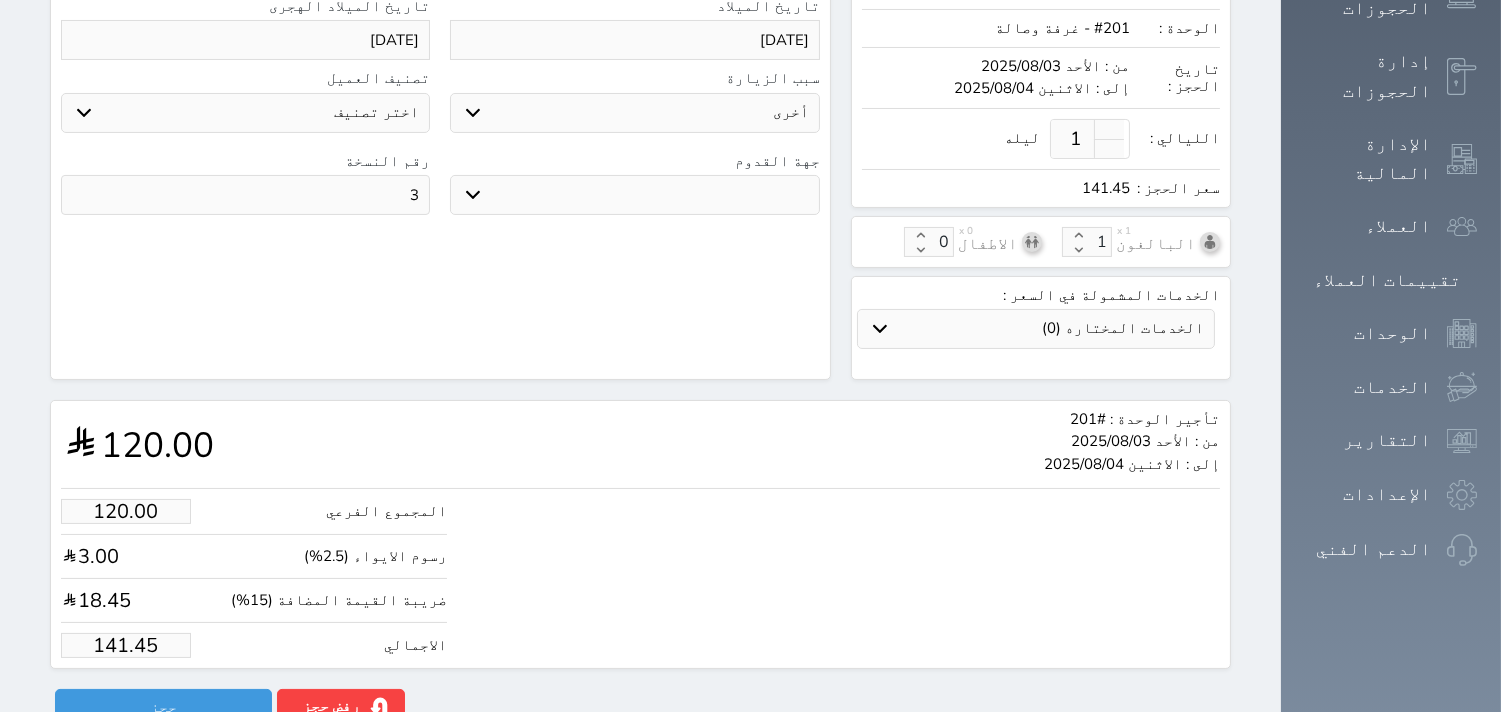 click on "141.45" at bounding box center [126, 645] 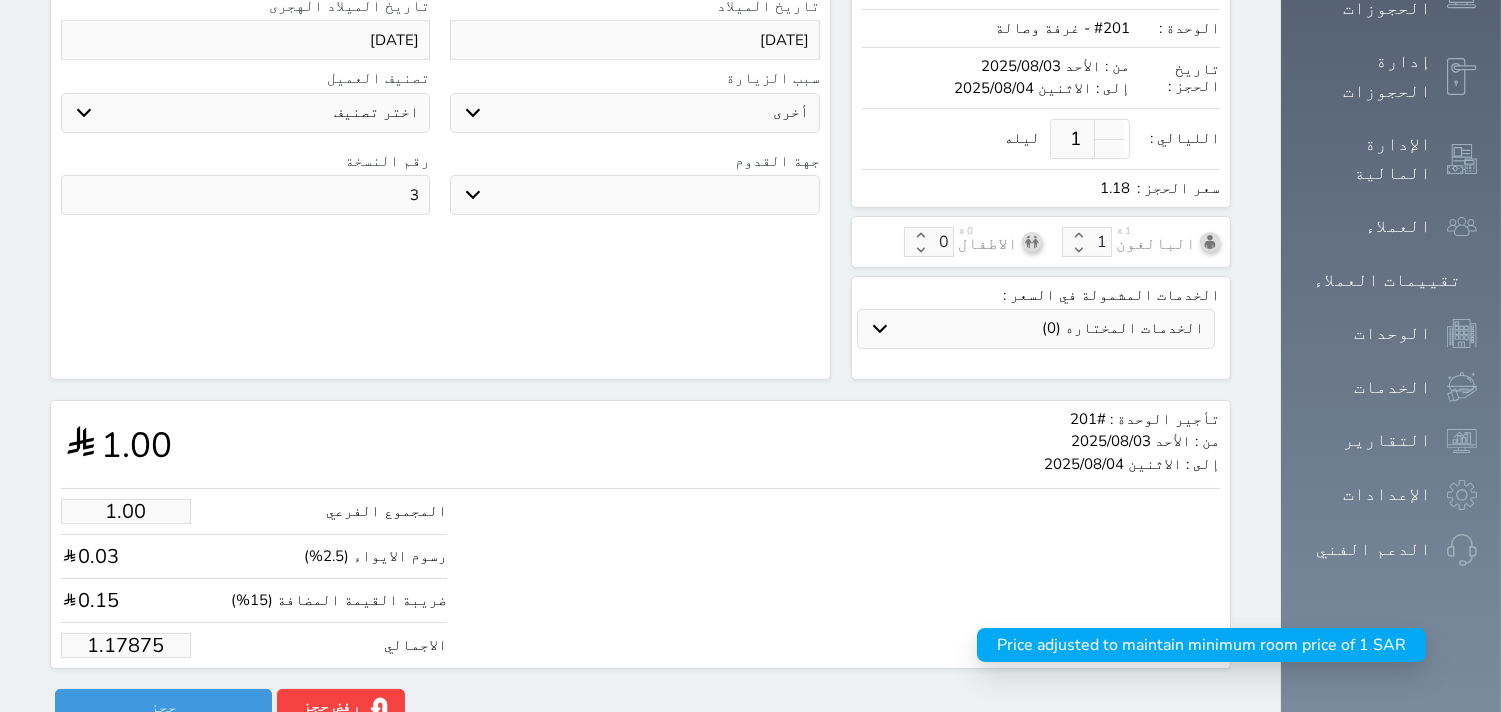 click on "1.17875" at bounding box center [126, 645] 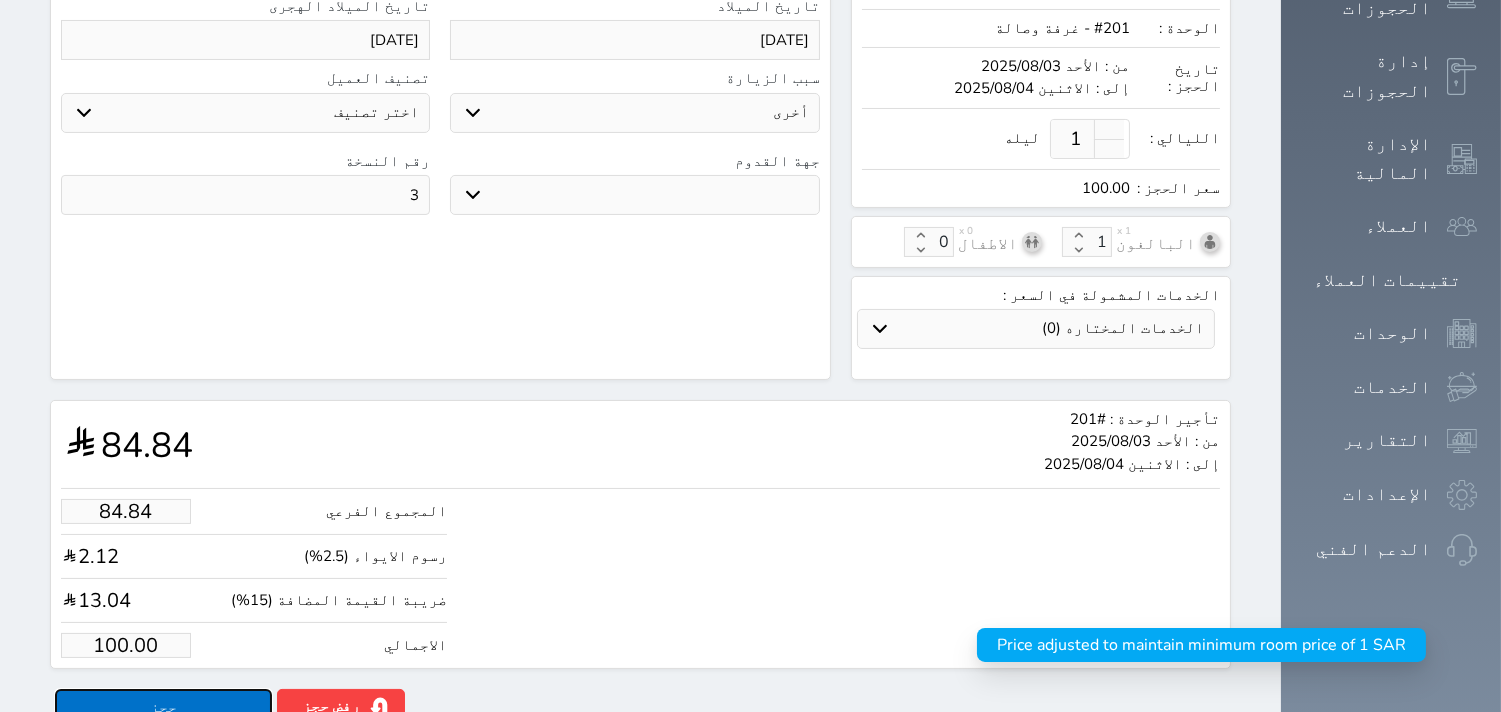 click on "حجز" at bounding box center (163, 706) 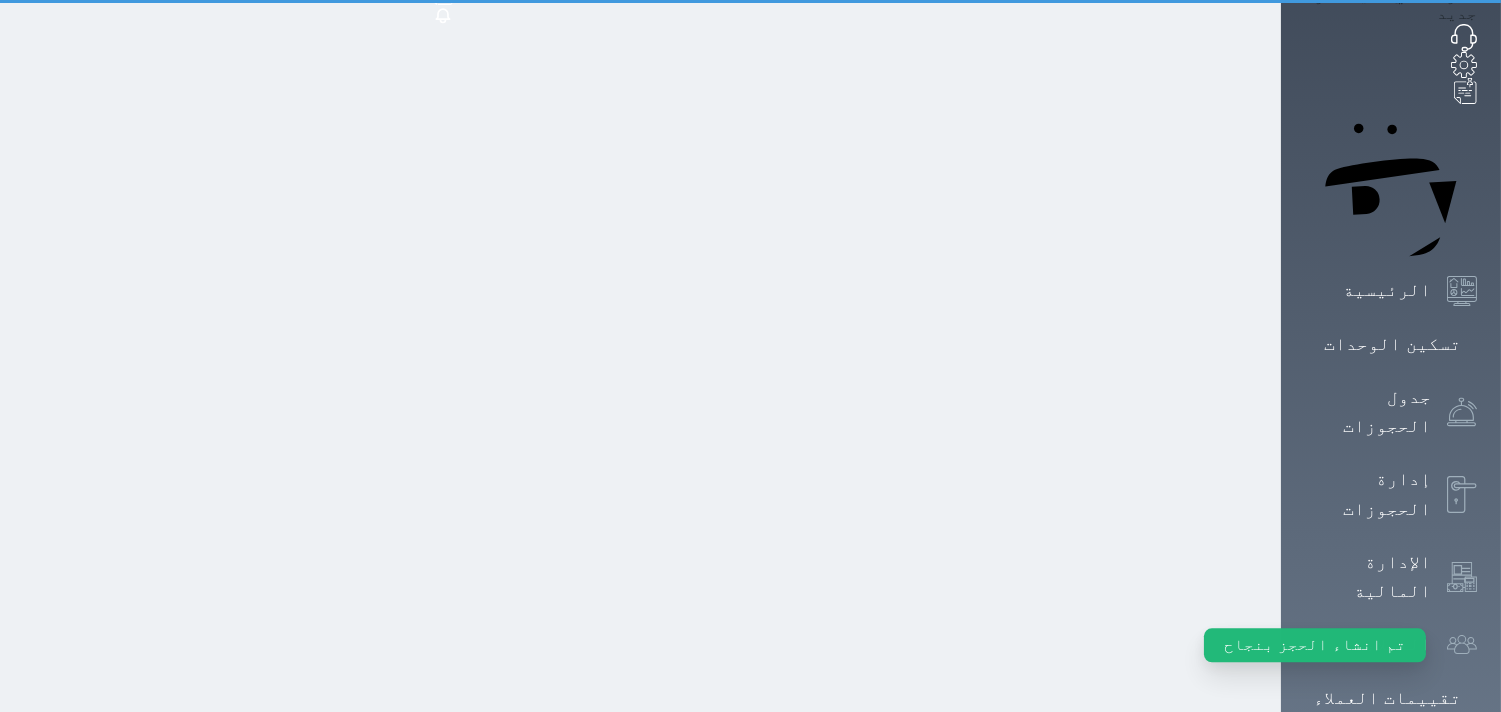 scroll, scrollTop: 0, scrollLeft: 0, axis: both 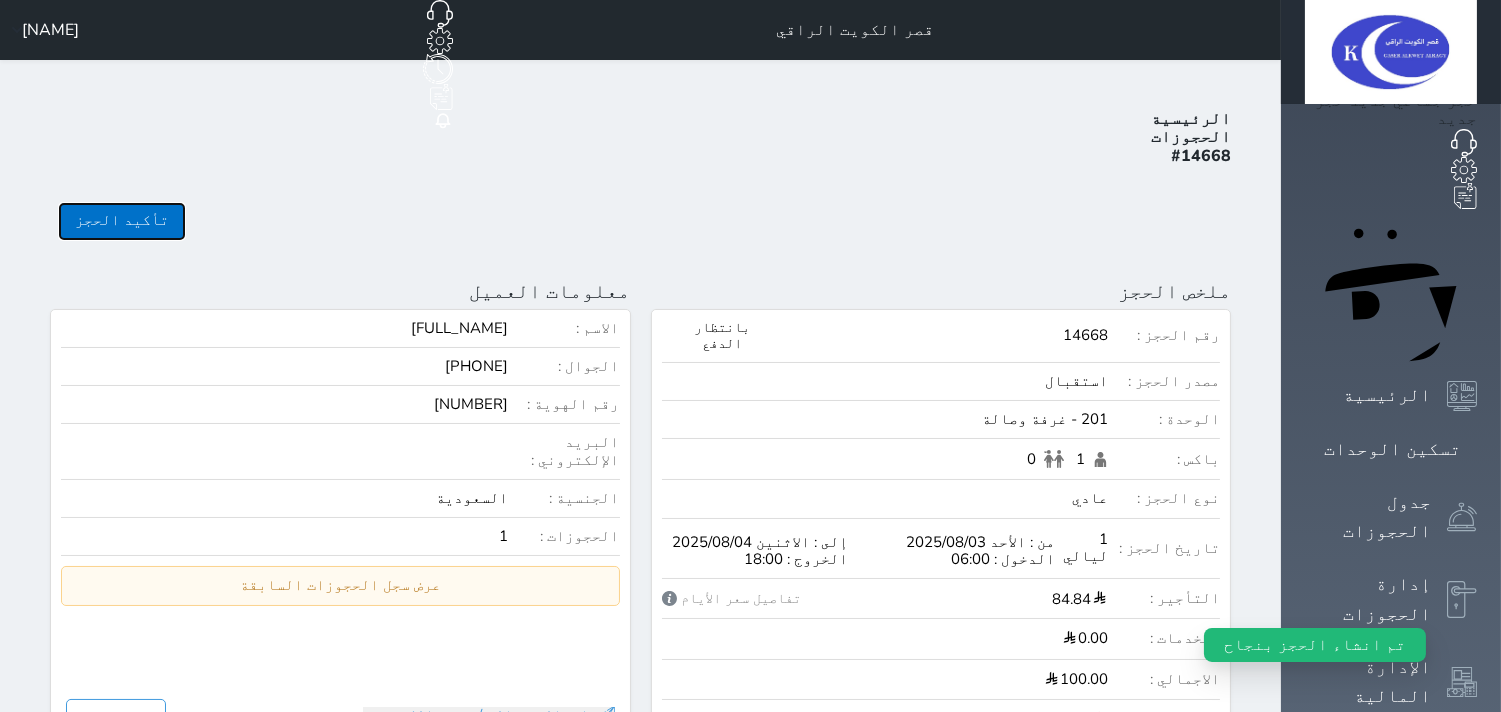 click on "تأكيد الحجز" at bounding box center (122, 221) 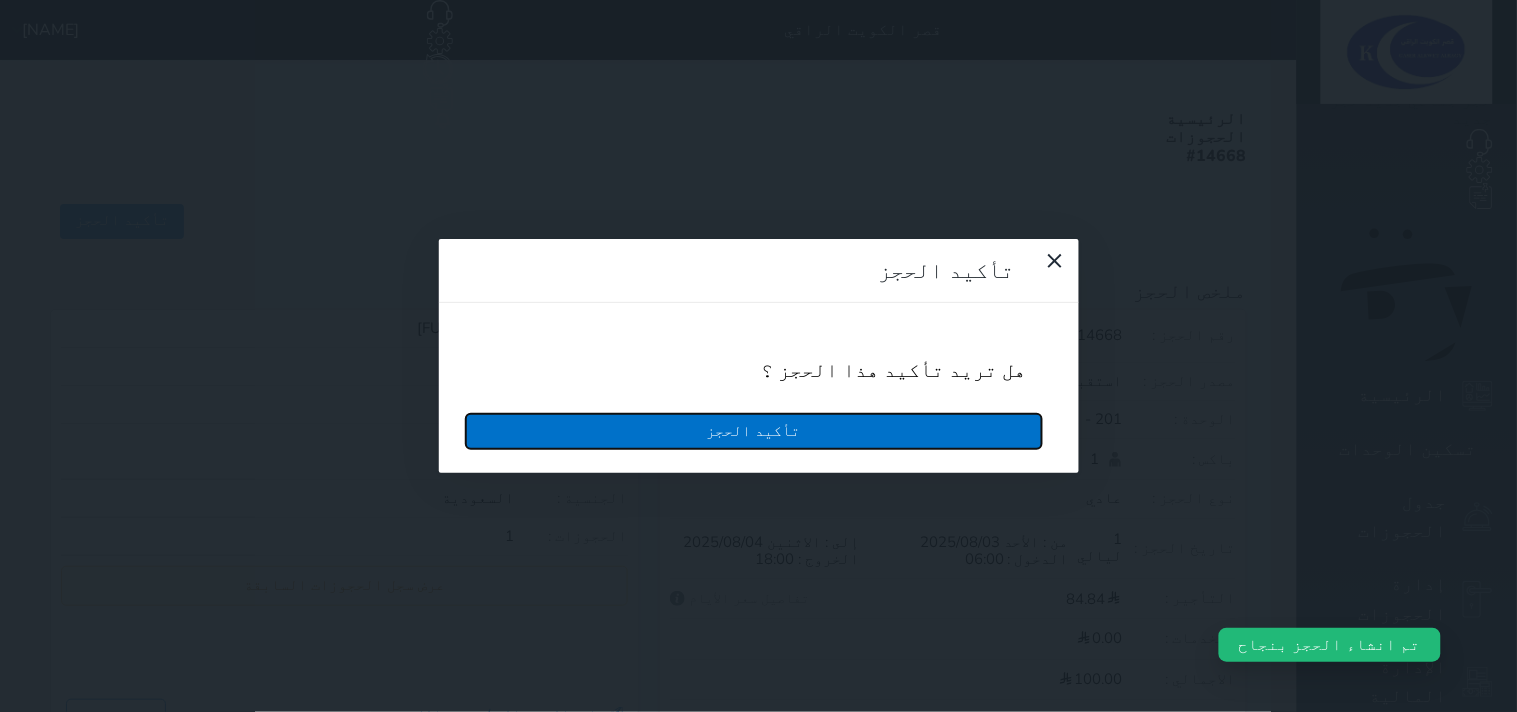 click on "تأكيد الحجز" at bounding box center [754, 431] 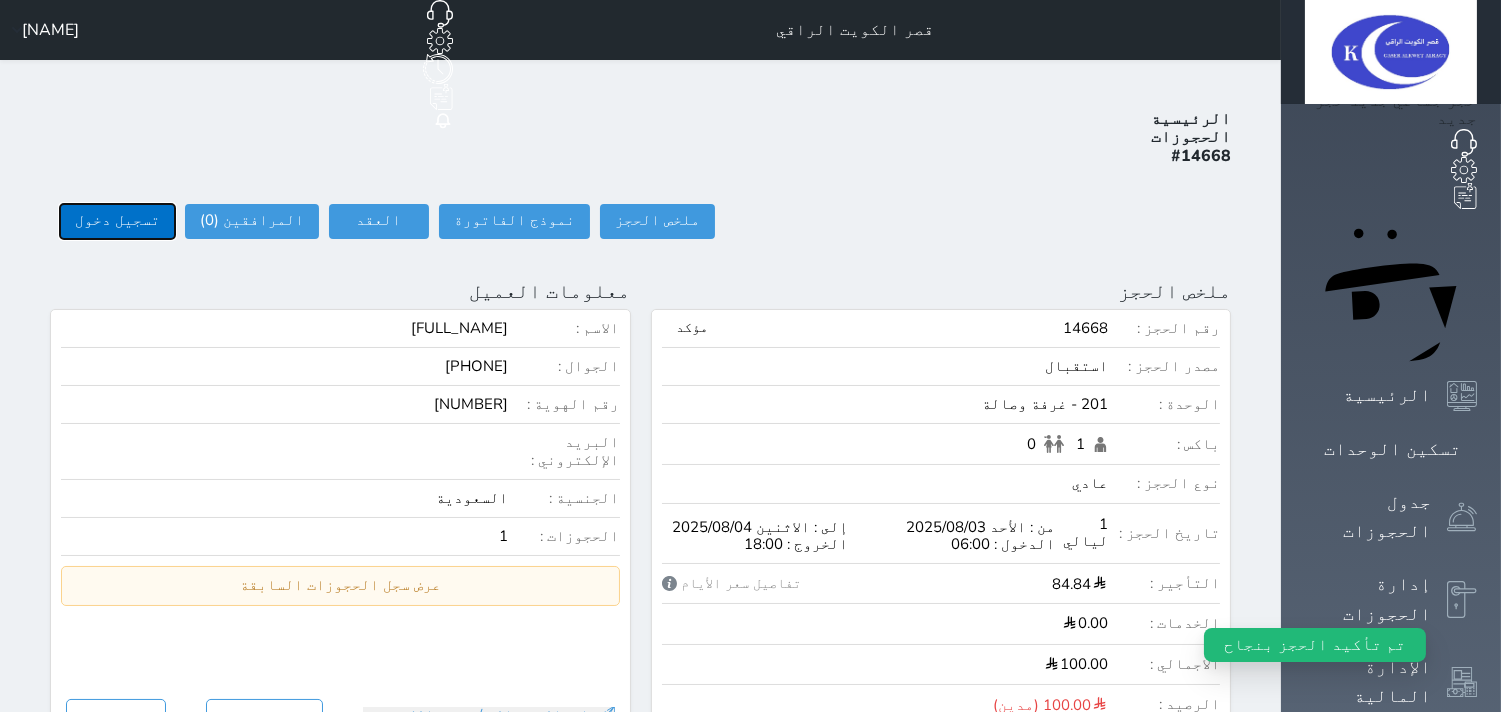 click on "تسجيل دخول" at bounding box center (117, 221) 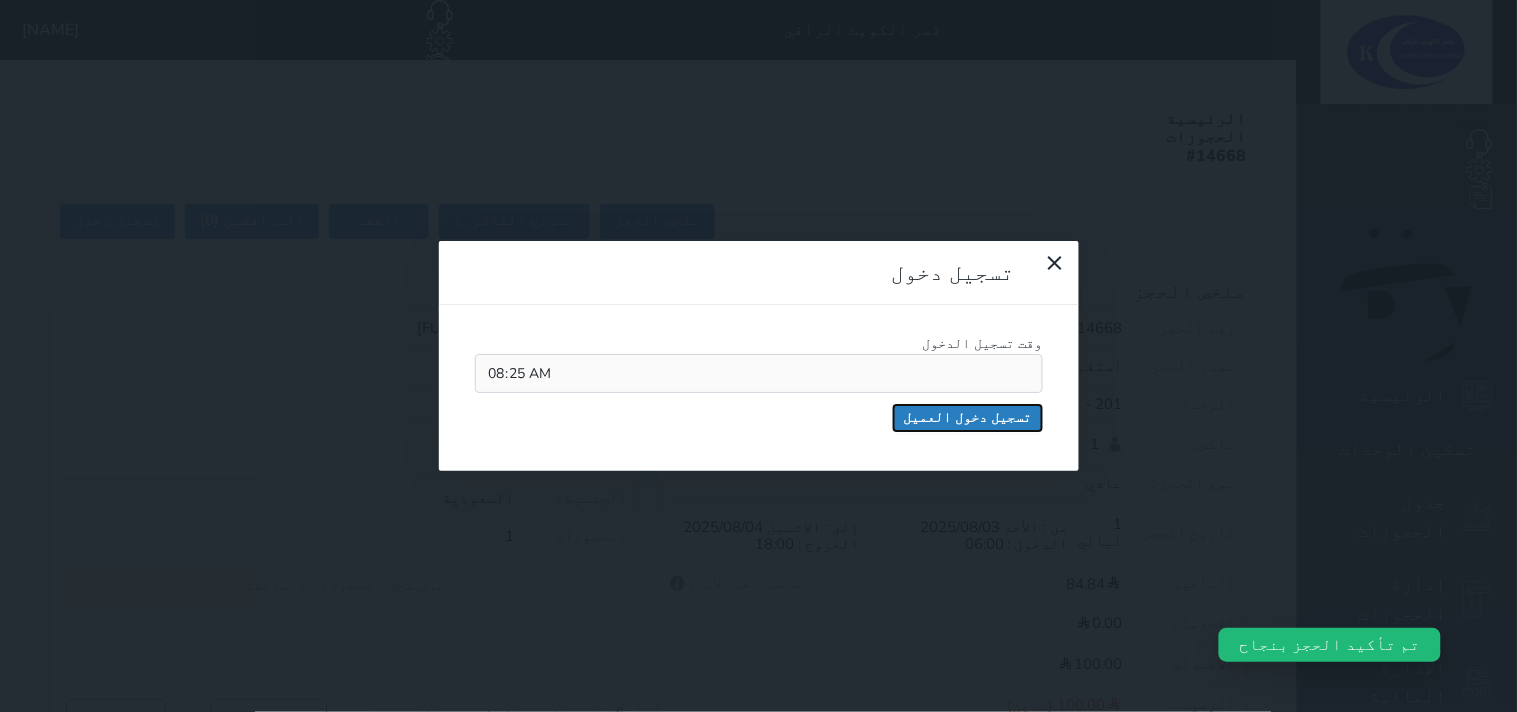 click on "تسجيل دخول العميل" at bounding box center [968, 418] 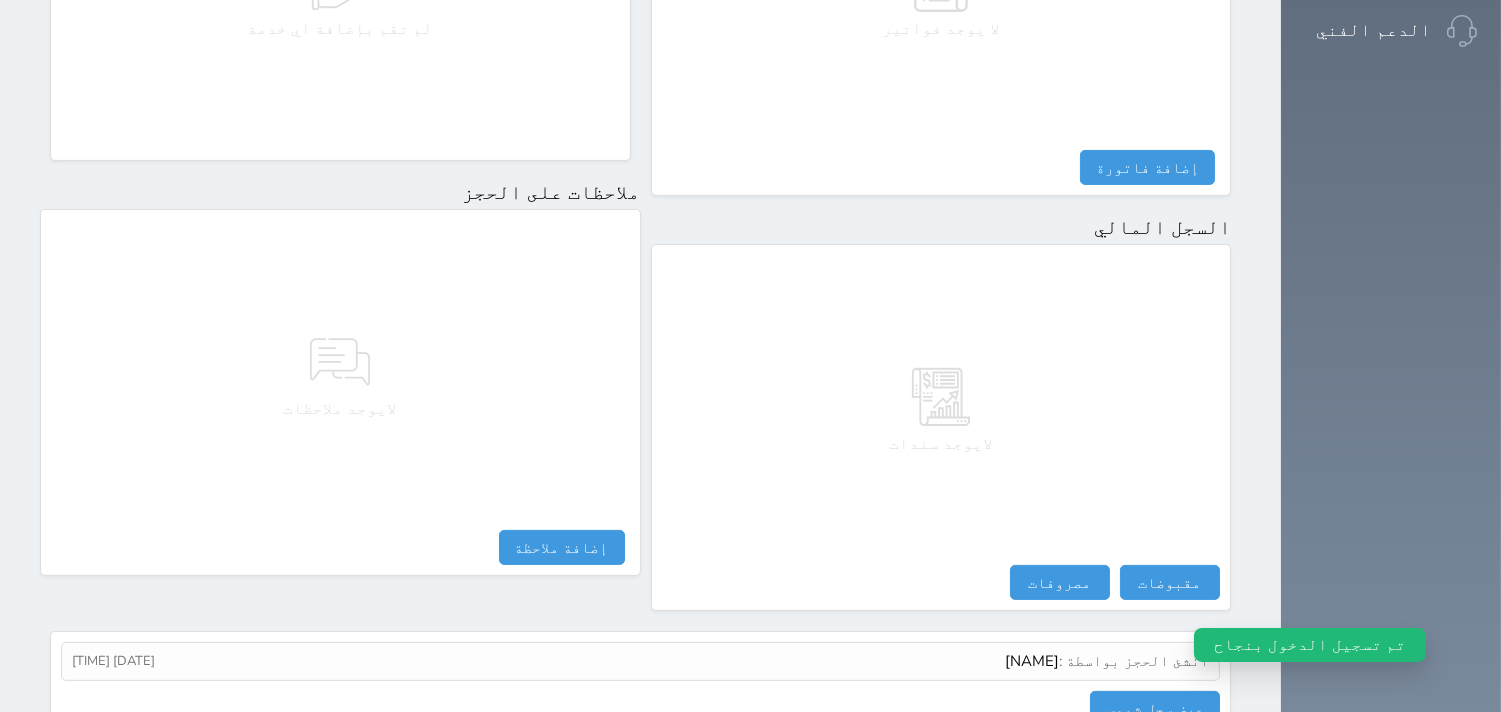 scroll, scrollTop: 1068, scrollLeft: 0, axis: vertical 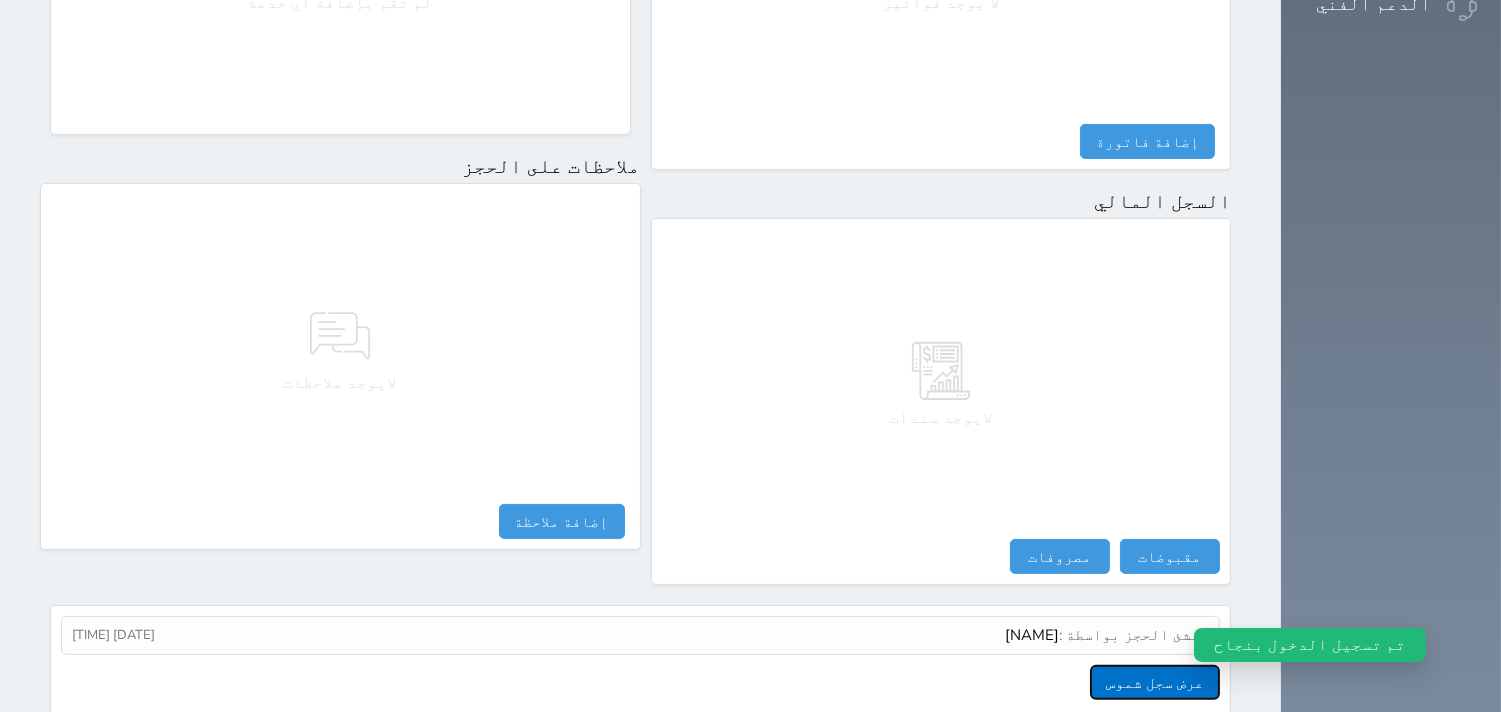 click on "عرض سجل شموس" at bounding box center (1155, 682) 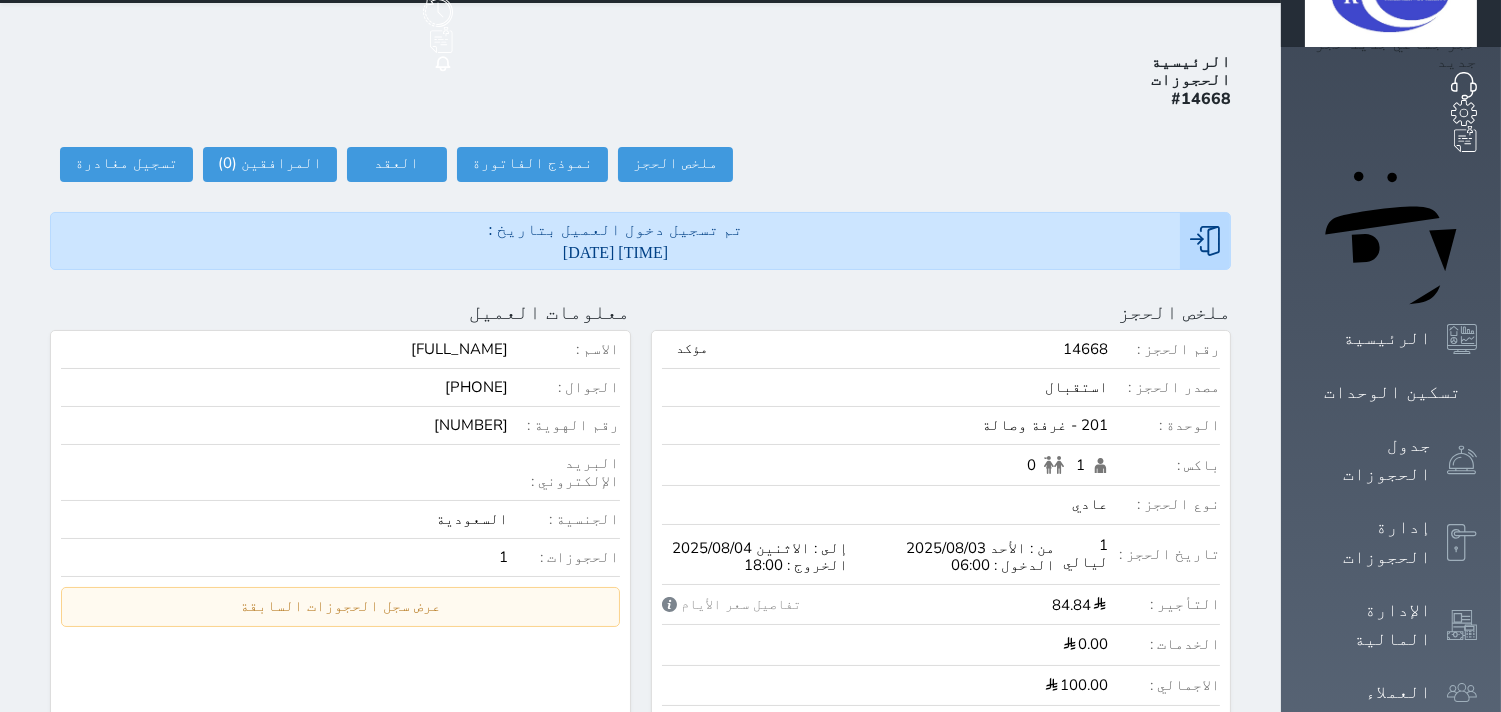 scroll, scrollTop: 0, scrollLeft: 0, axis: both 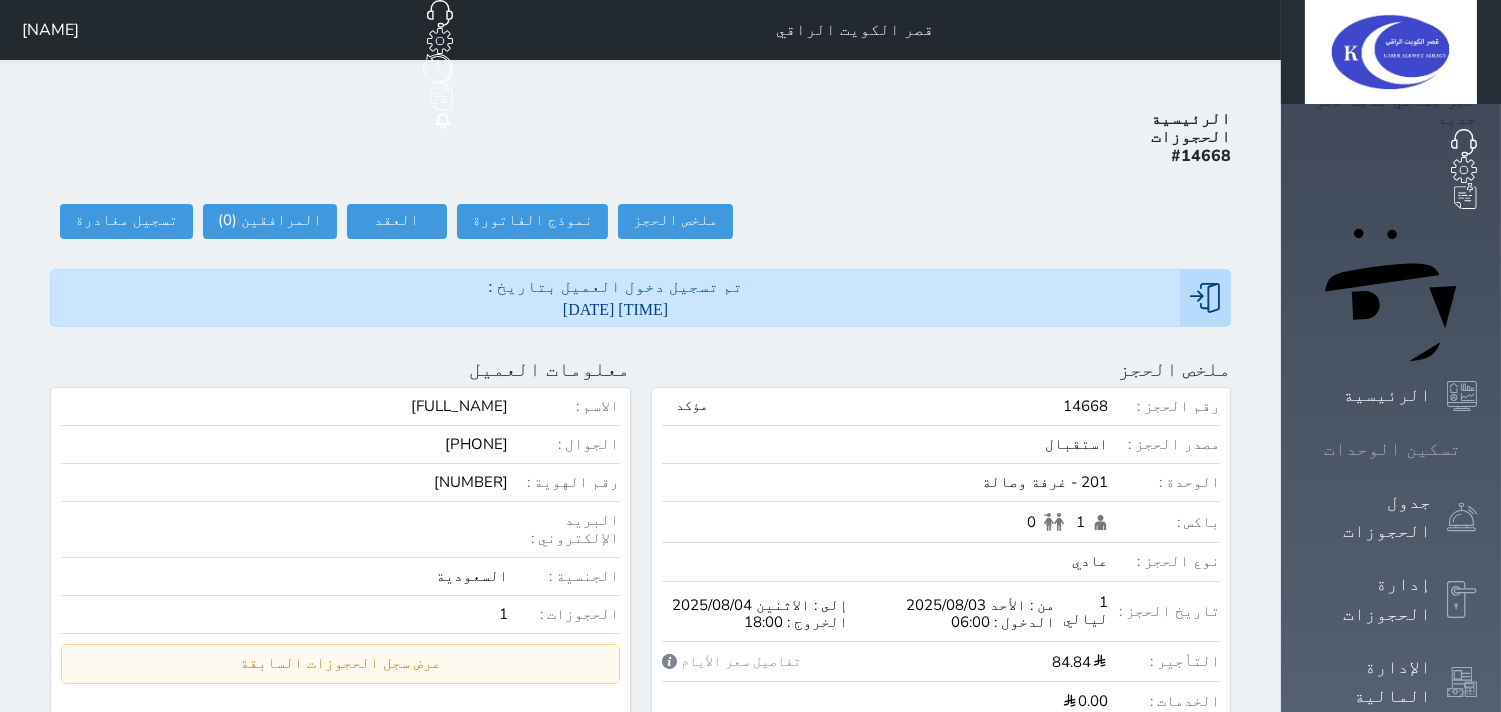 click on "تسكين الوحدات" at bounding box center [1392, 449] 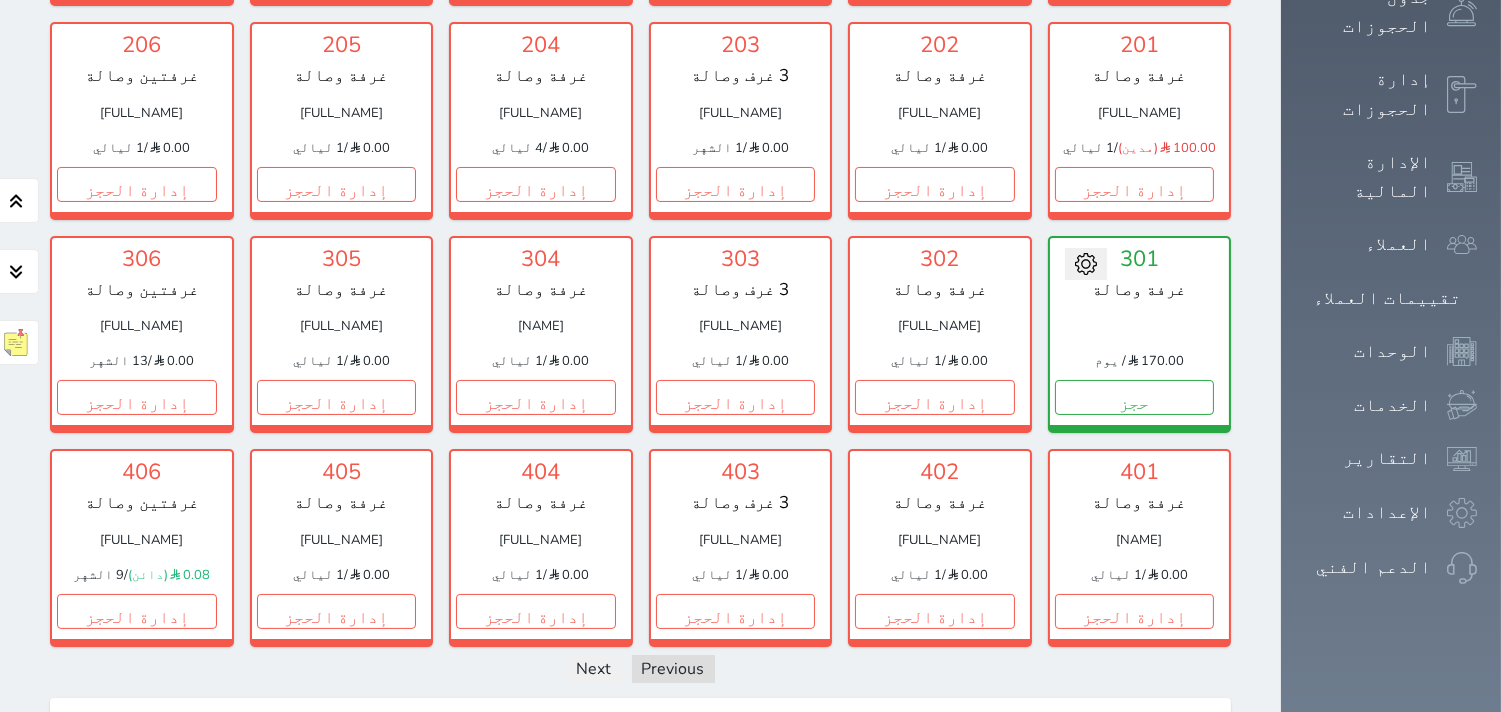 scroll, scrollTop: 522, scrollLeft: 0, axis: vertical 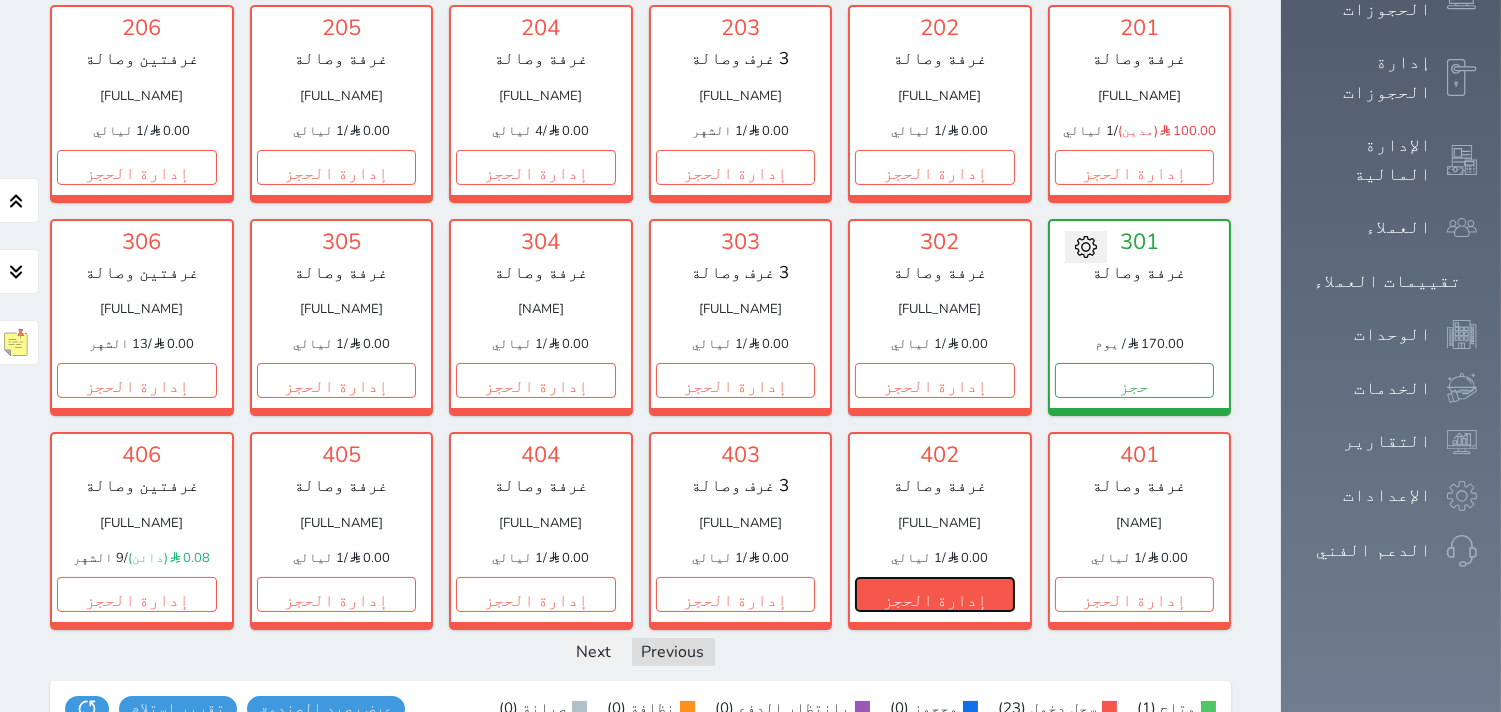 click on "إدارة الحجز" at bounding box center (935, 594) 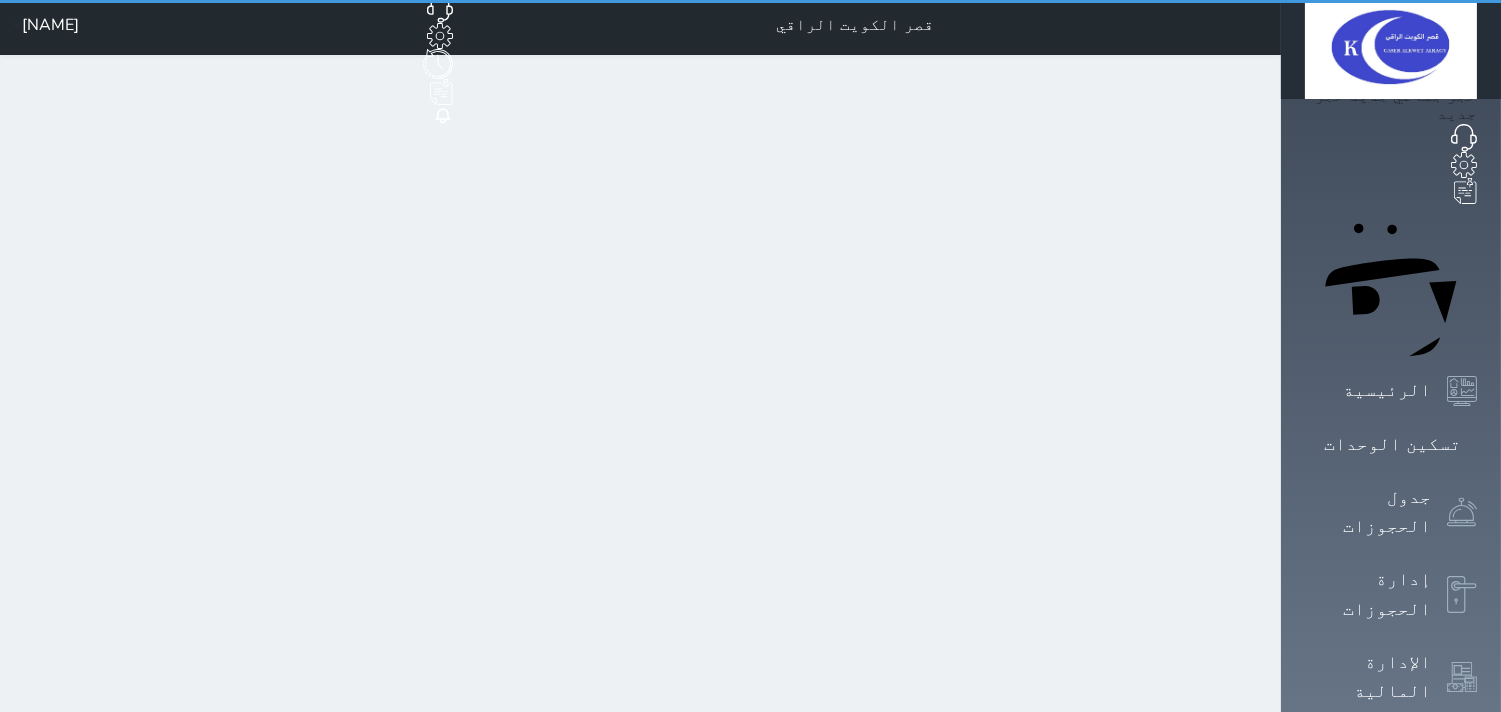 scroll, scrollTop: 0, scrollLeft: 0, axis: both 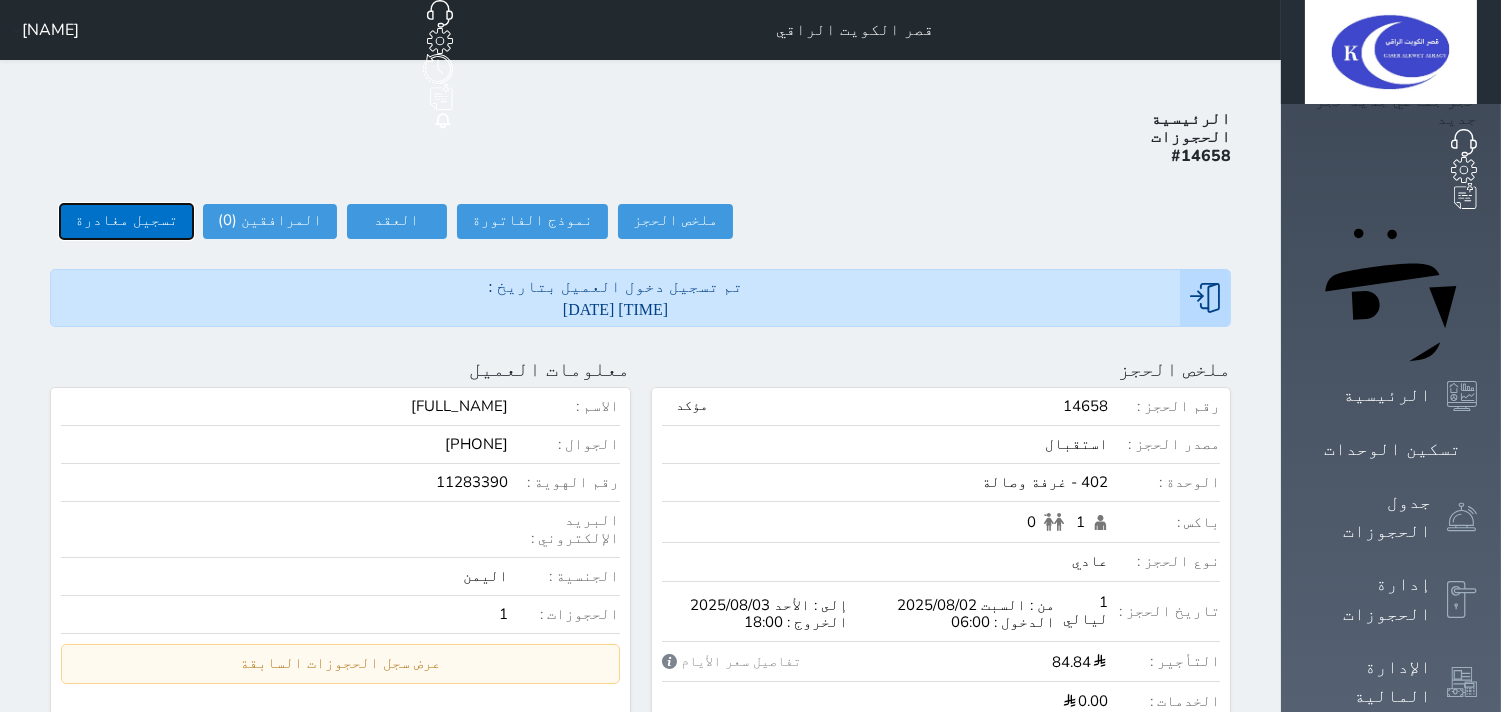click on "تسجيل مغادرة" at bounding box center [126, 221] 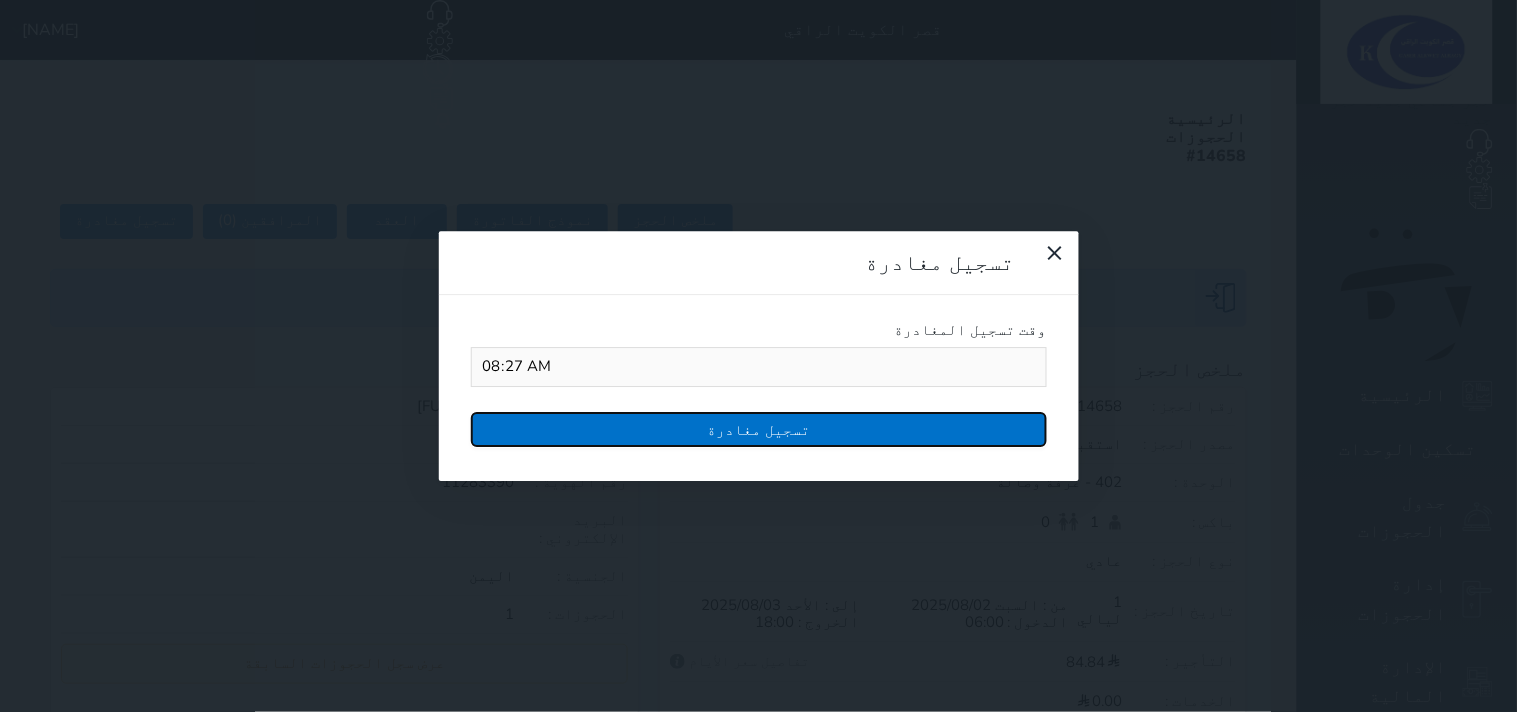 click on "تسجيل مغادرة" at bounding box center [759, 429] 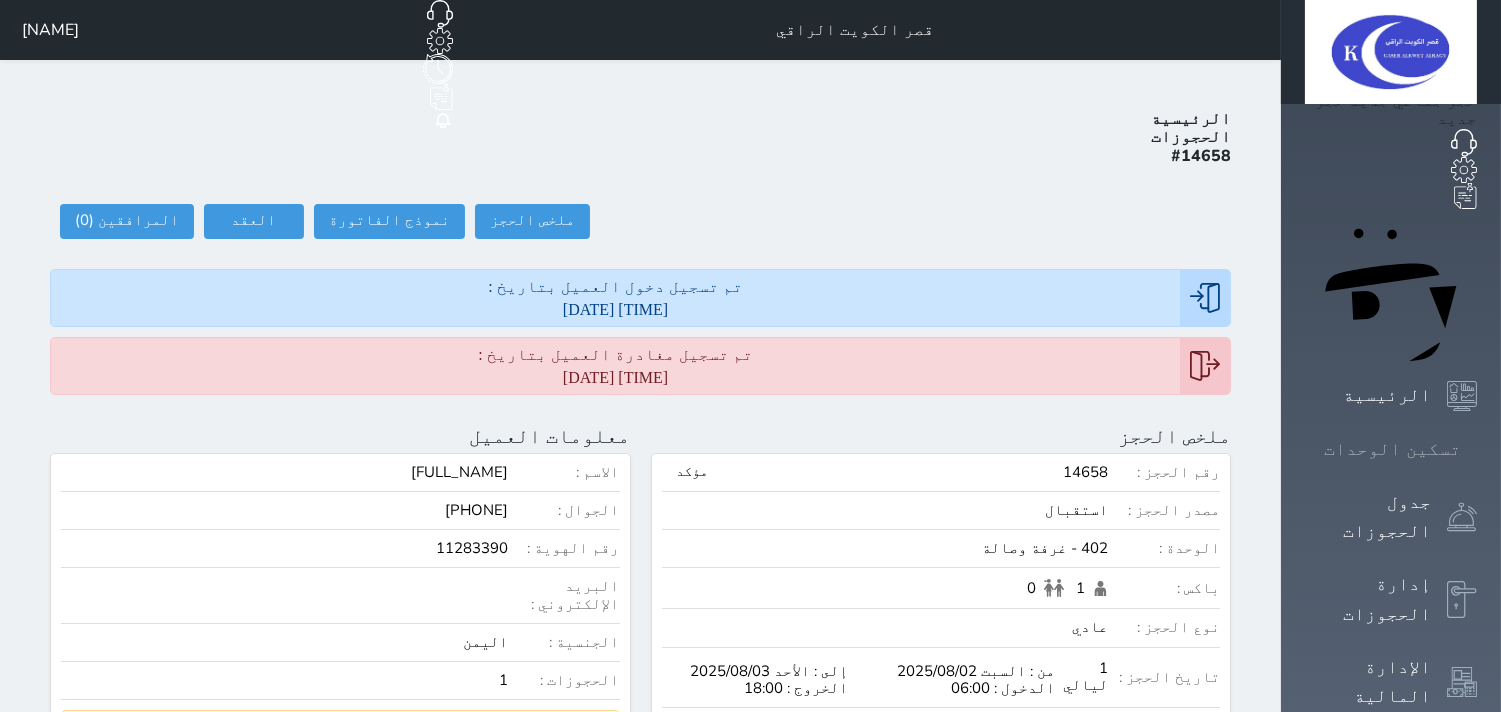 click at bounding box center [1477, 449] 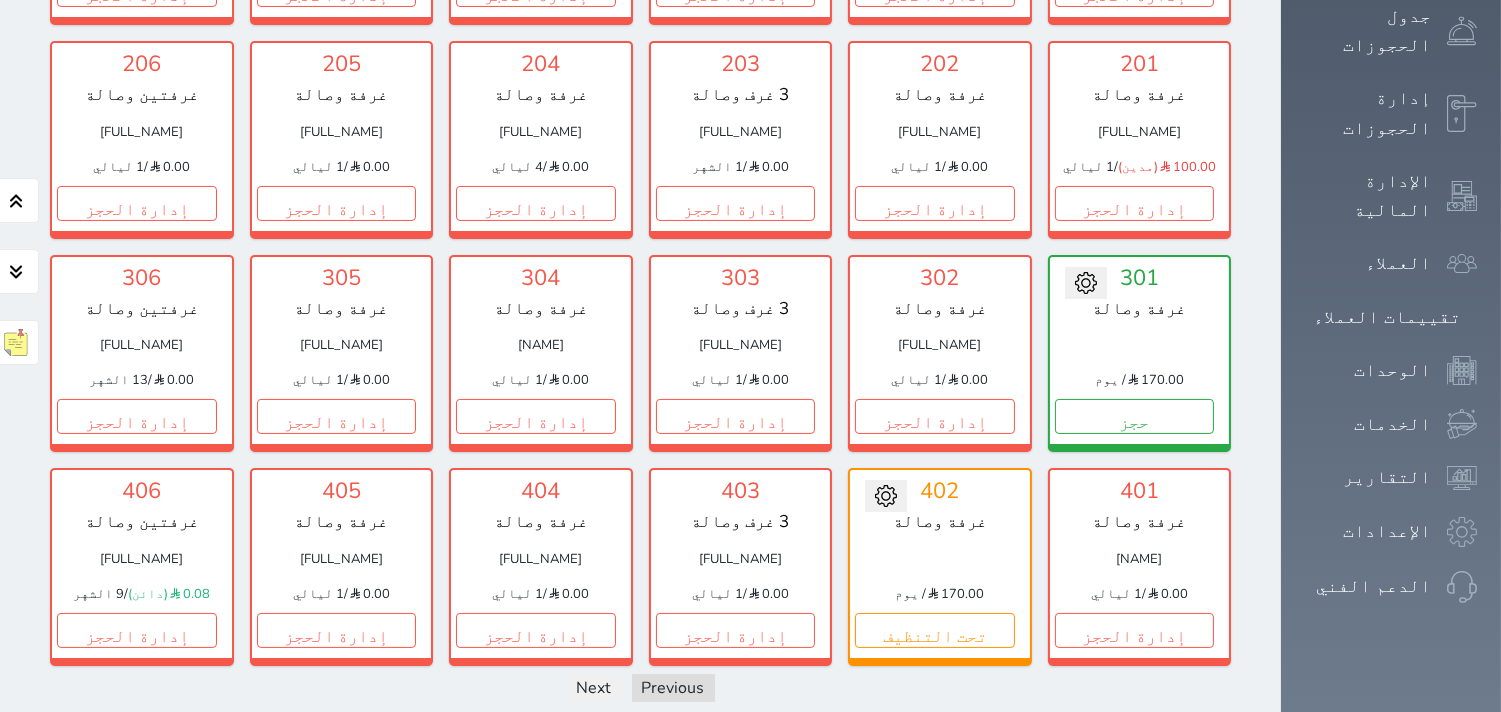 scroll, scrollTop: 522, scrollLeft: 0, axis: vertical 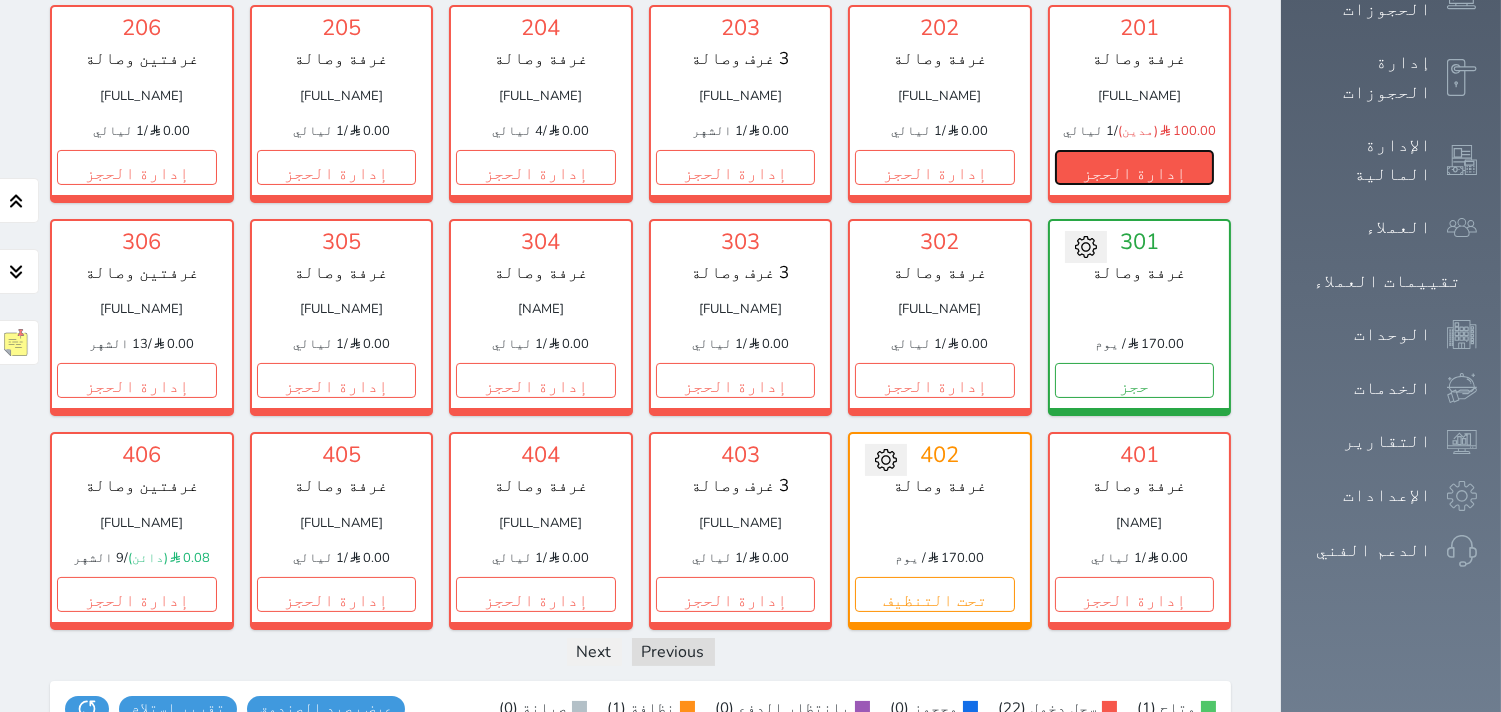 click on "إدارة الحجز" at bounding box center (1135, 167) 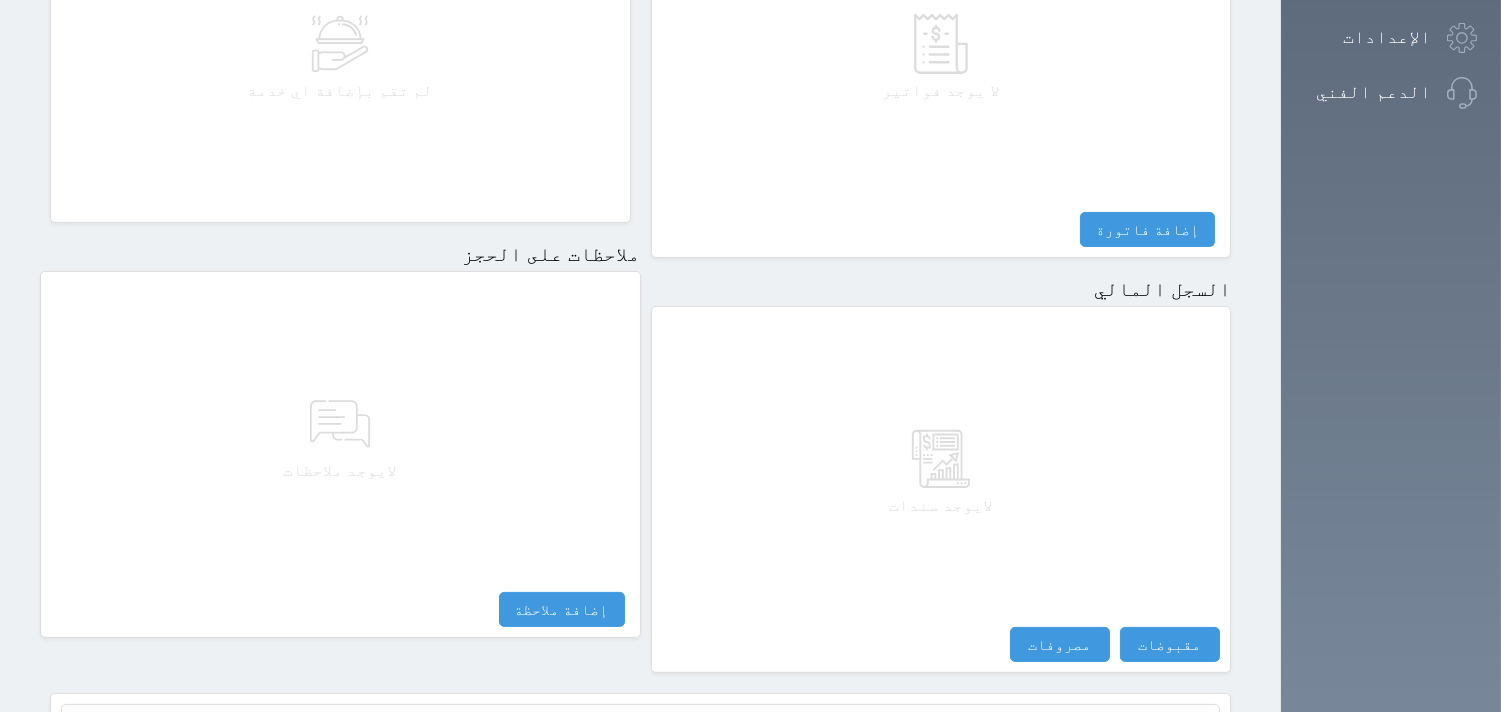 scroll, scrollTop: 1068, scrollLeft: 0, axis: vertical 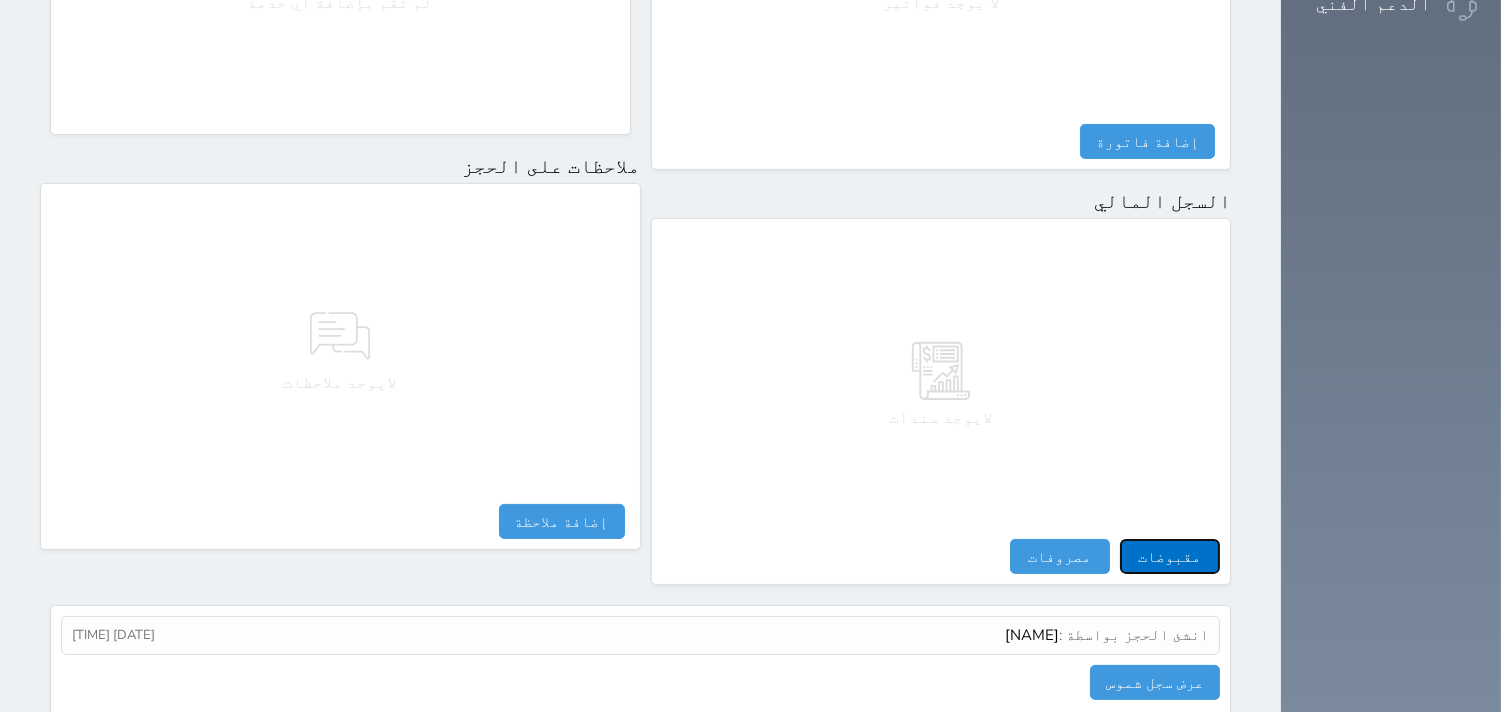 click on "مقبوضات" at bounding box center (1170, 556) 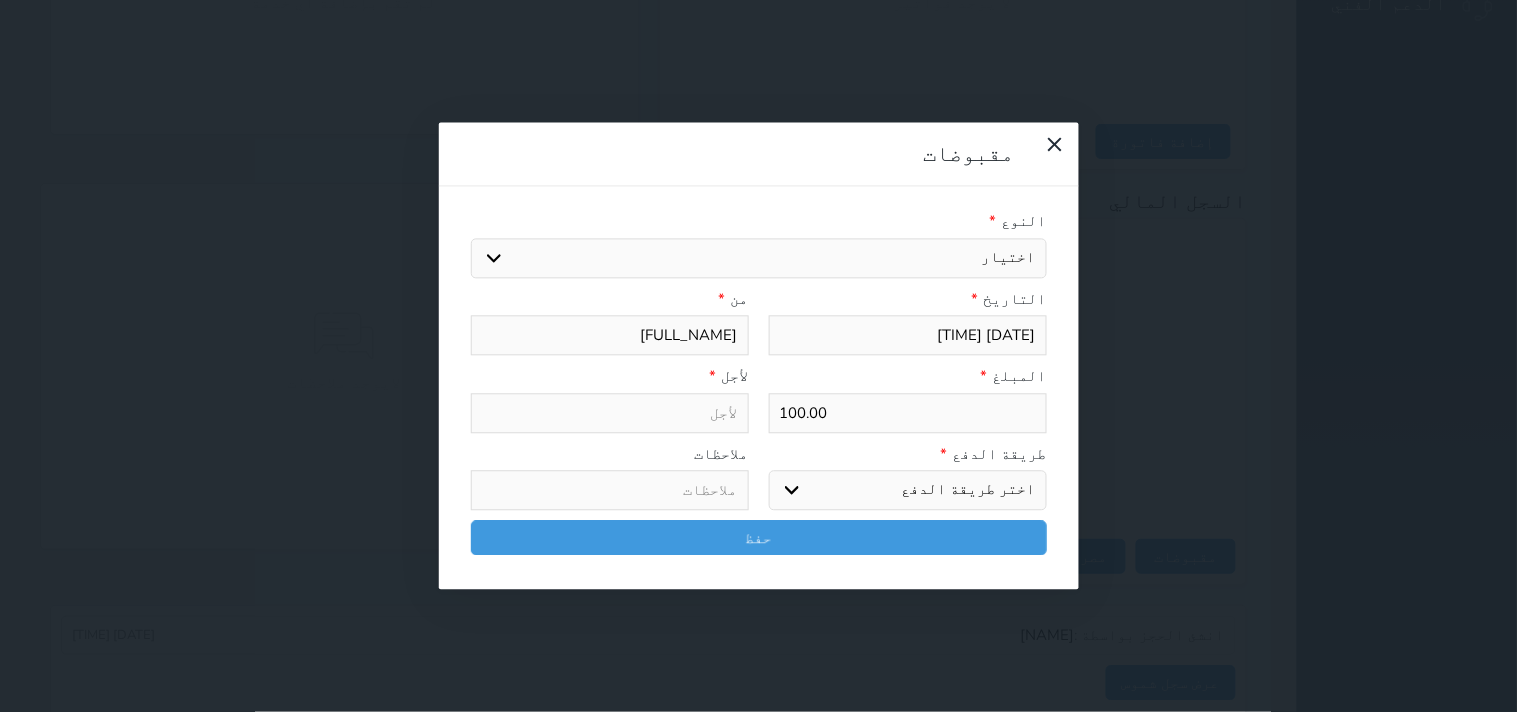 click on "اختيار   مقبوضات عامة قيمة إيجار فواتير تامين عربون لا ينطبق آخر مغسلة واي فاي - الإنترنت مواقف السيارات طعام الأغذية والمشروبات مشروبات المشروبات الباردة المشروبات الساخنة الإفطار غداء عشاء مخبز و كعك حمام سباحة الصالة الرياضية سبا و خدمات الجمال اختيار وإسقاط (خدمات النقل) ميني بار كابل - تلفزيون سرير إضافي تصفيف الشعر التسوق خدمات الجولات السياحية المنظمة خدمات الدليل السياحي الضريبه وبلدي" at bounding box center (759, 258) 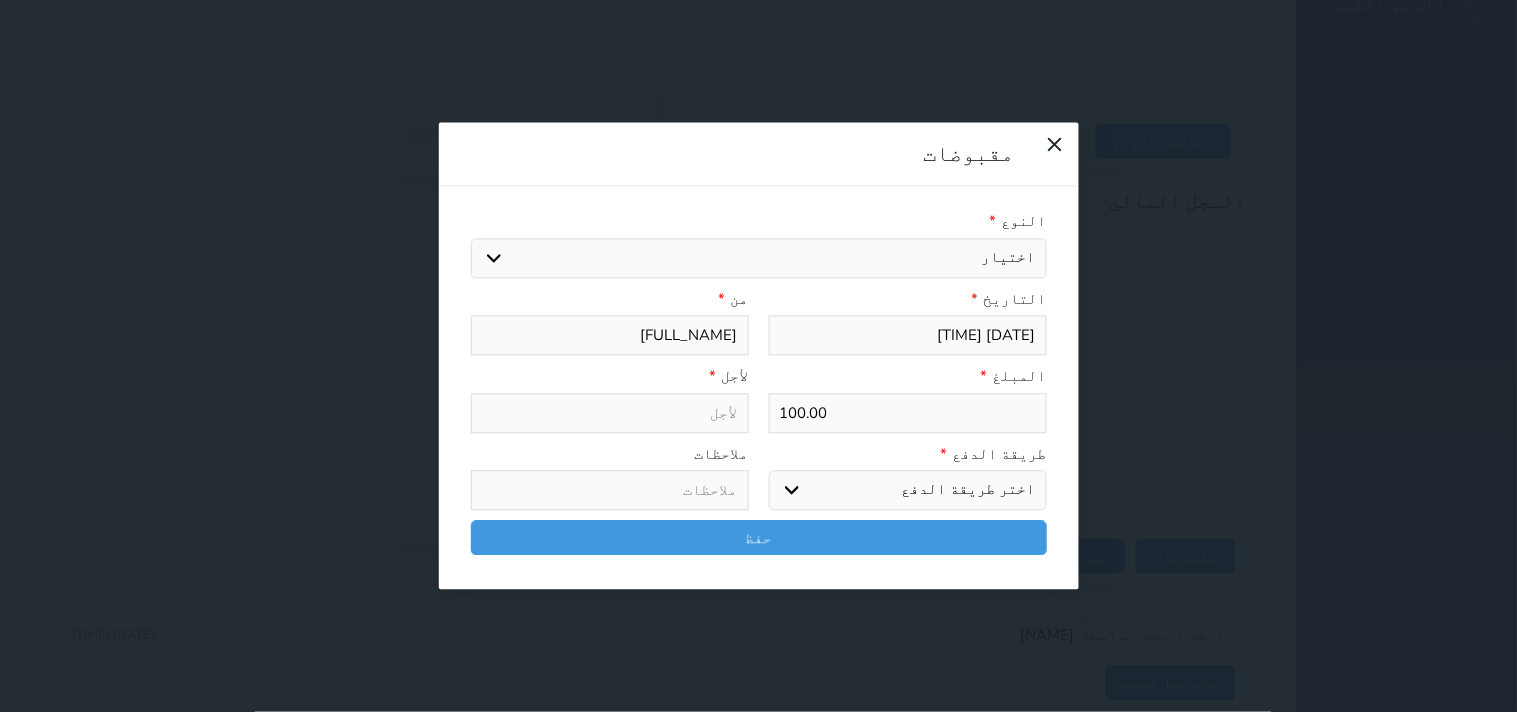 click on "اختيار   مقبوضات عامة قيمة إيجار فواتير تامين عربون لا ينطبق آخر مغسلة واي فاي - الإنترنت مواقف السيارات طعام الأغذية والمشروبات مشروبات المشروبات الباردة المشروبات الساخنة الإفطار غداء عشاء مخبز و كعك حمام سباحة الصالة الرياضية سبا و خدمات الجمال اختيار وإسقاط (خدمات النقل) ميني بار كابل - تلفزيون سرير إضافي تصفيف الشعر التسوق خدمات الجولات السياحية المنظمة خدمات الدليل السياحي الضريبه وبلدي" at bounding box center [759, 258] 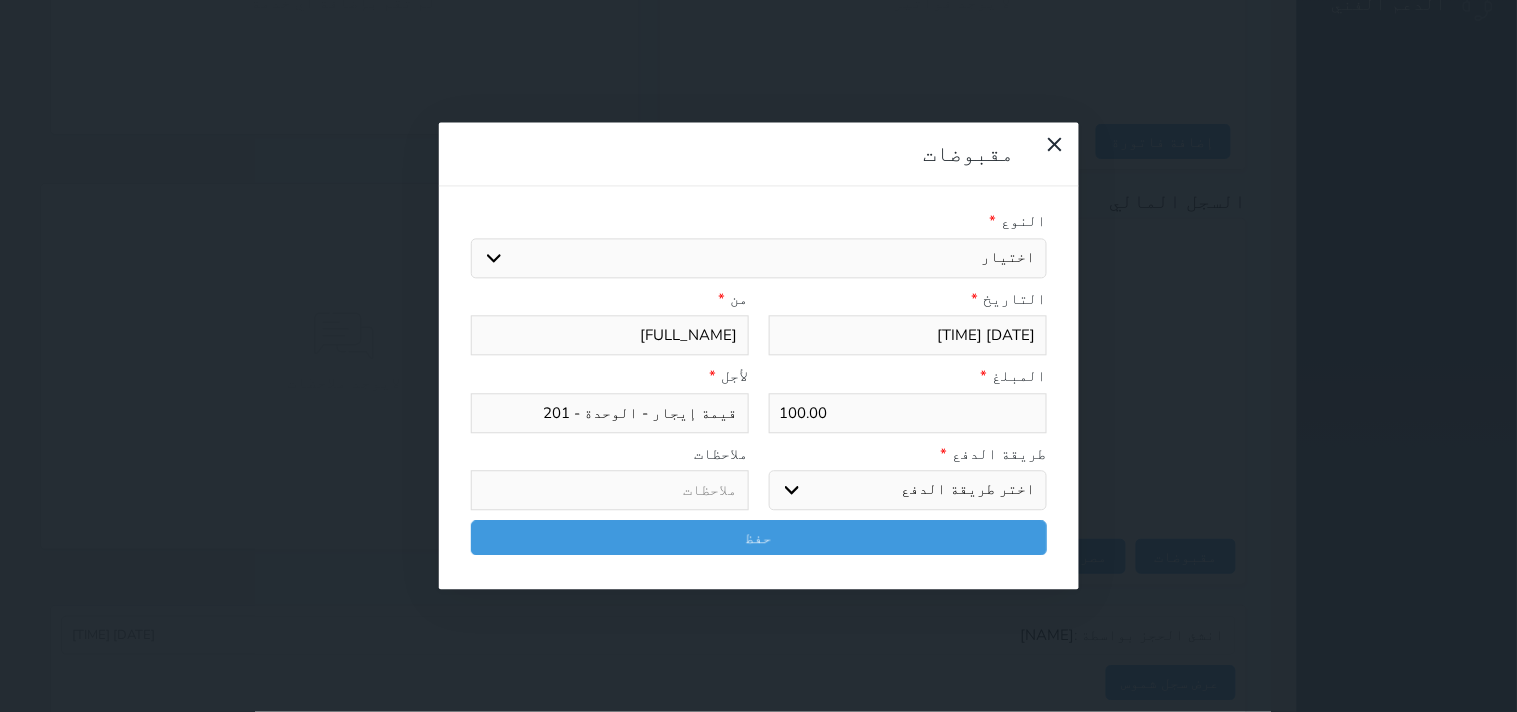 click on "اختر طريقة الدفع   دفع نقدى   تحويل بنكى   مدى   بطاقة ائتمان   آجل" at bounding box center (908, 491) 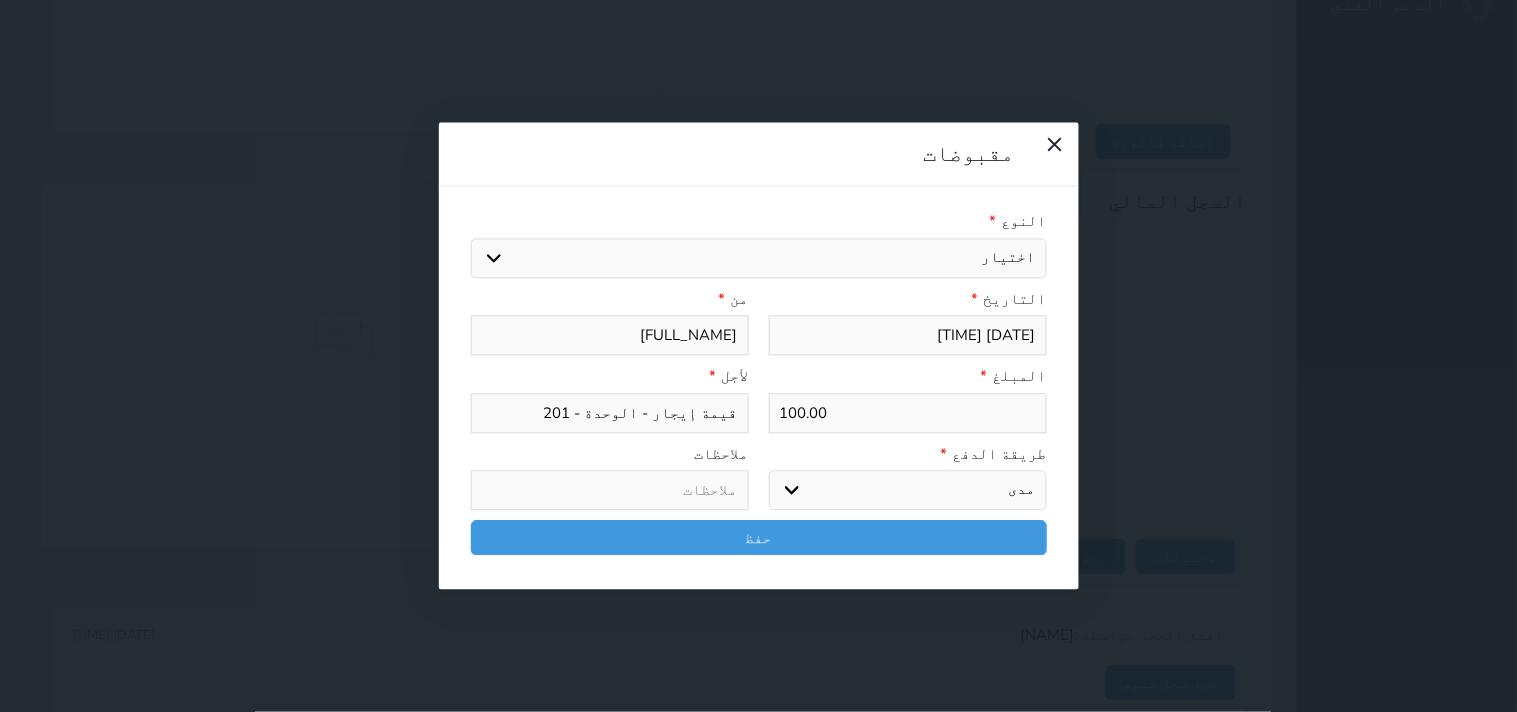 click on "اختر طريقة الدفع   دفع نقدى   تحويل بنكى   مدى   بطاقة ائتمان   آجل" at bounding box center [908, 491] 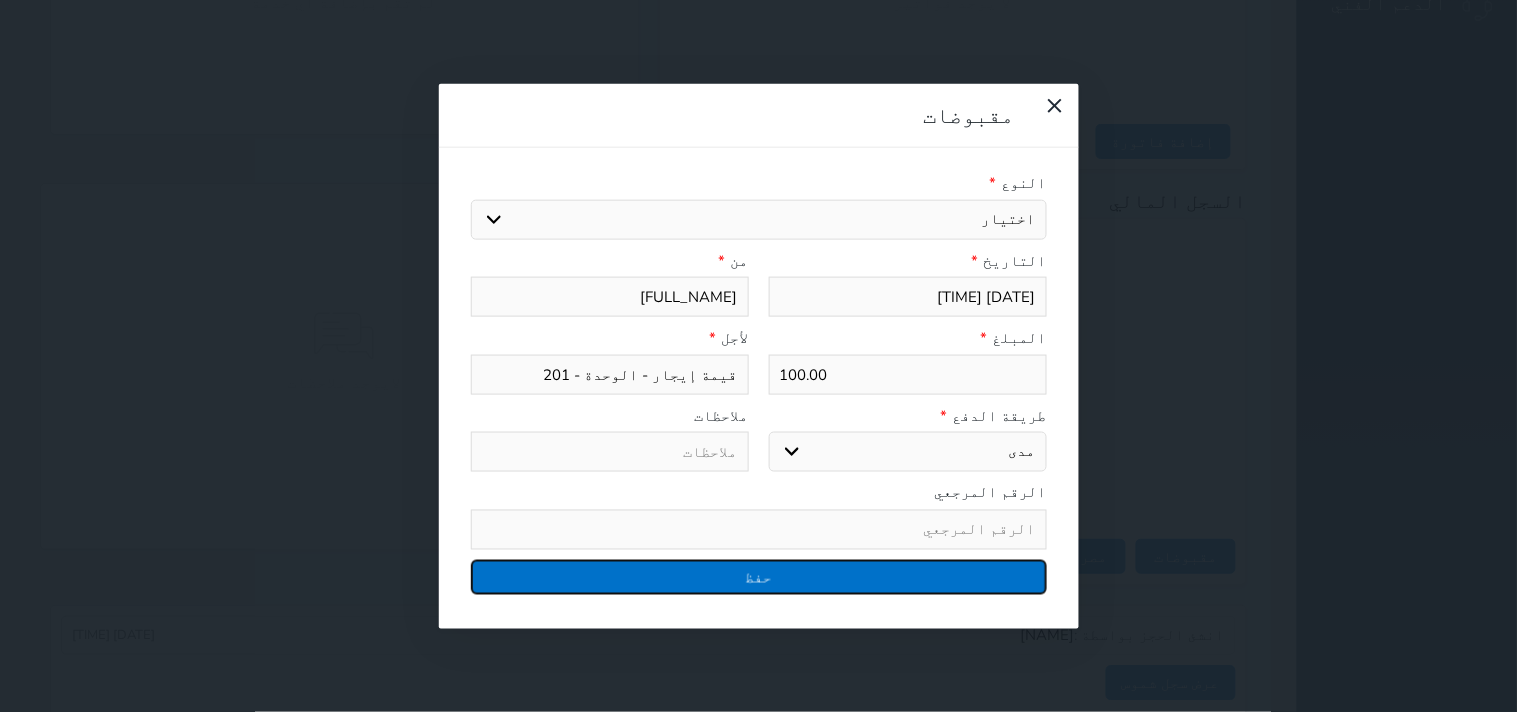 click on "حفظ" at bounding box center (759, 576) 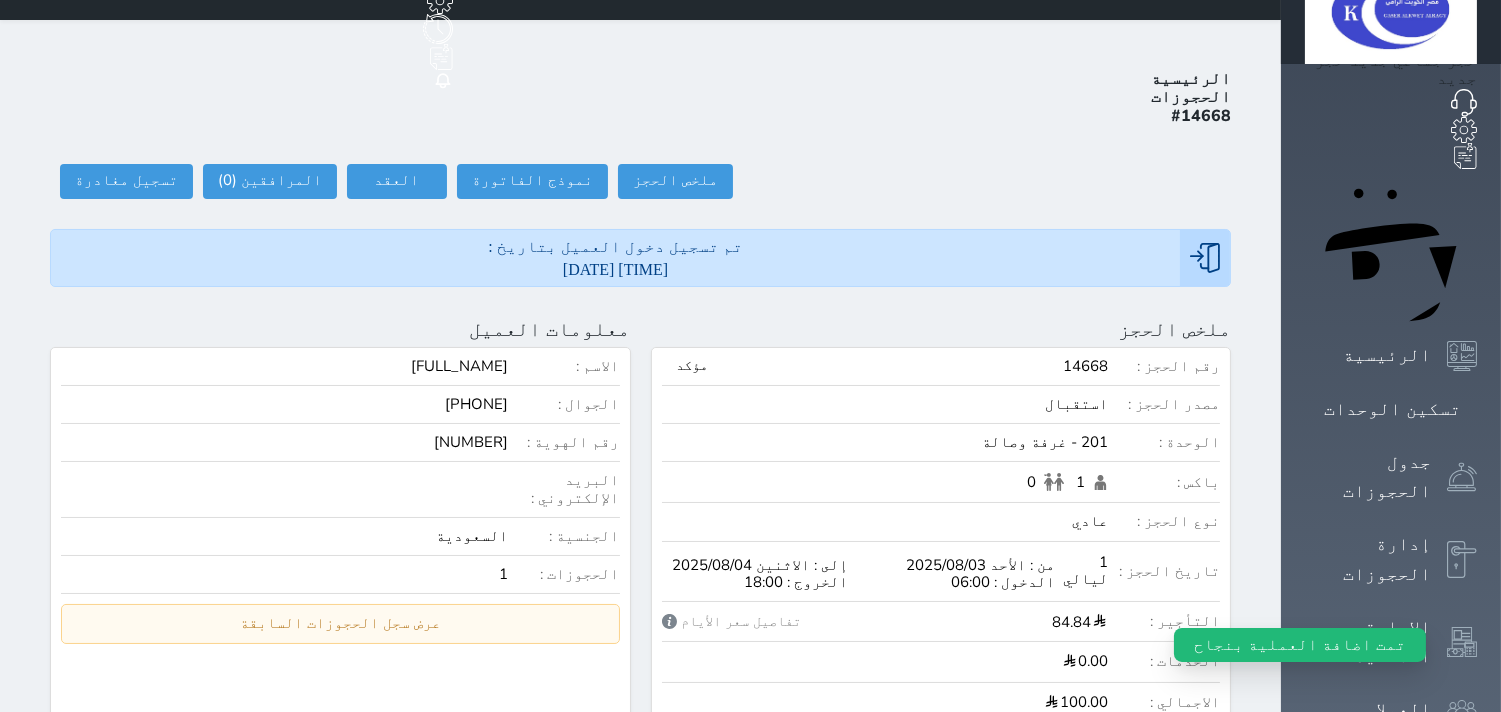 scroll, scrollTop: 0, scrollLeft: 0, axis: both 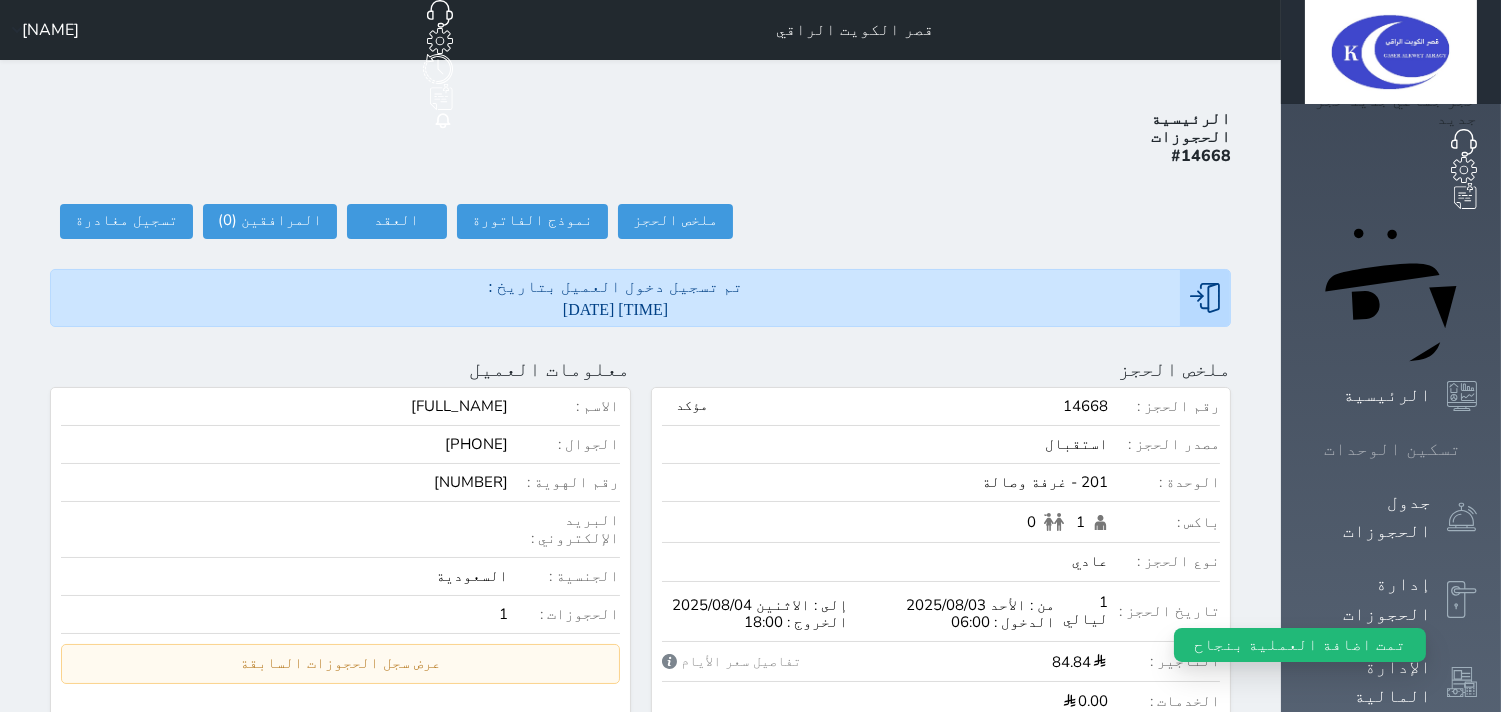 click 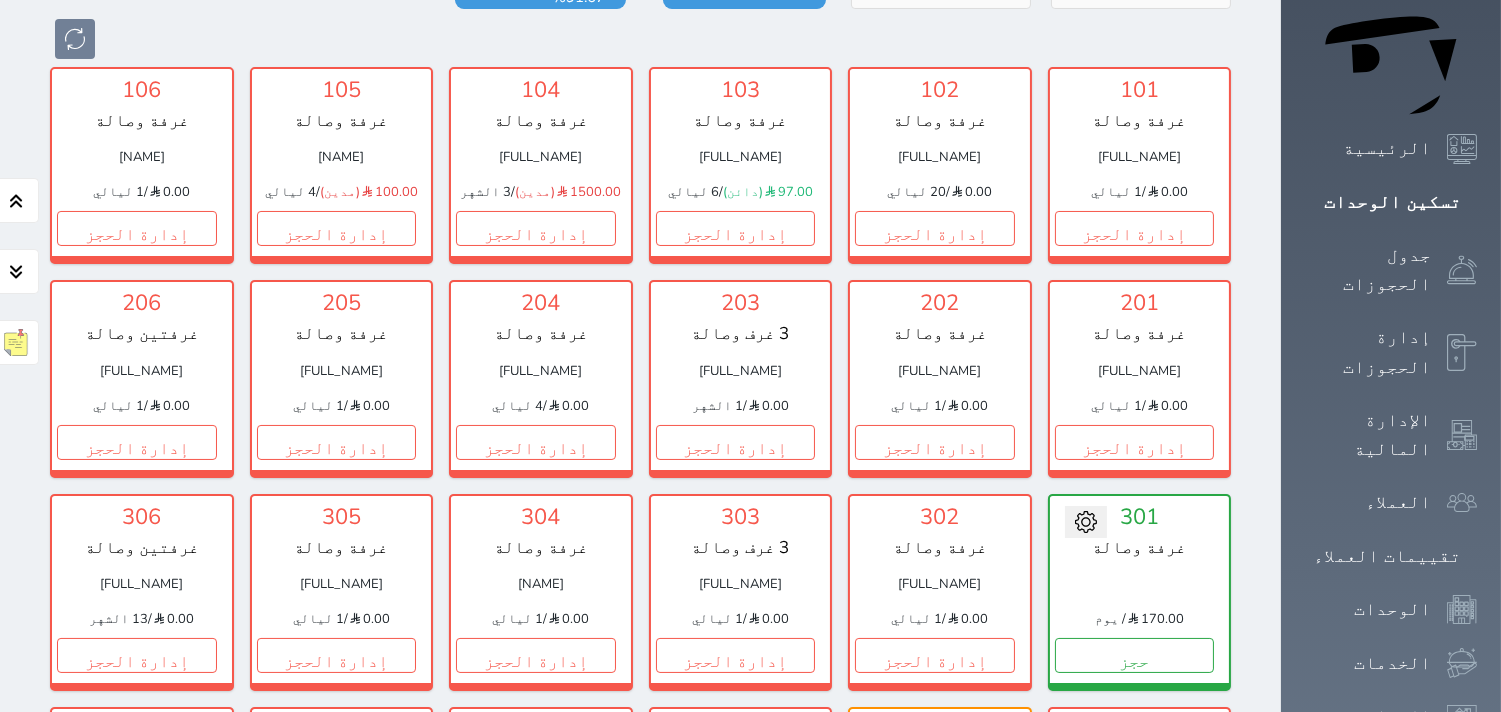 scroll, scrollTop: 300, scrollLeft: 0, axis: vertical 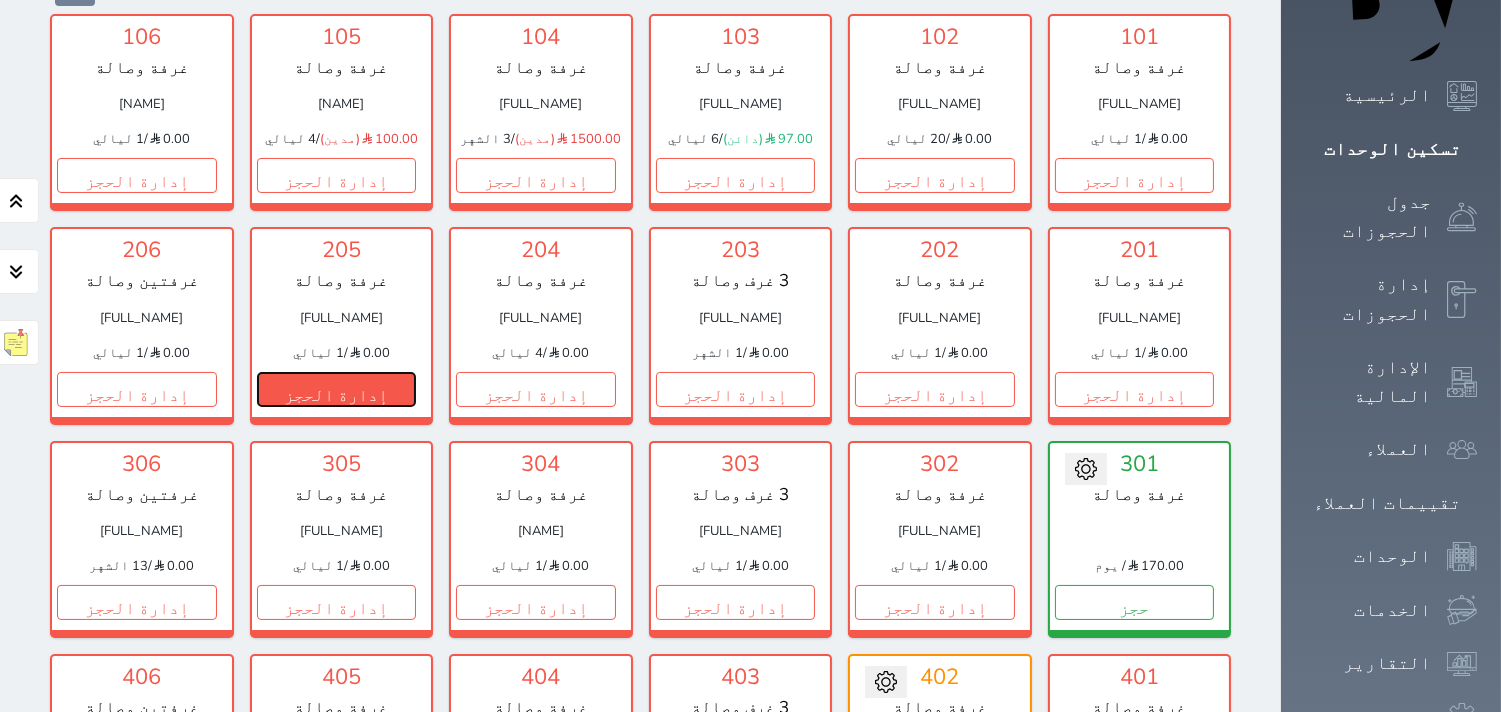 click on "إدارة الحجز" at bounding box center (337, 389) 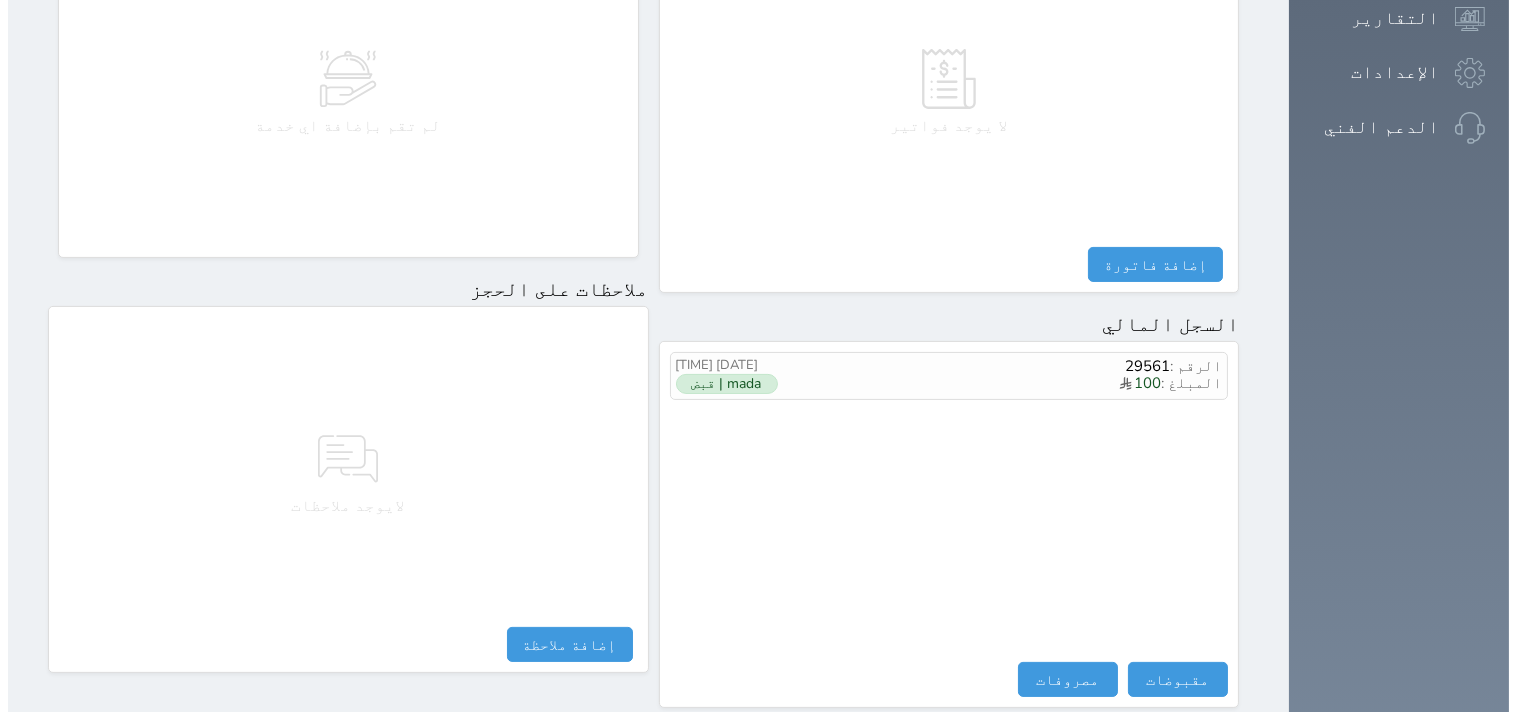 scroll, scrollTop: 1068, scrollLeft: 0, axis: vertical 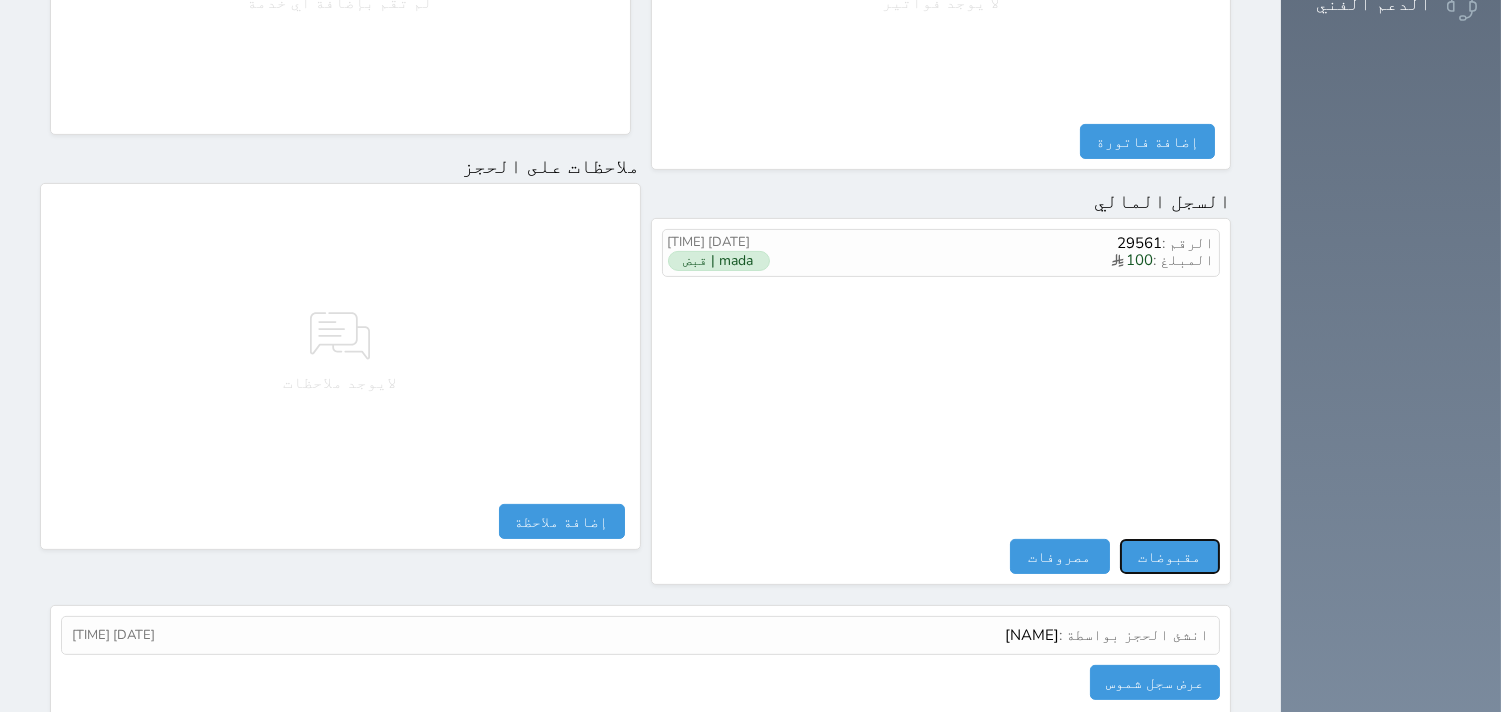 click on "مقبوضات" at bounding box center [1170, 556] 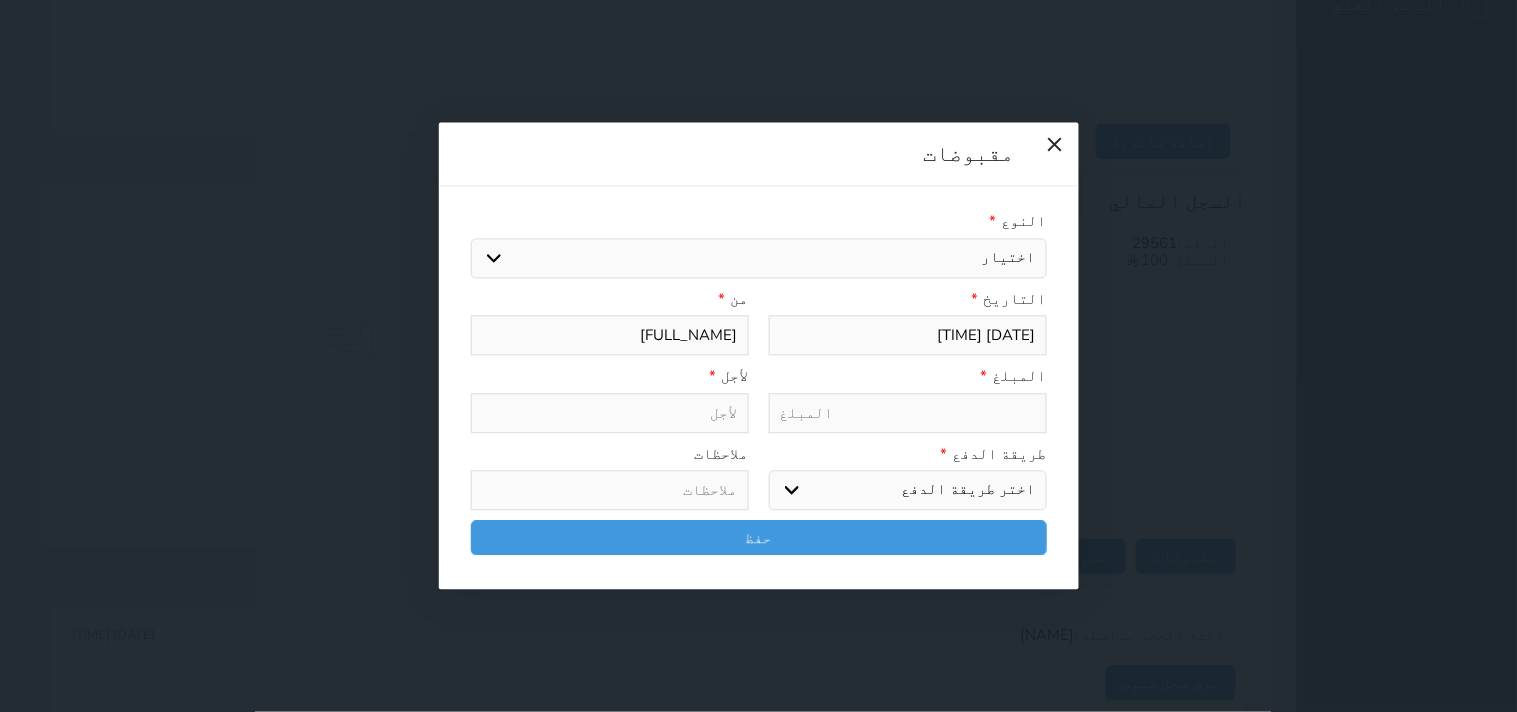 click on "اختيار   مقبوضات عامة قيمة إيجار فواتير تامين عربون لا ينطبق آخر مغسلة واي فاي - الإنترنت مواقف السيارات طعام الأغذية والمشروبات مشروبات المشروبات الباردة المشروبات الساخنة الإفطار غداء عشاء مخبز و كعك حمام سباحة الصالة الرياضية سبا و خدمات الجمال اختيار وإسقاط (خدمات النقل) ميني بار كابل - تلفزيون سرير إضافي تصفيف الشعر التسوق خدمات الجولات السياحية المنظمة خدمات الدليل السياحي الضريبه وبلدي" at bounding box center (759, 258) 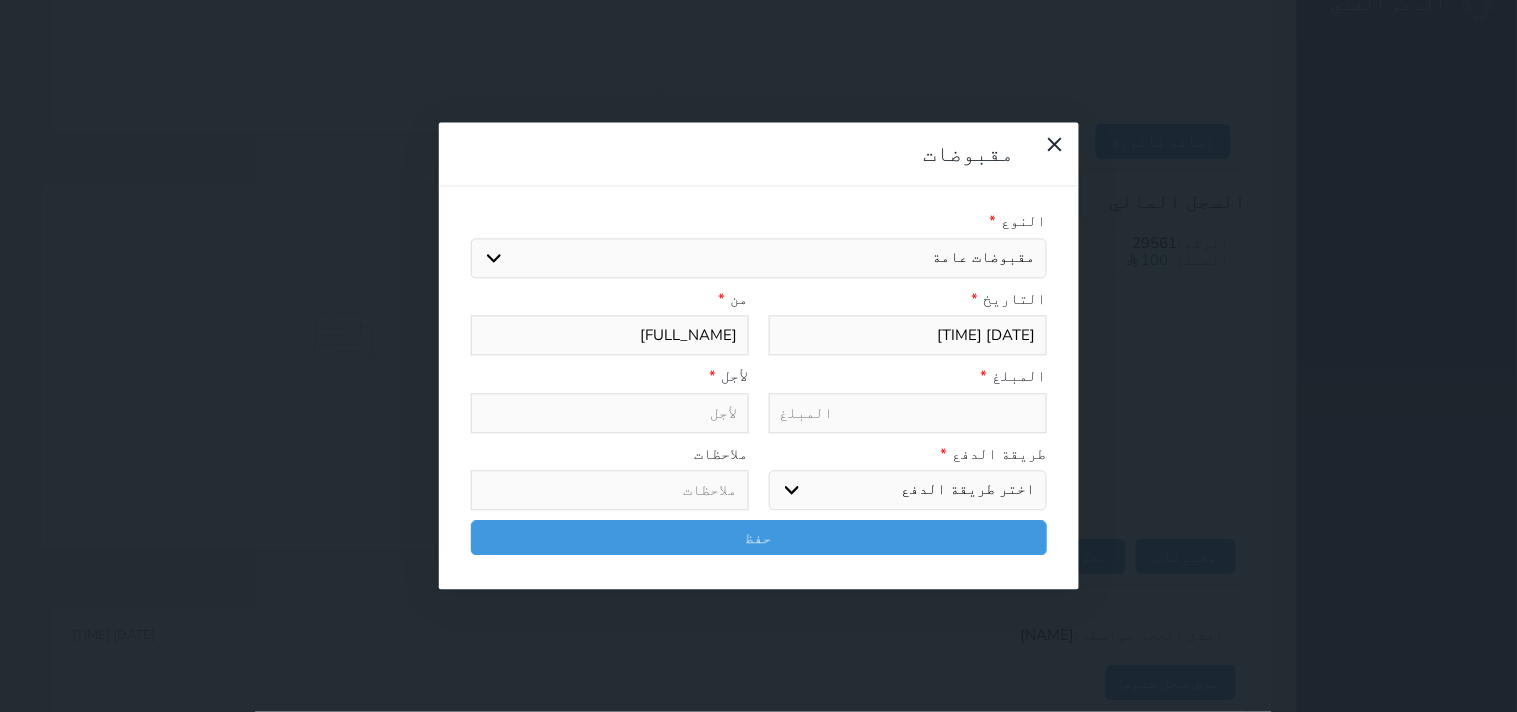 click on "اختيار   مقبوضات عامة قيمة إيجار فواتير تامين عربون لا ينطبق آخر مغسلة واي فاي - الإنترنت مواقف السيارات طعام الأغذية والمشروبات مشروبات المشروبات الباردة المشروبات الساخنة الإفطار غداء عشاء مخبز و كعك حمام سباحة الصالة الرياضية سبا و خدمات الجمال اختيار وإسقاط (خدمات النقل) ميني بار كابل - تلفزيون سرير إضافي تصفيف الشعر التسوق خدمات الجولات السياحية المنظمة خدمات الدليل السياحي الضريبه وبلدي" at bounding box center [759, 258] 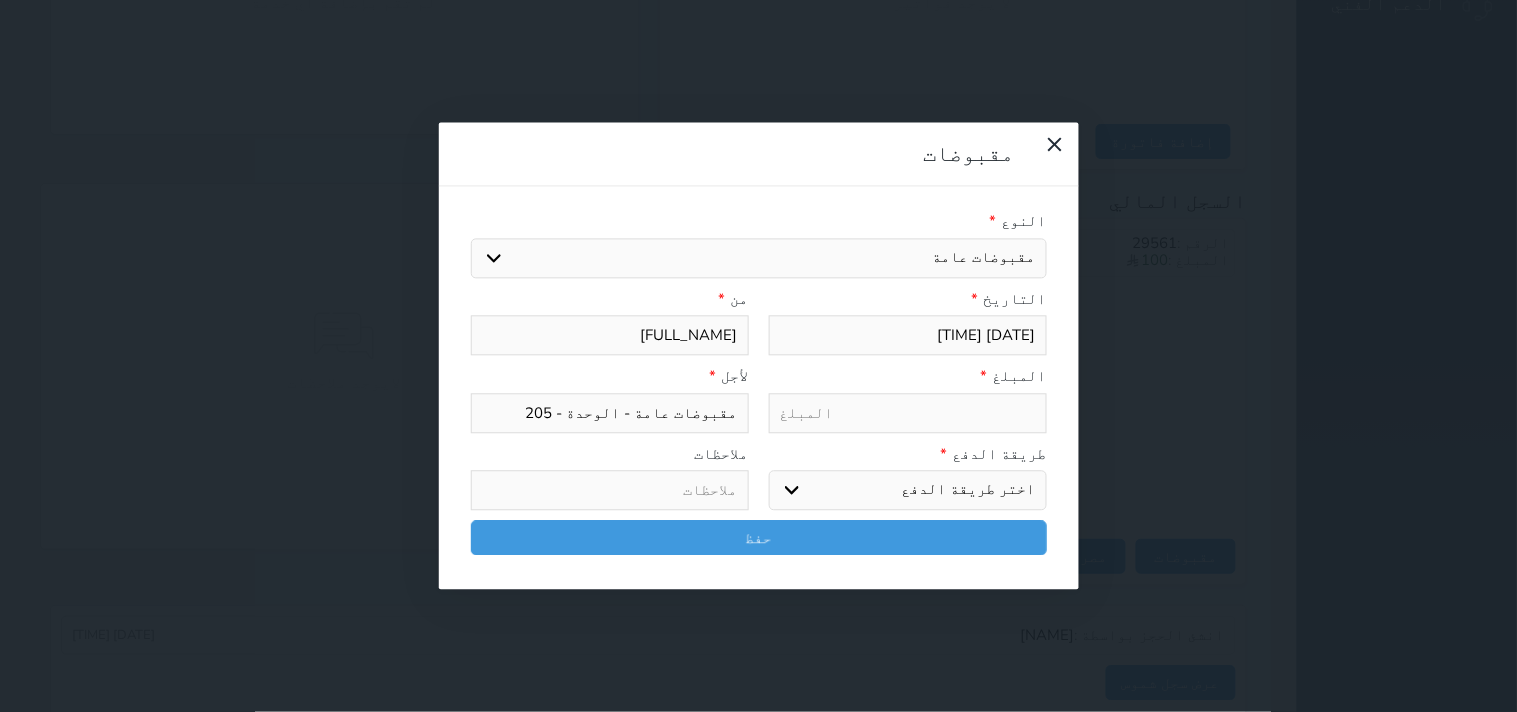 click at bounding box center [908, 413] 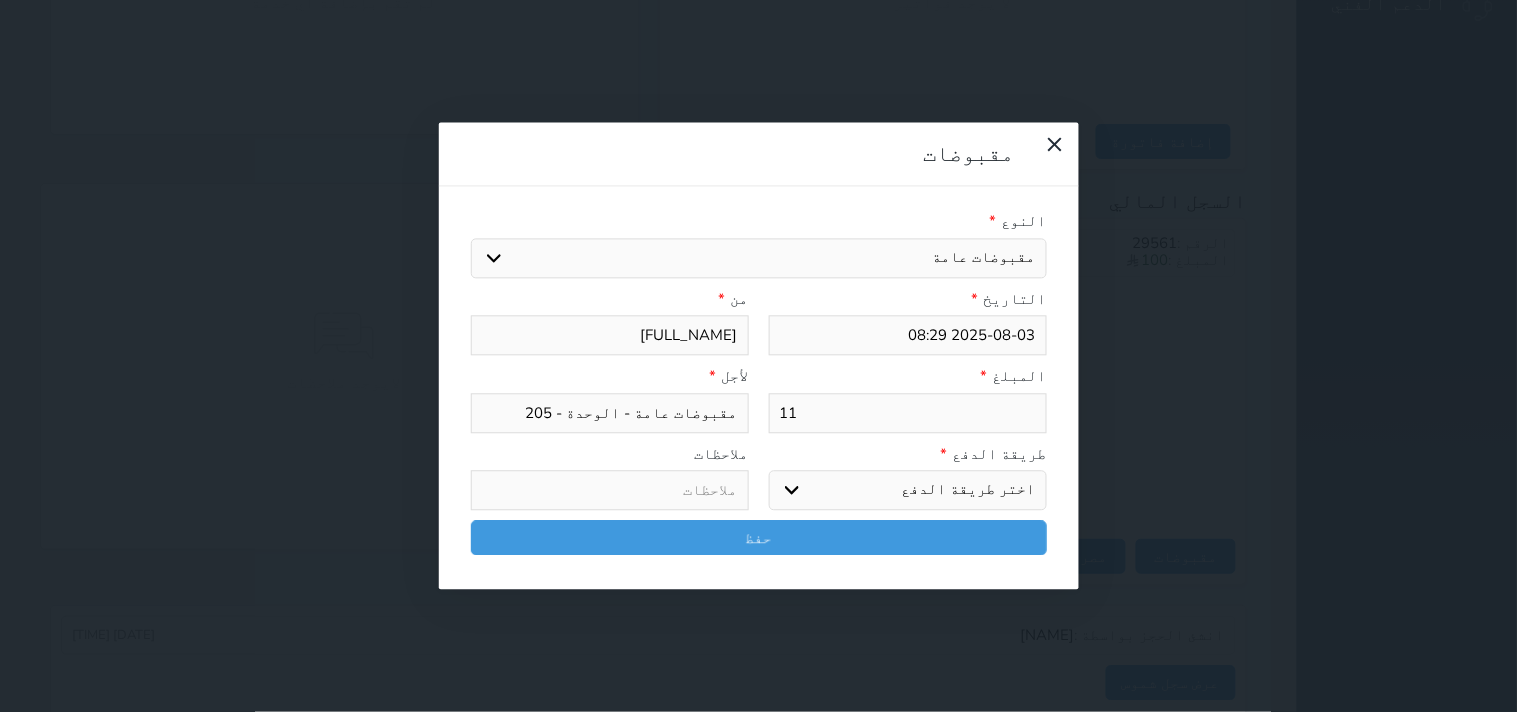 click on "اختر طريقة الدفع   دفع نقدى   تحويل بنكى   مدى   بطاقة ائتمان   آجل" at bounding box center (908, 491) 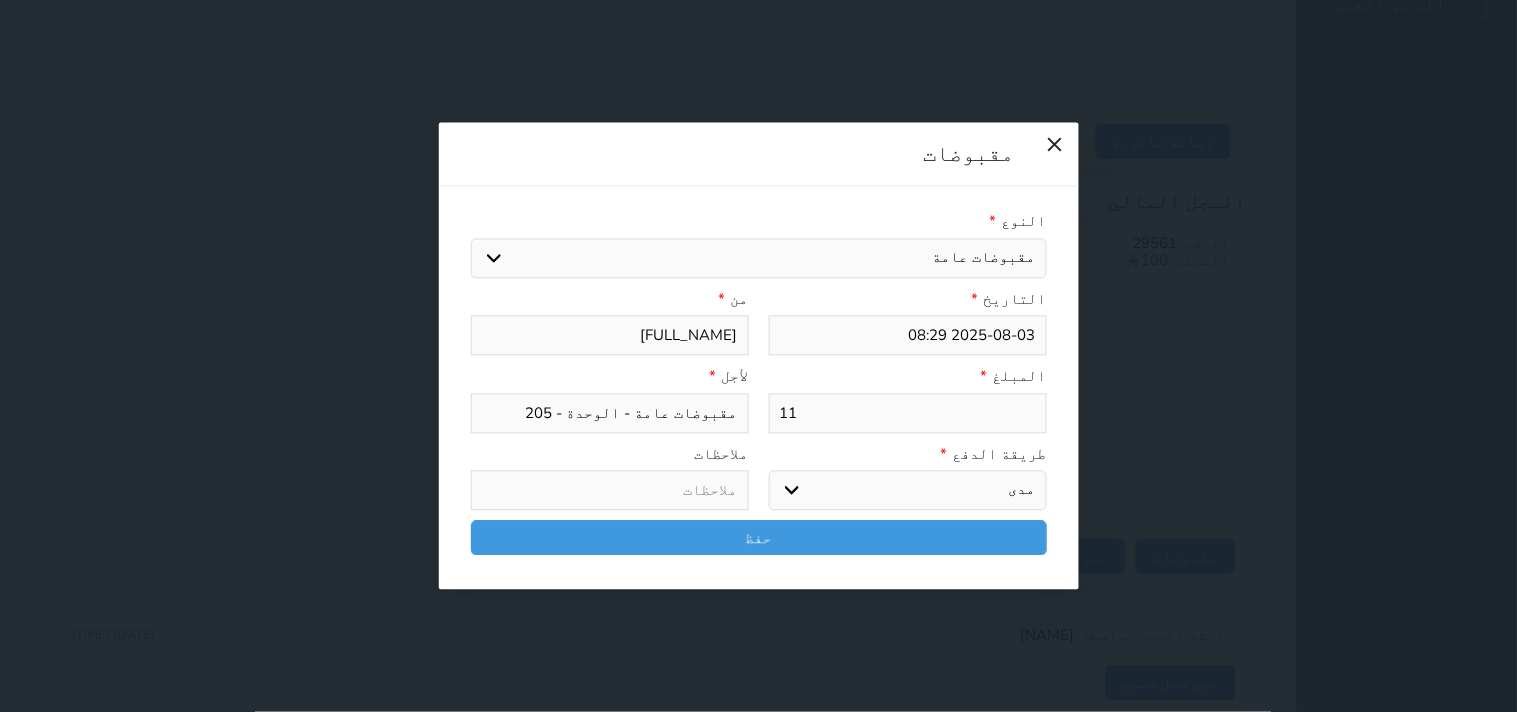 click on "اختر طريقة الدفع   دفع نقدى   تحويل بنكى   مدى   بطاقة ائتمان   آجل" at bounding box center [908, 491] 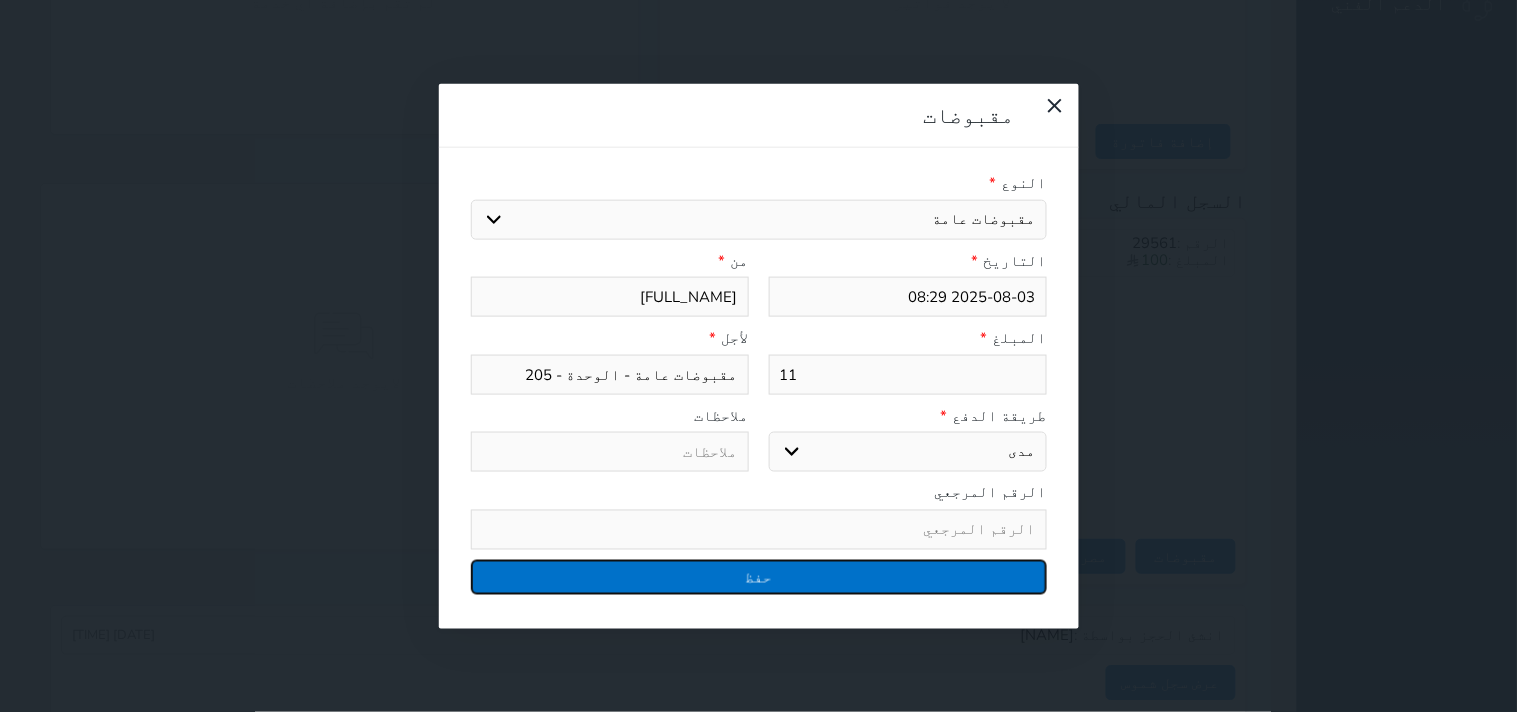 click on "حفظ" at bounding box center [759, 576] 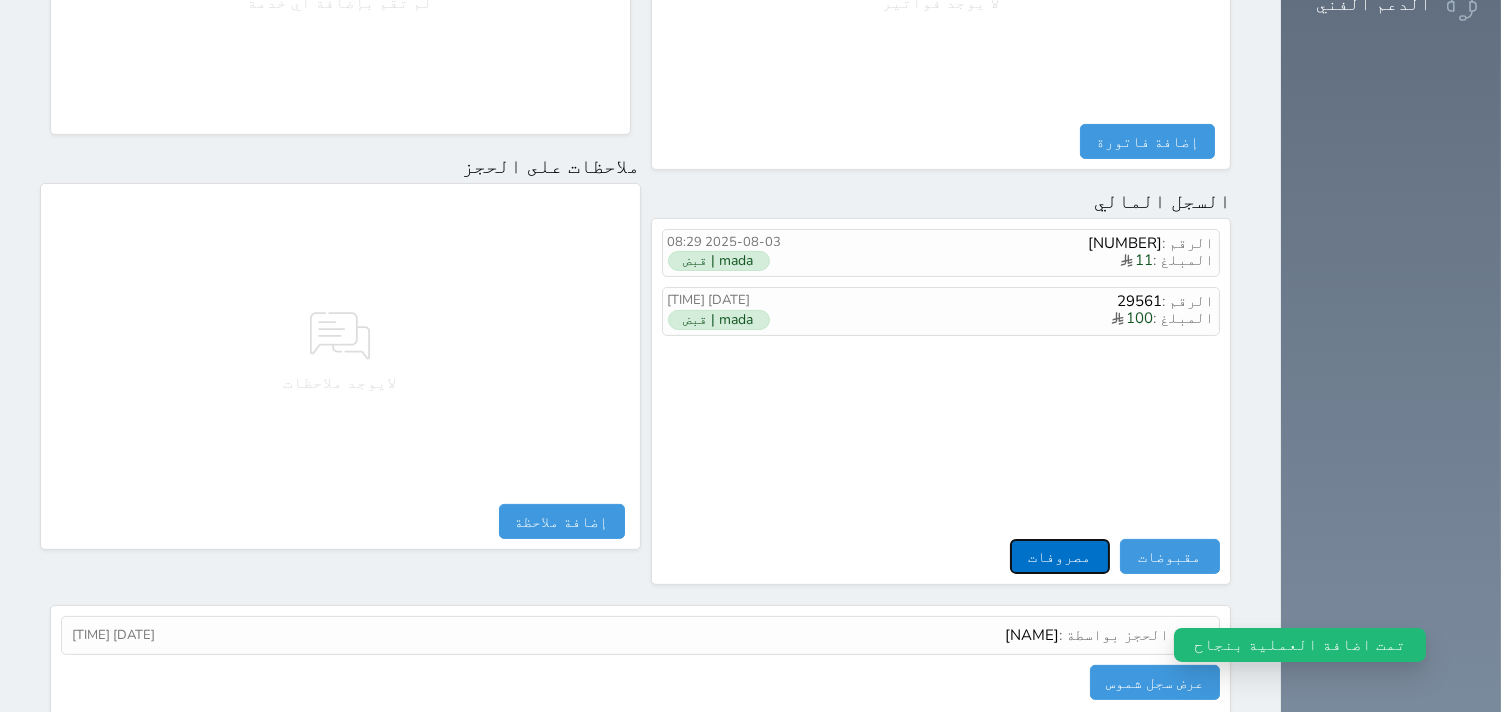 click on "مصروفات" at bounding box center [1060, 556] 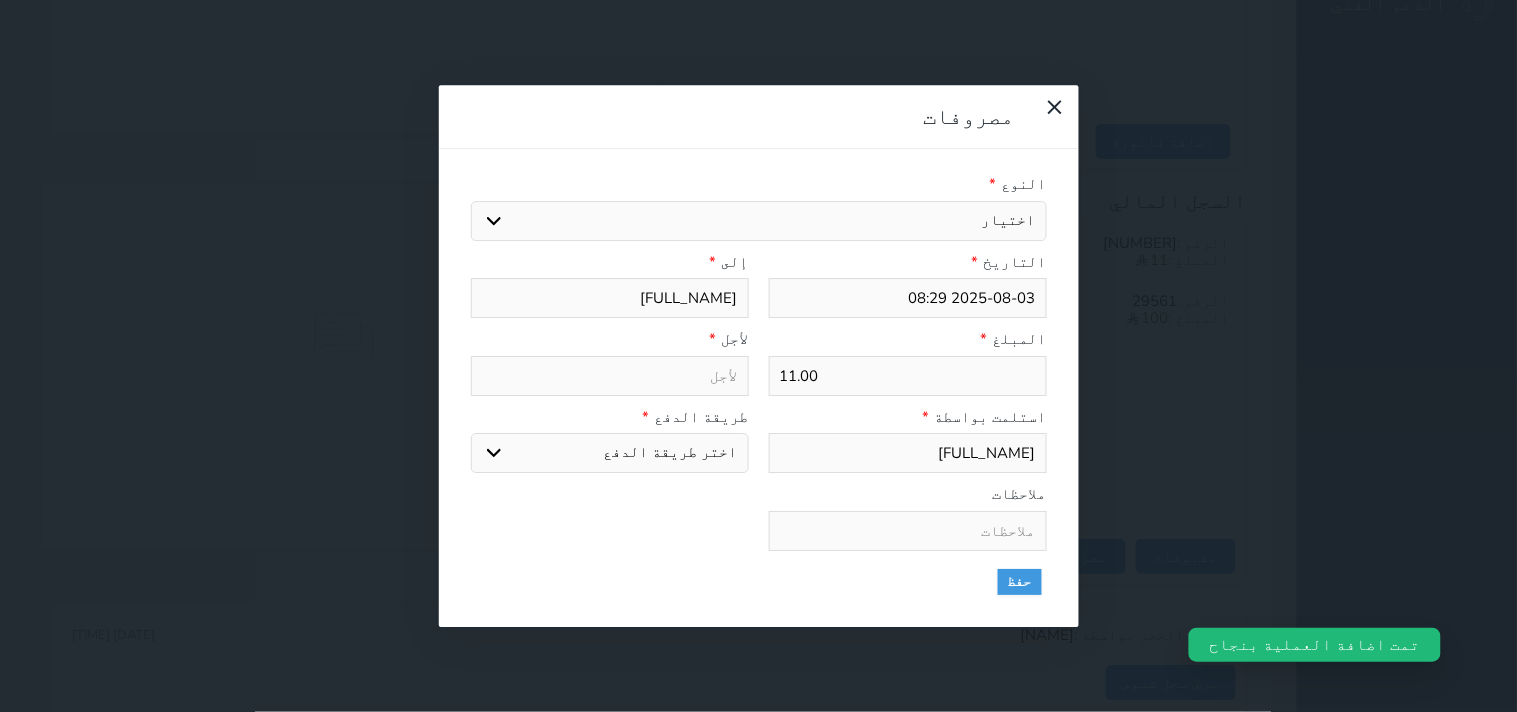 click on "اختيار   مرتجع إيجار رواتب صيانة مصروفات عامة استرجاع تامين استرجاع العربون الضريبه وبلدي" at bounding box center [759, 221] 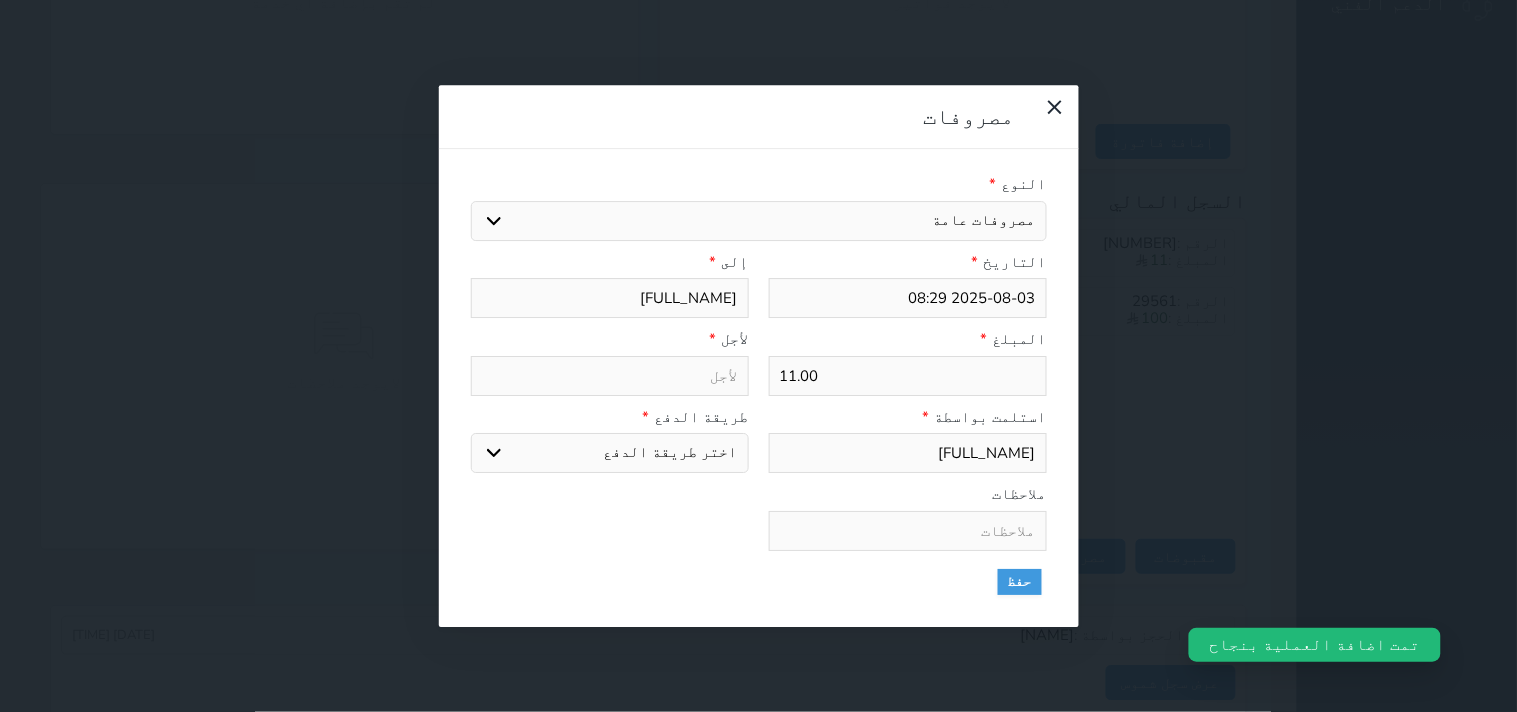 click on "اختيار   مرتجع إيجار رواتب صيانة مصروفات عامة استرجاع تامين استرجاع العربون الضريبه وبلدي" at bounding box center (759, 221) 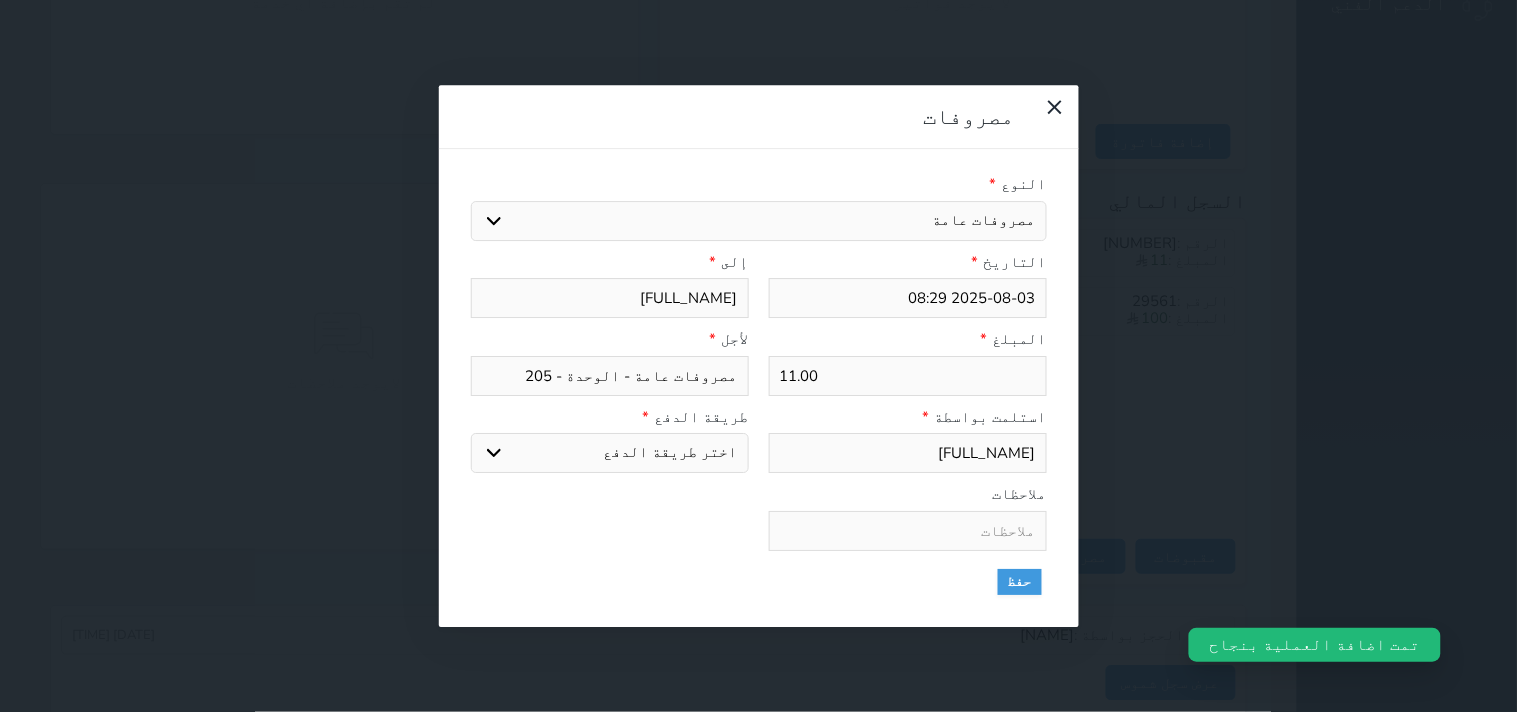 drag, startPoint x: 748, startPoint y: 377, endPoint x: 707, endPoint y: 377, distance: 41 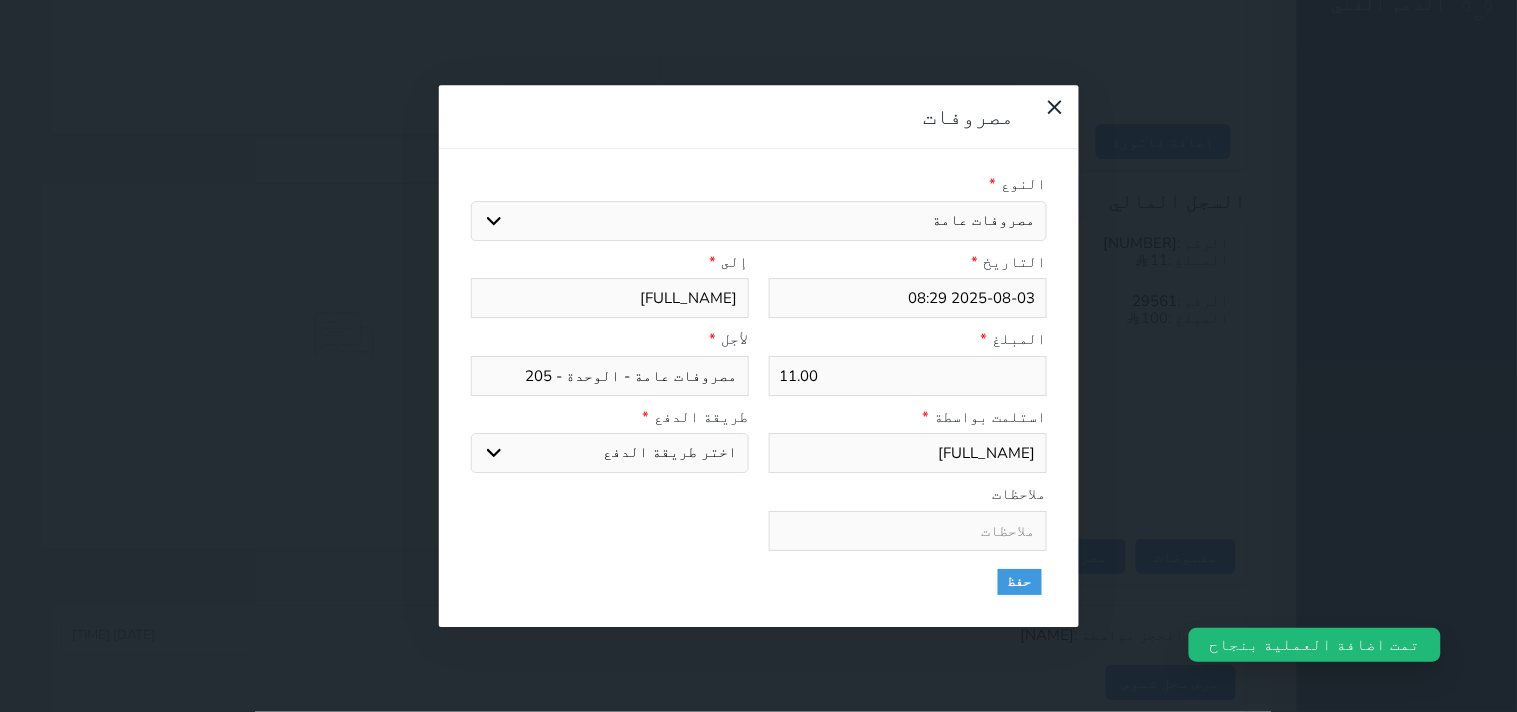 click on "طريقة الدفع *   اختر طريقة الدفع   دفع نقدى   تحويل بنكى   مدى   بطاقة ائتمان" at bounding box center [610, 440] 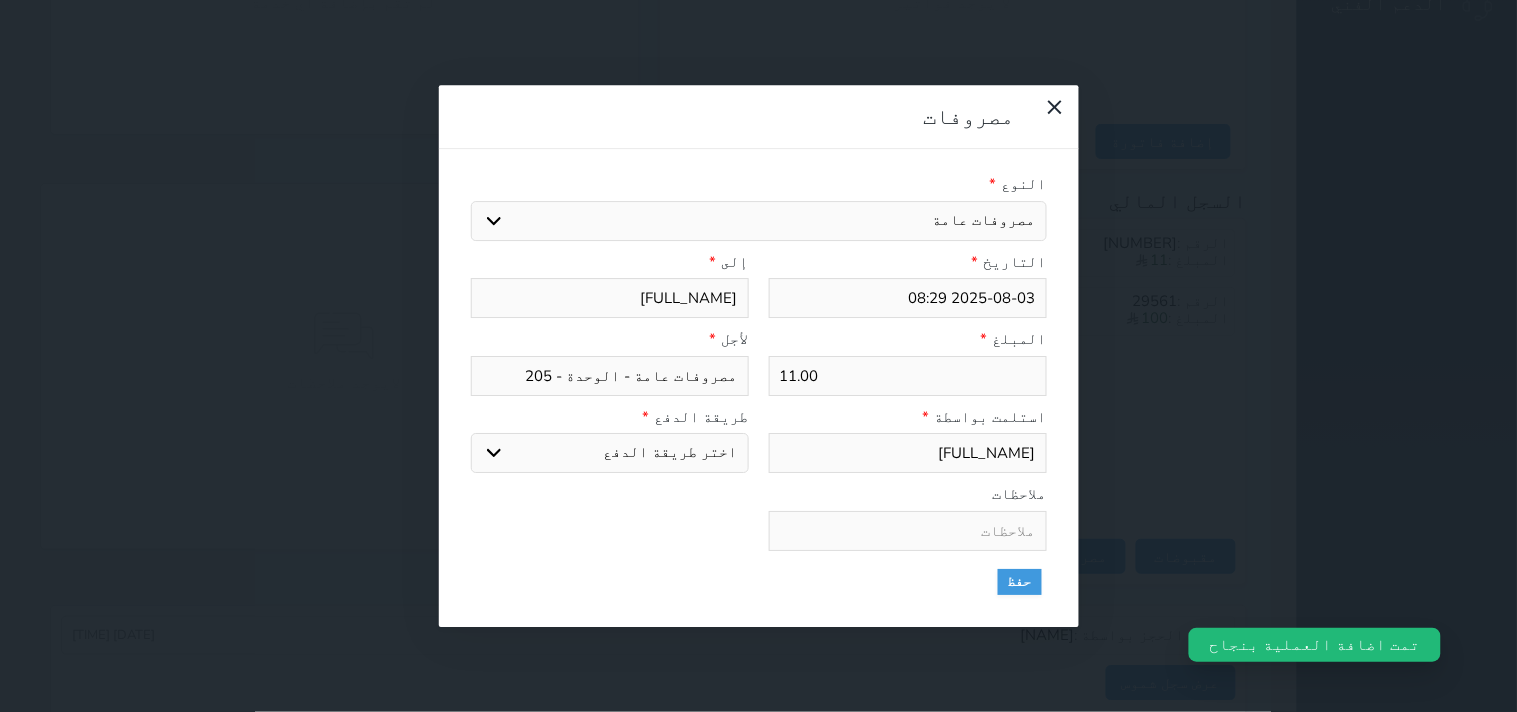 click on "اختر طريقة الدفع   دفع نقدى   تحويل بنكى   مدى   بطاقة ائتمان" at bounding box center [610, 453] 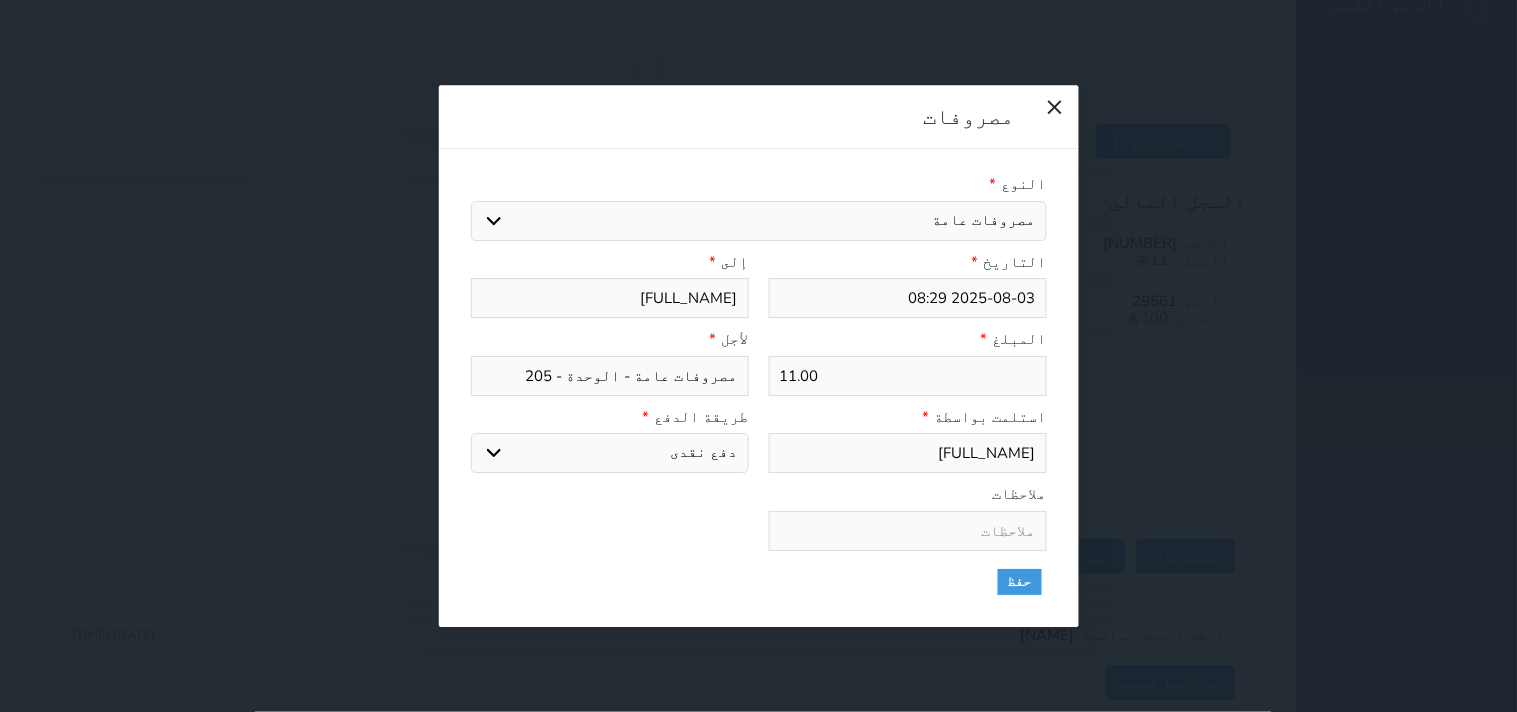 click on "اختر طريقة الدفع   دفع نقدى   تحويل بنكى   مدى   بطاقة ائتمان" at bounding box center (610, 453) 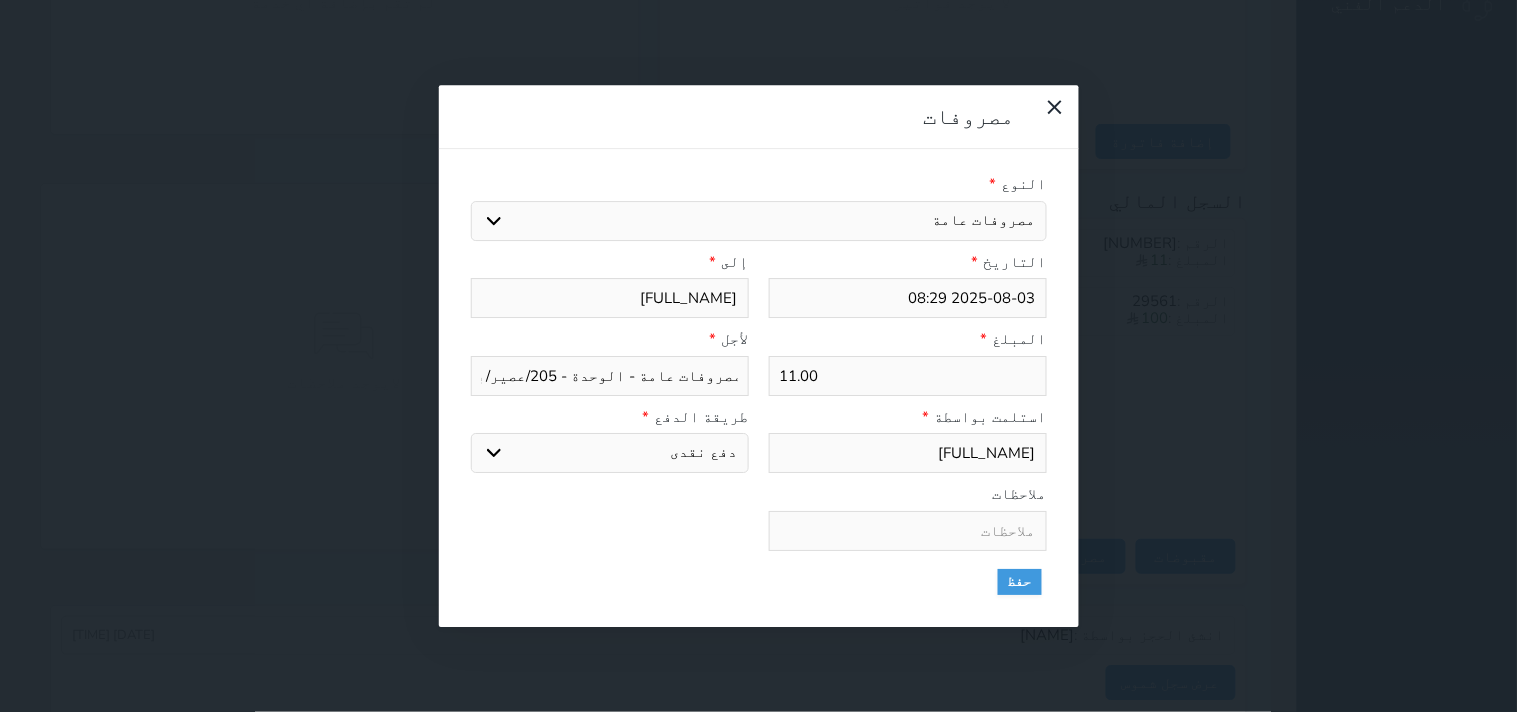 scroll, scrollTop: 0, scrollLeft: -7, axis: horizontal 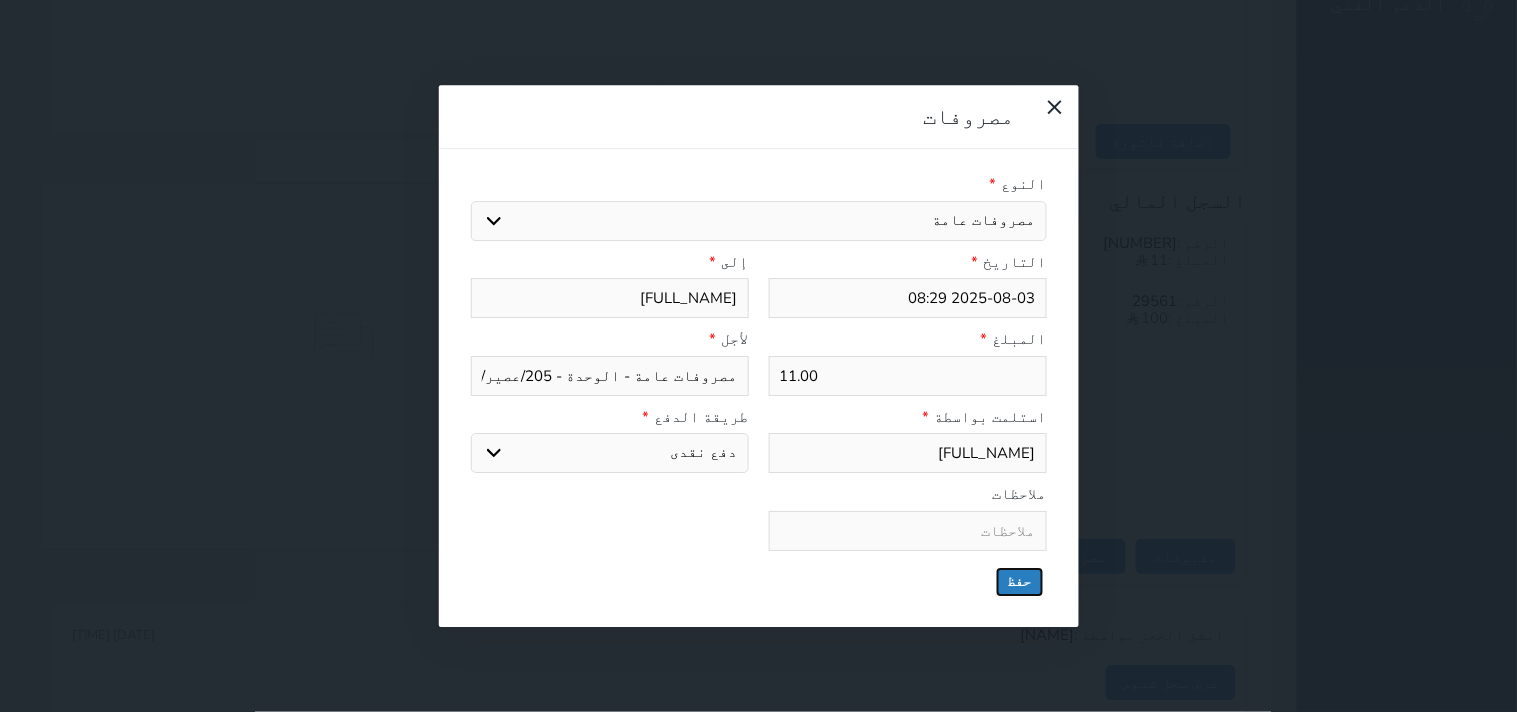 click on "حفظ" at bounding box center (1020, 582) 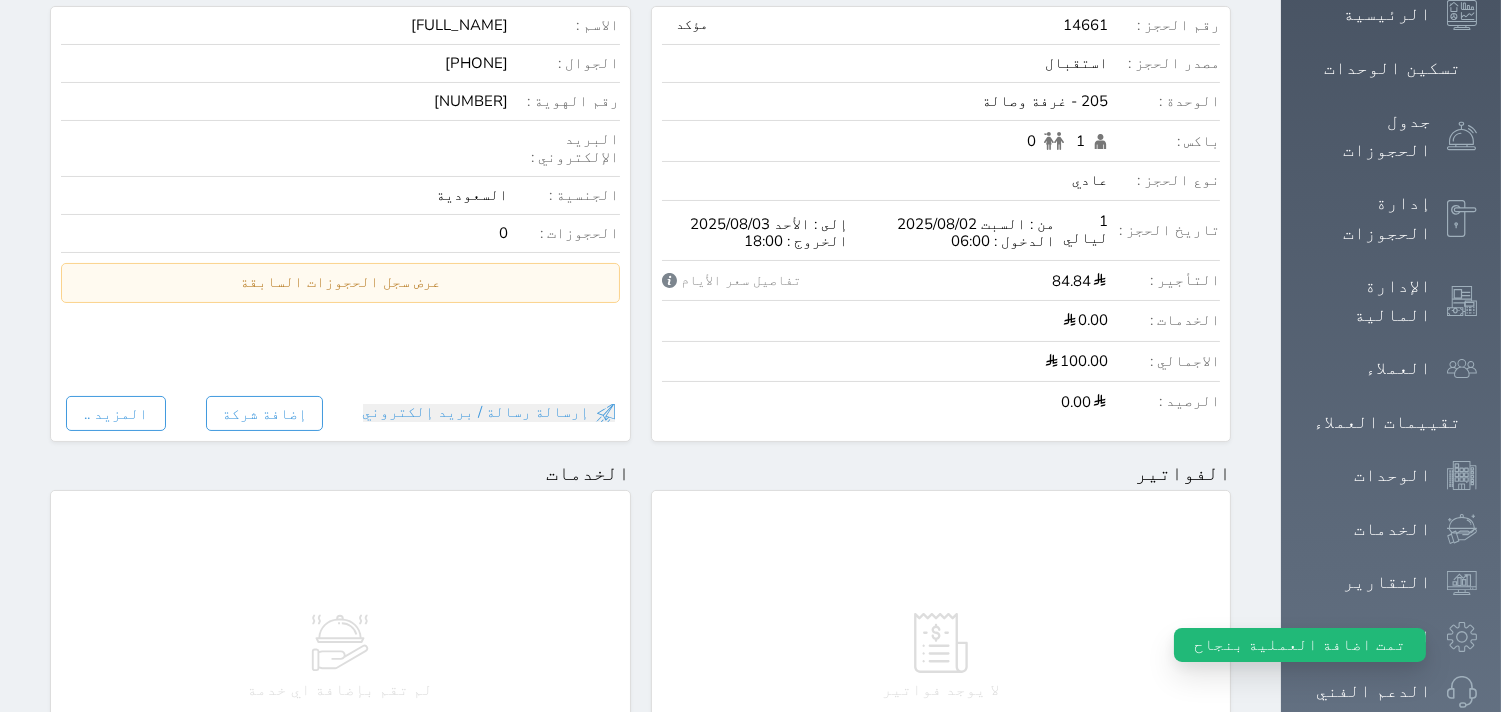 scroll, scrollTop: 0, scrollLeft: 0, axis: both 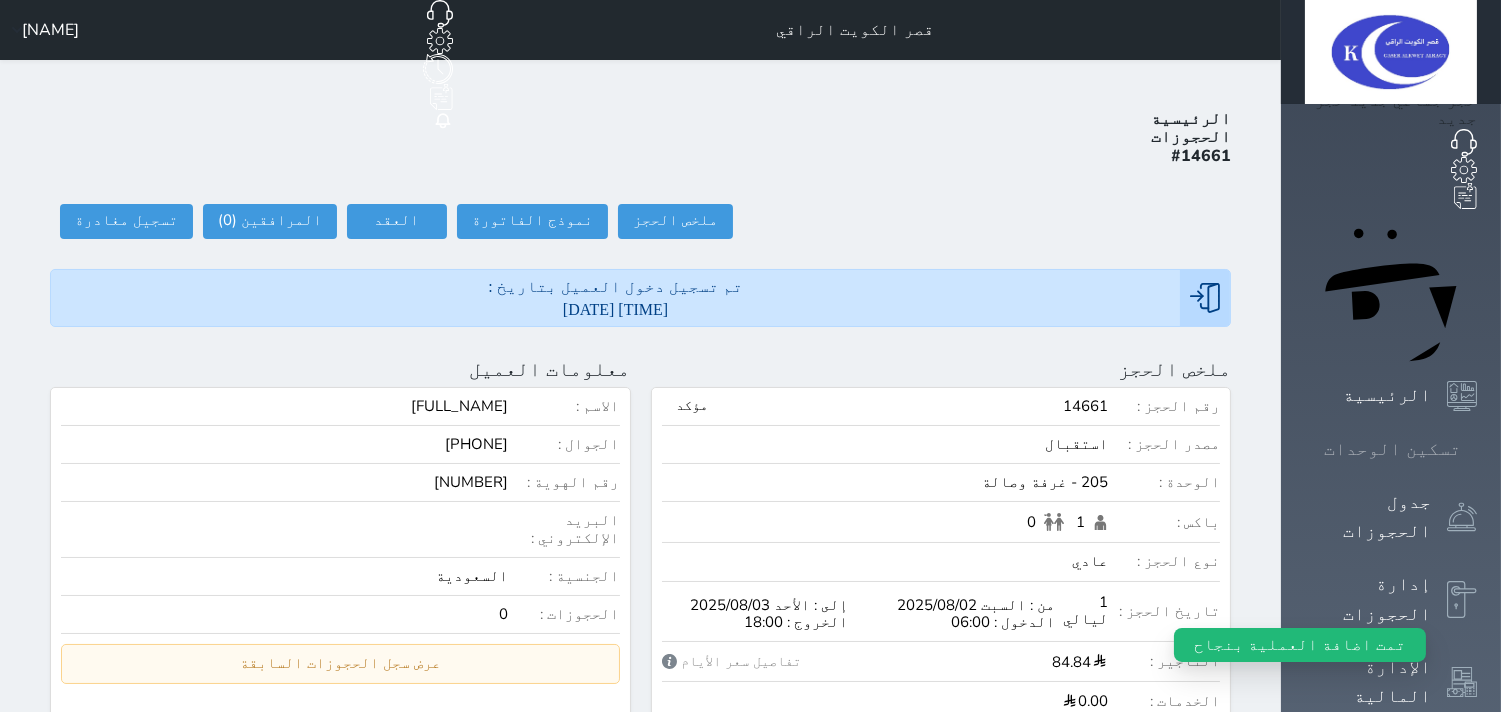click on "تسكين الوحدات" at bounding box center [1392, 449] 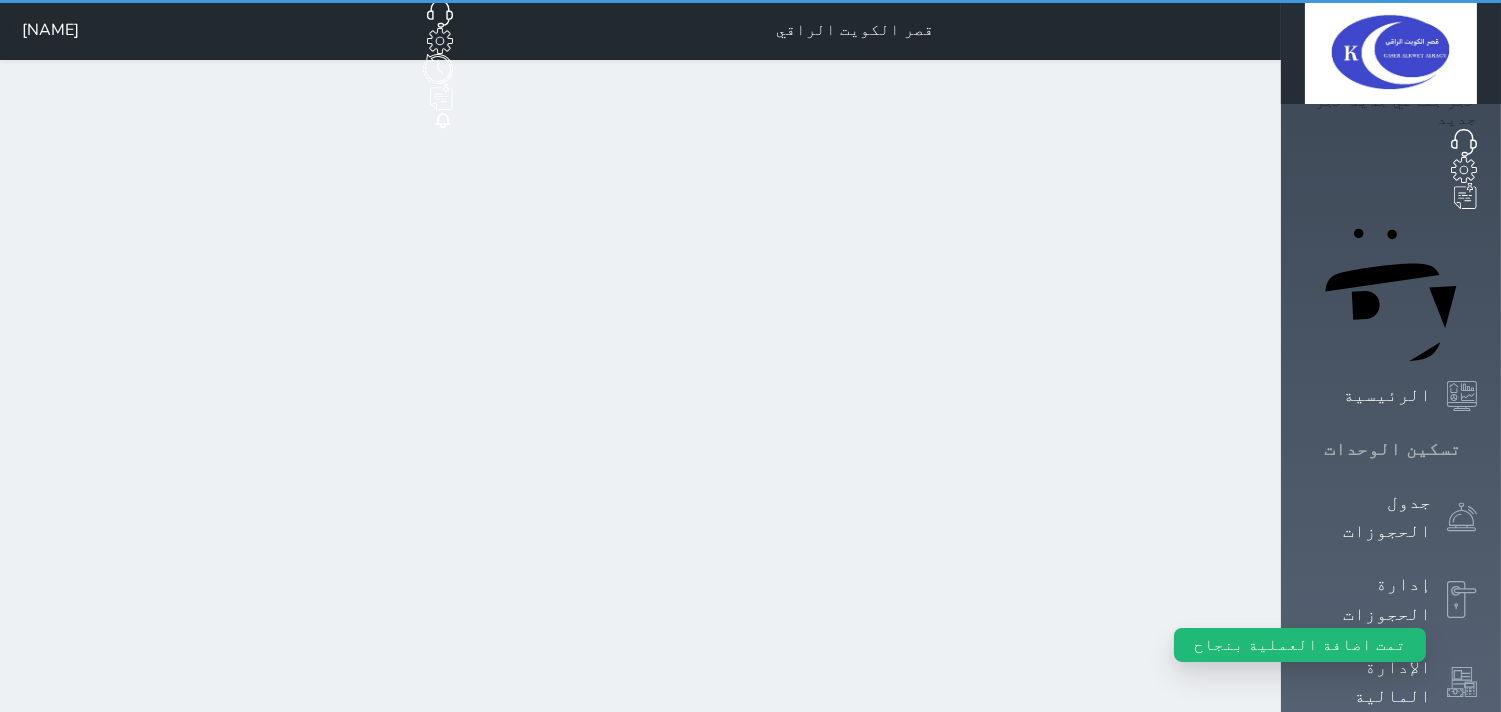 click on "تسكين الوحدات" at bounding box center (1392, 449) 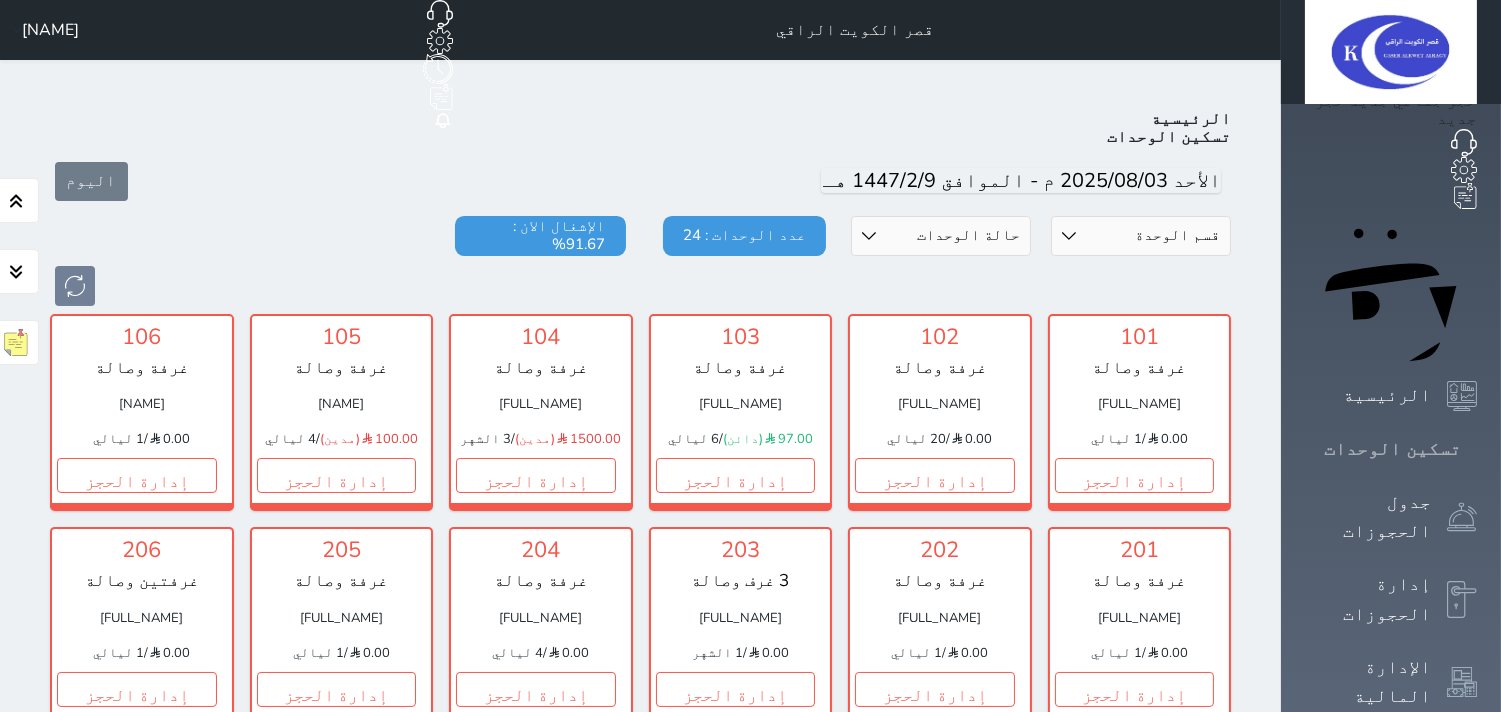 scroll, scrollTop: 77, scrollLeft: 0, axis: vertical 